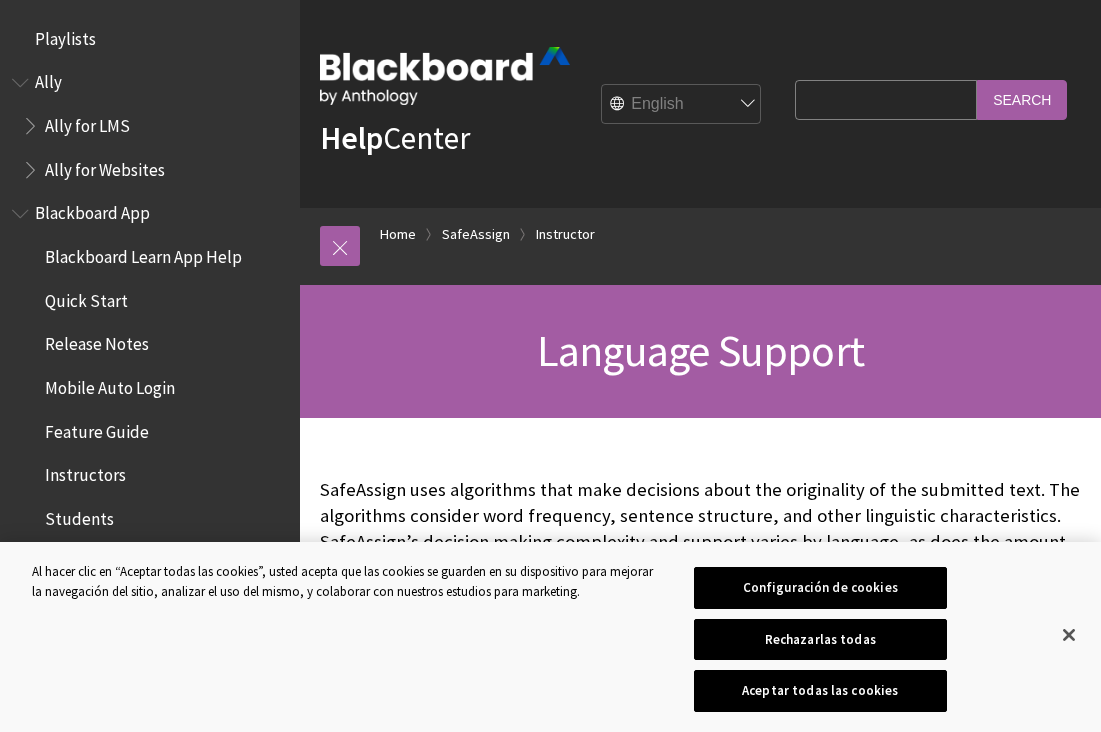 scroll, scrollTop: 0, scrollLeft: 0, axis: both 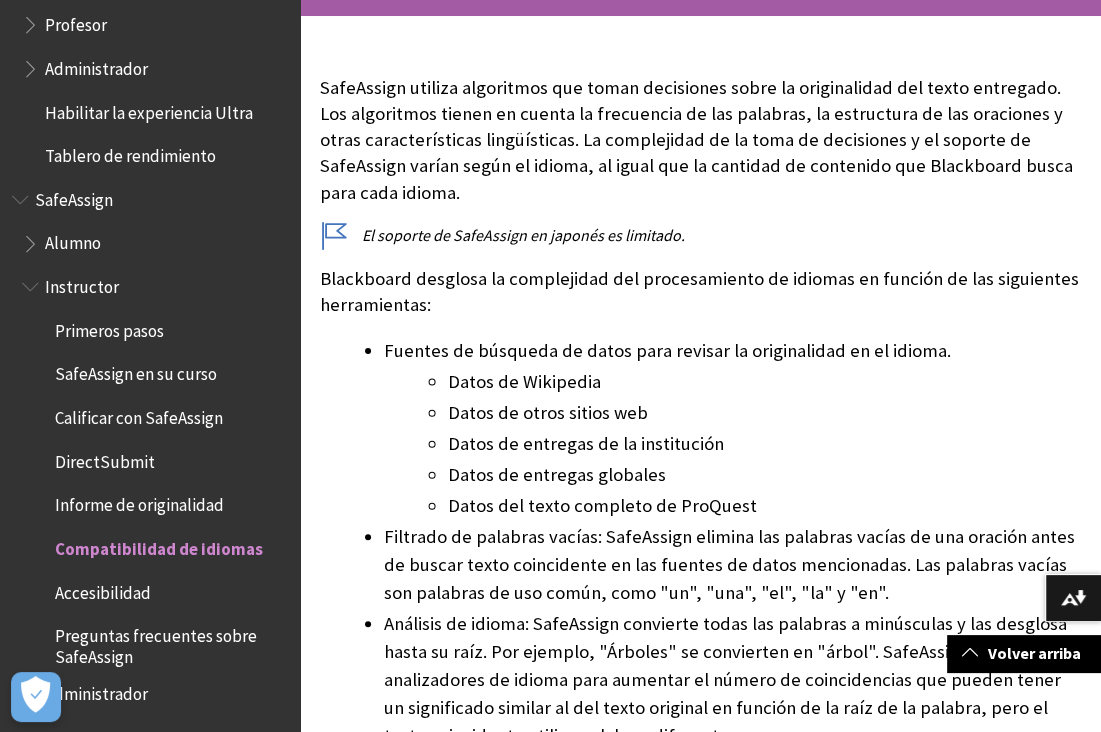 click on "Calificar con SafeAssign" at bounding box center (139, 414) 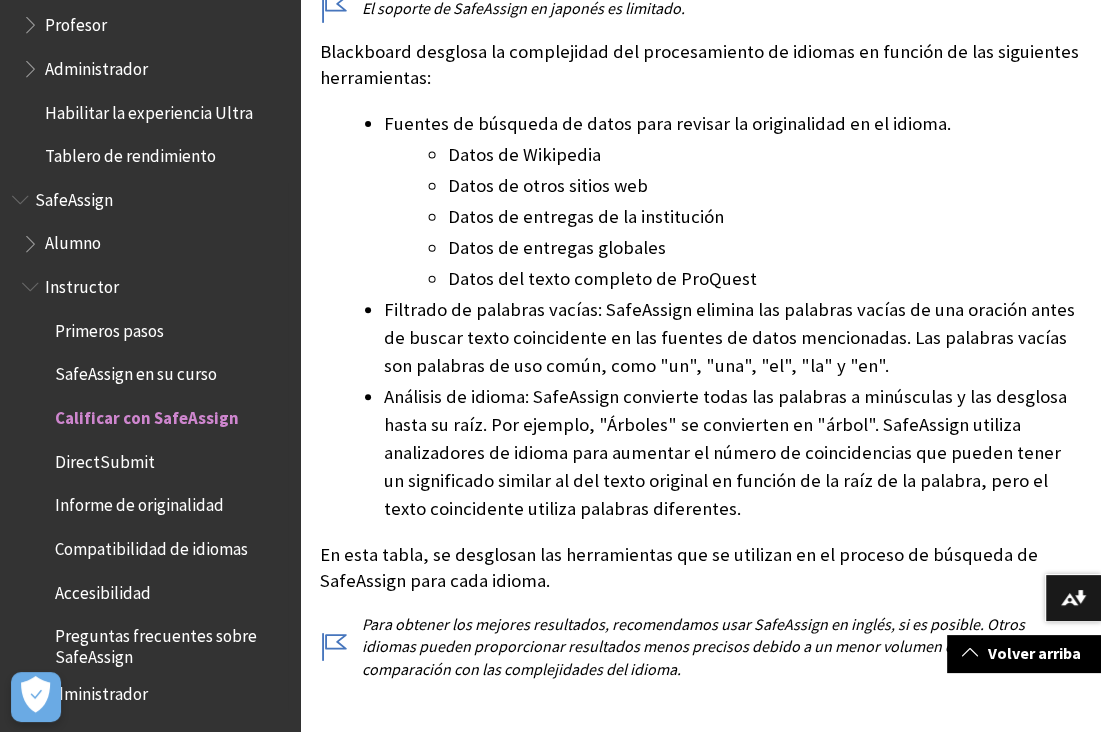 scroll, scrollTop: 600, scrollLeft: 0, axis: vertical 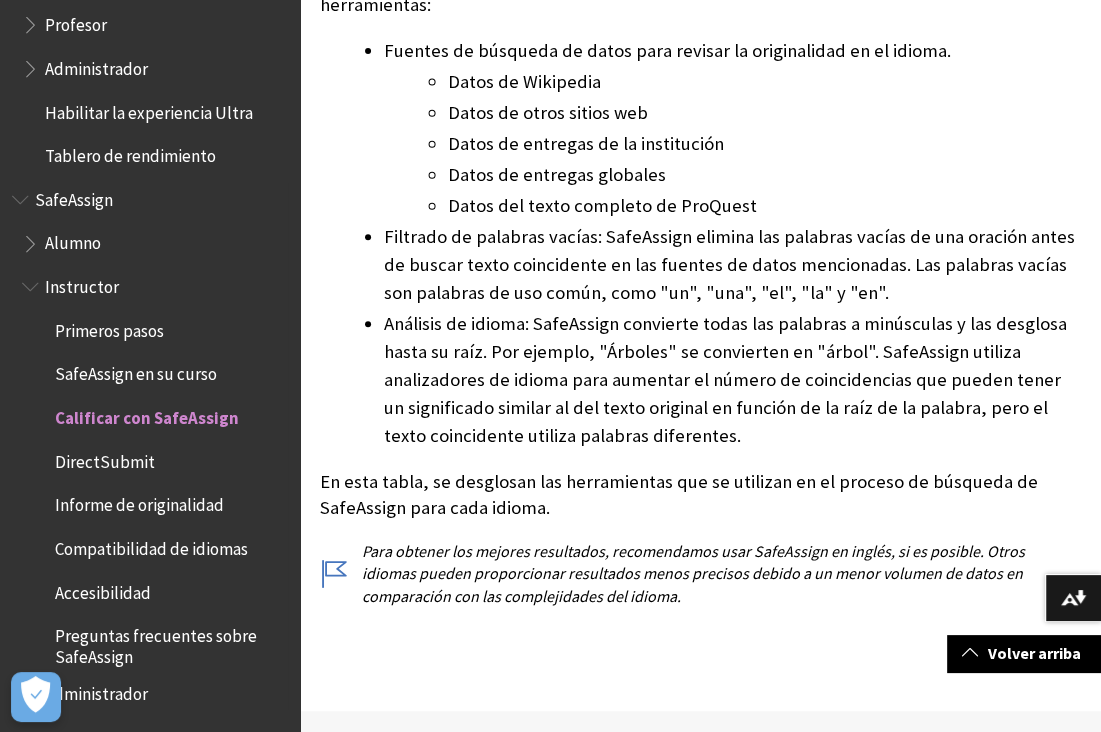 click on "Calificar con SafeAssign" at bounding box center (147, 414) 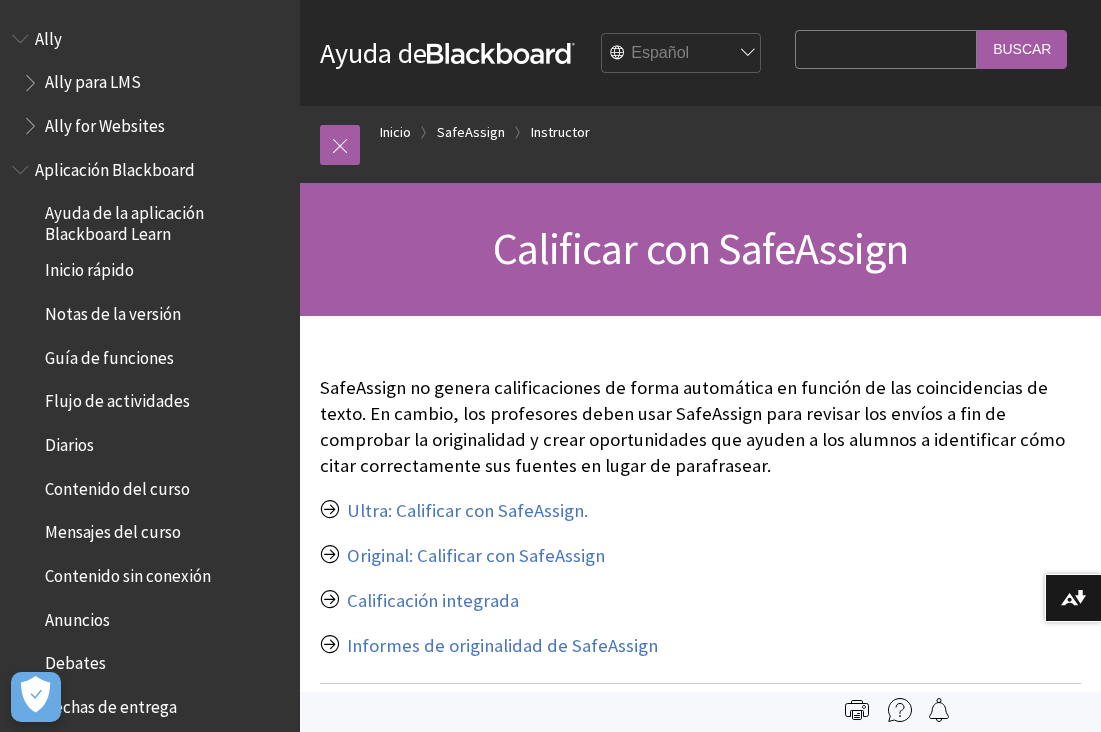 scroll, scrollTop: 0, scrollLeft: 0, axis: both 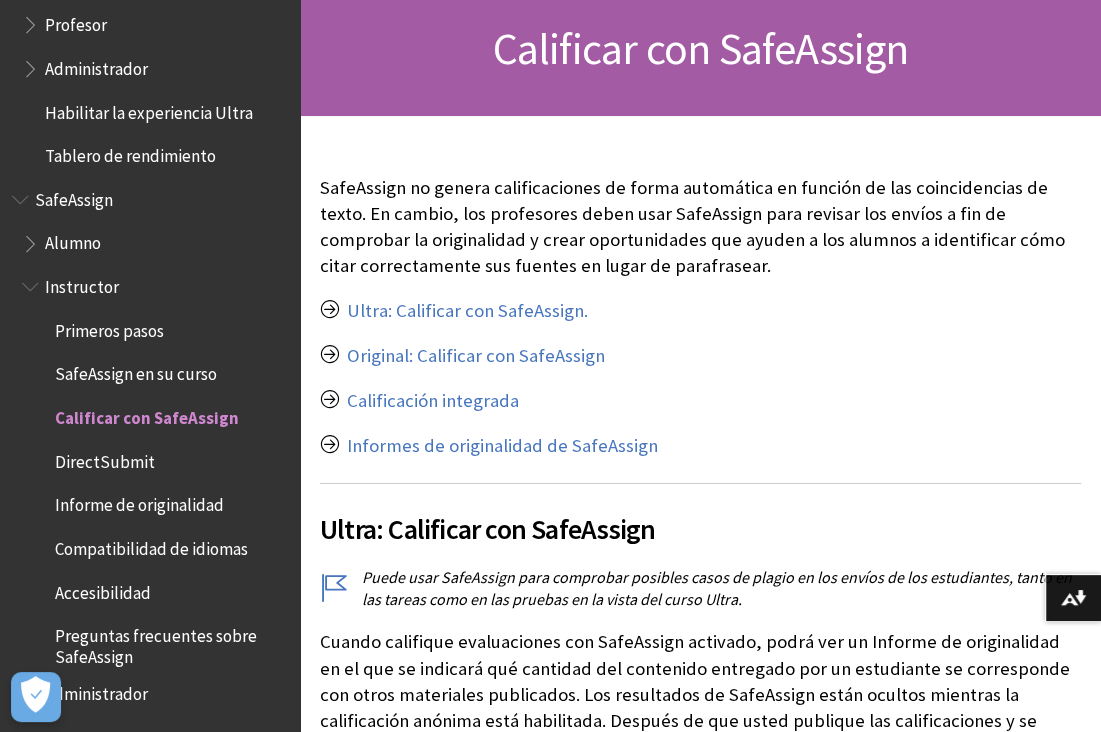 click on "Informe de originalidad" at bounding box center (139, 502) 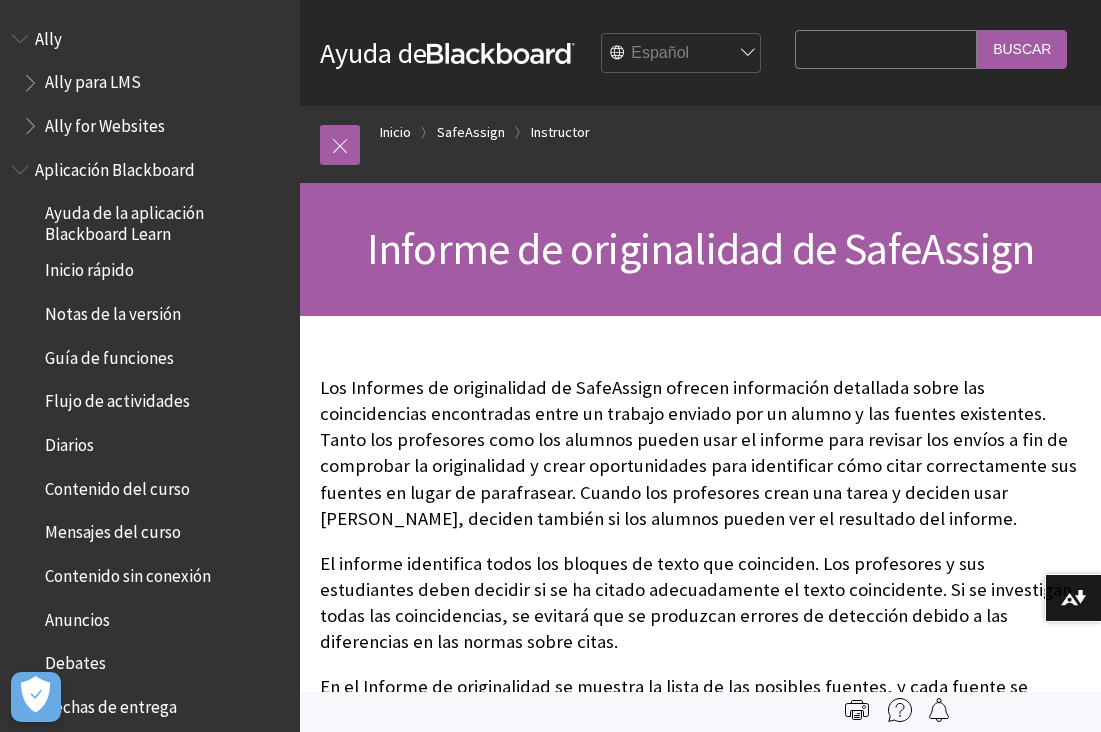 scroll, scrollTop: 0, scrollLeft: 0, axis: both 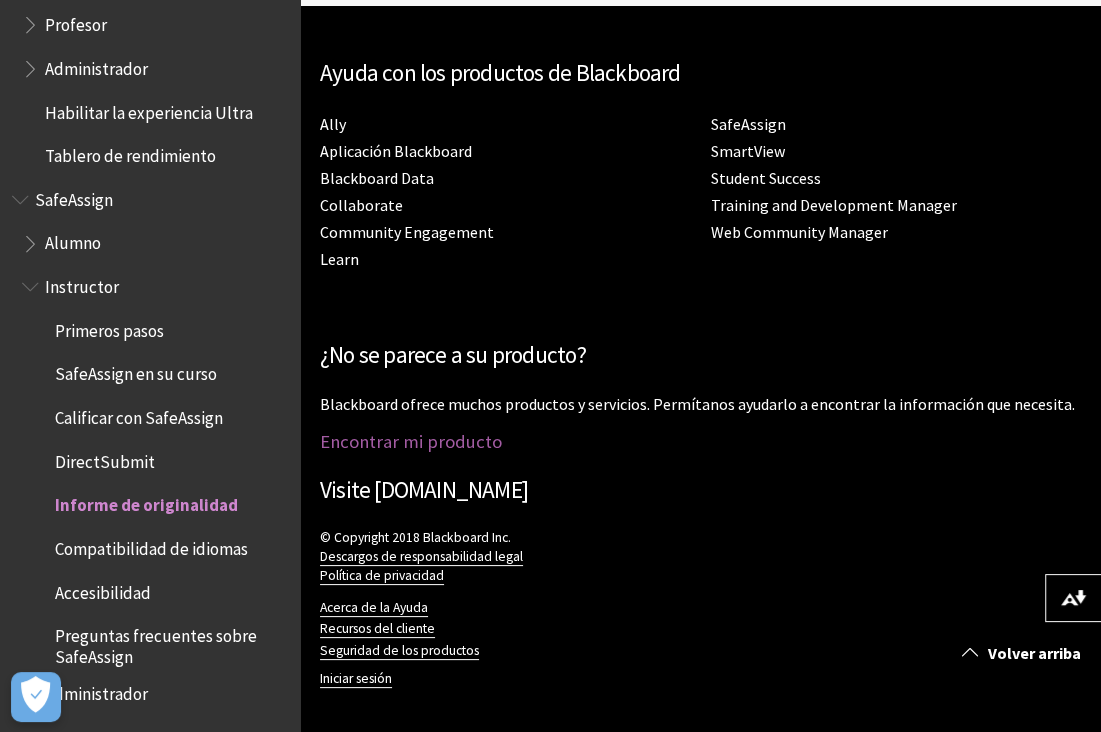 click on "Encontrar mi producto" at bounding box center (411, 441) 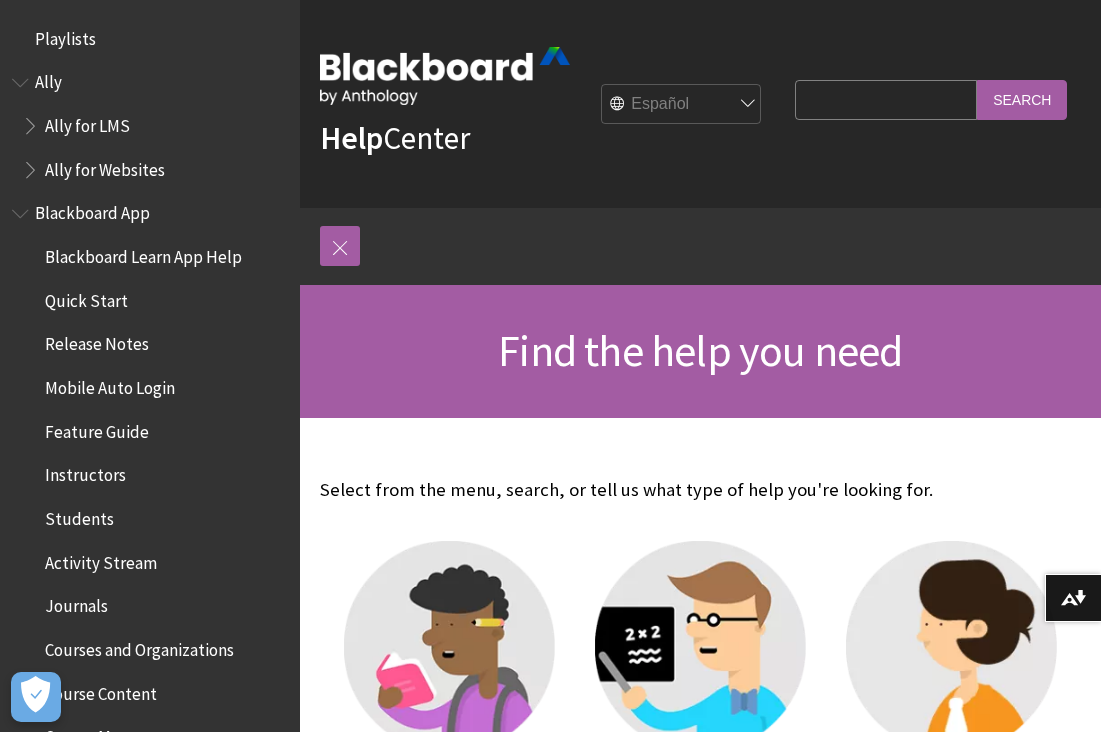 scroll, scrollTop: 0, scrollLeft: 0, axis: both 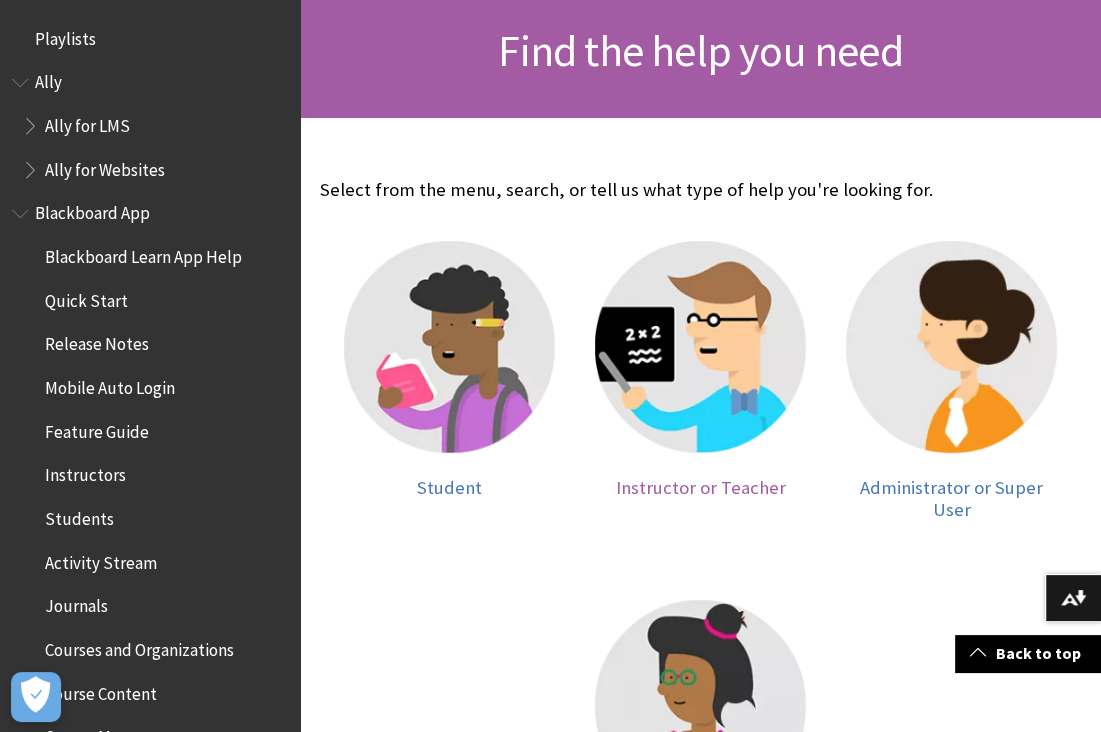 click on "Instructor or Teacher" at bounding box center [701, 487] 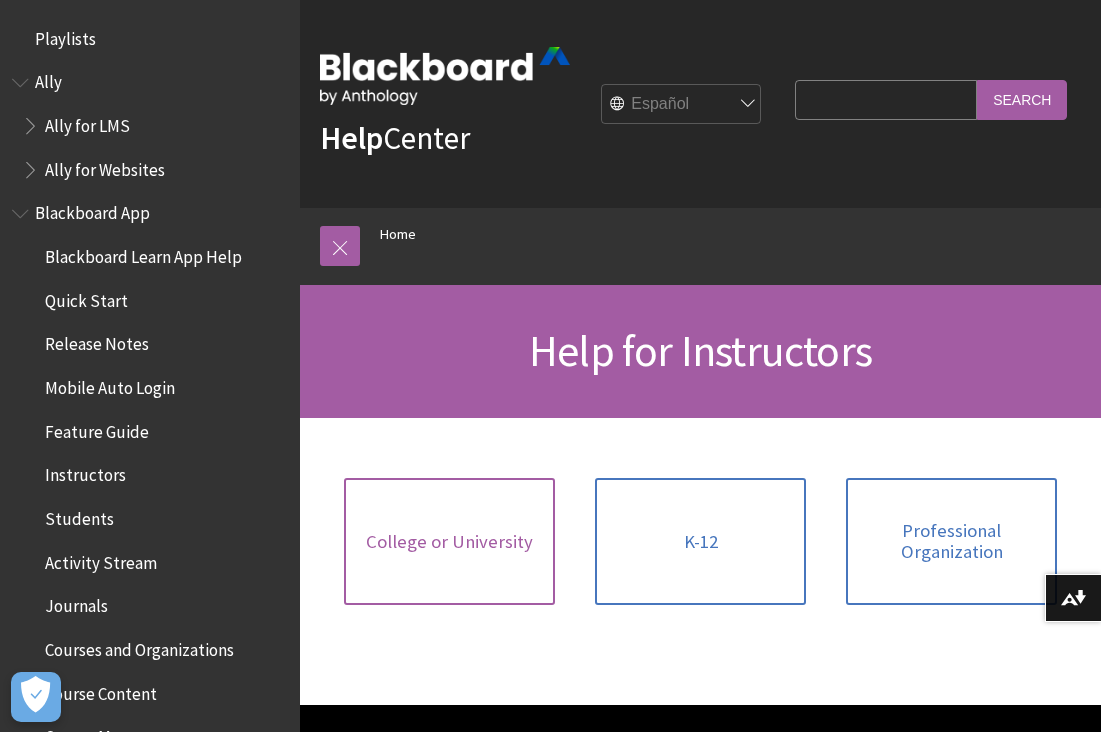 scroll, scrollTop: 0, scrollLeft: 0, axis: both 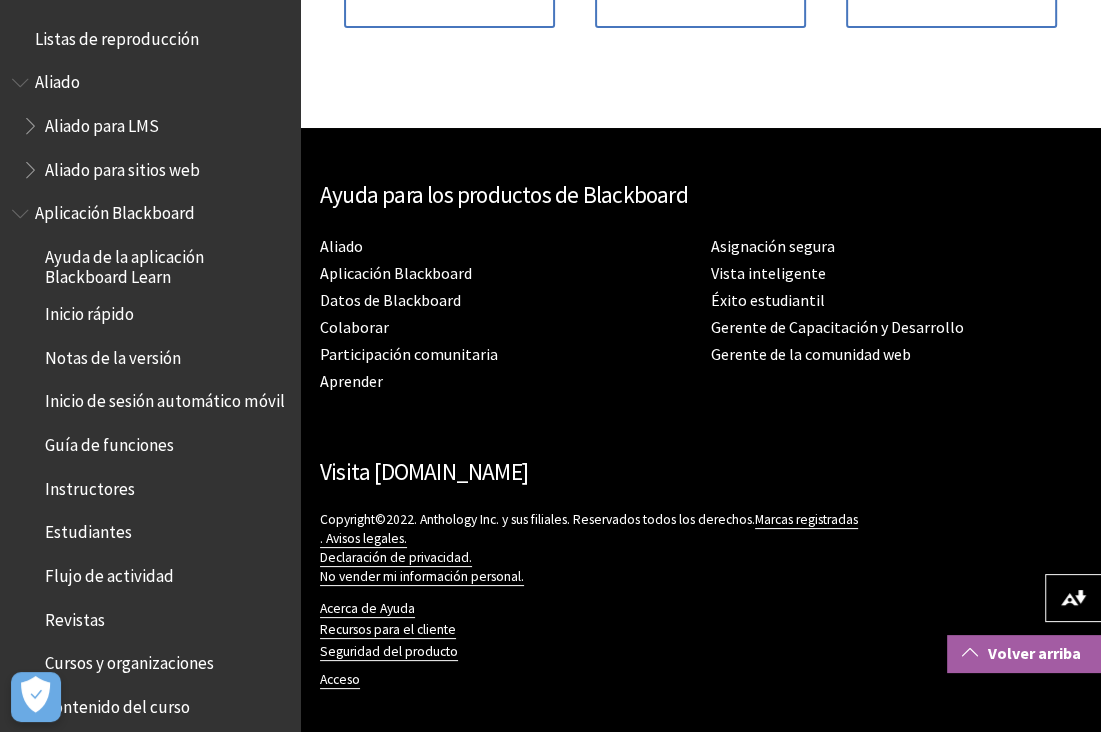 click on "Volver arriba" at bounding box center [1034, 653] 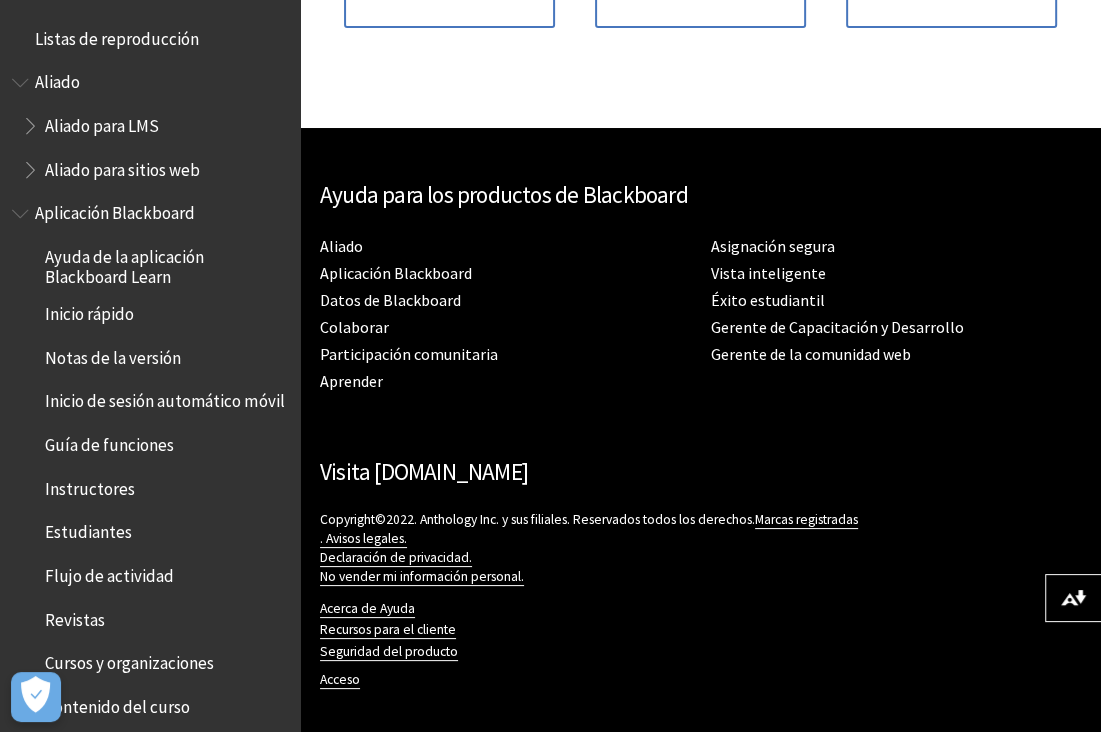 scroll, scrollTop: 0, scrollLeft: 0, axis: both 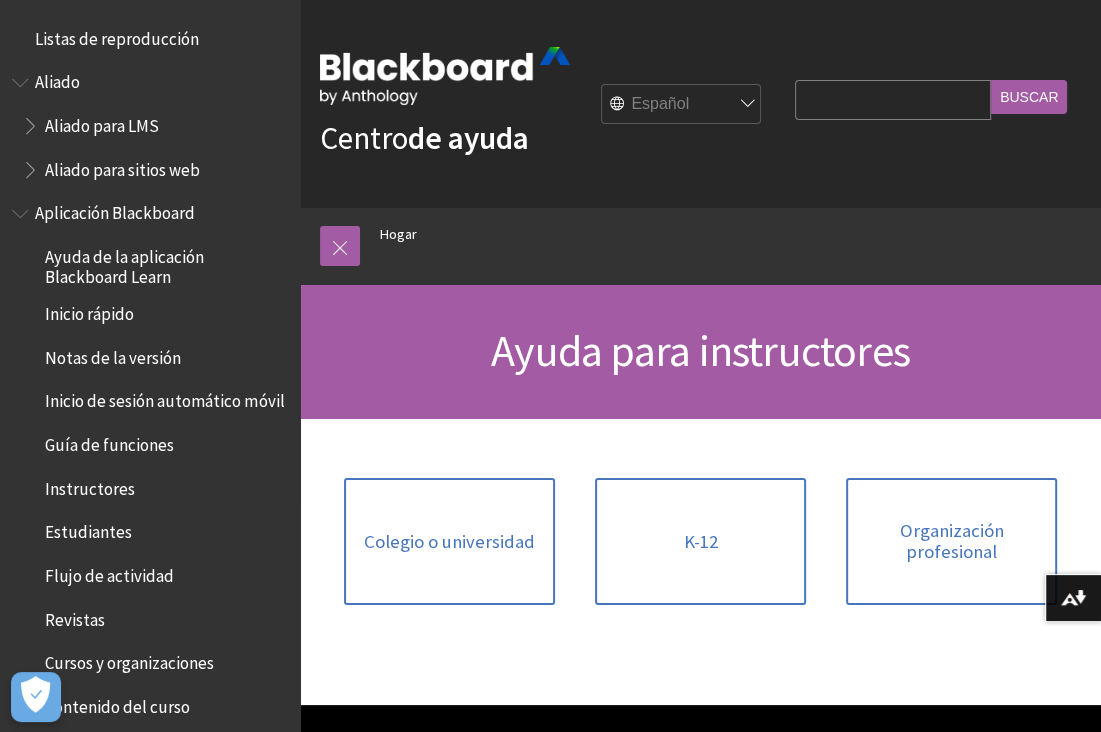 click on "Buscar" at bounding box center [1029, 97] 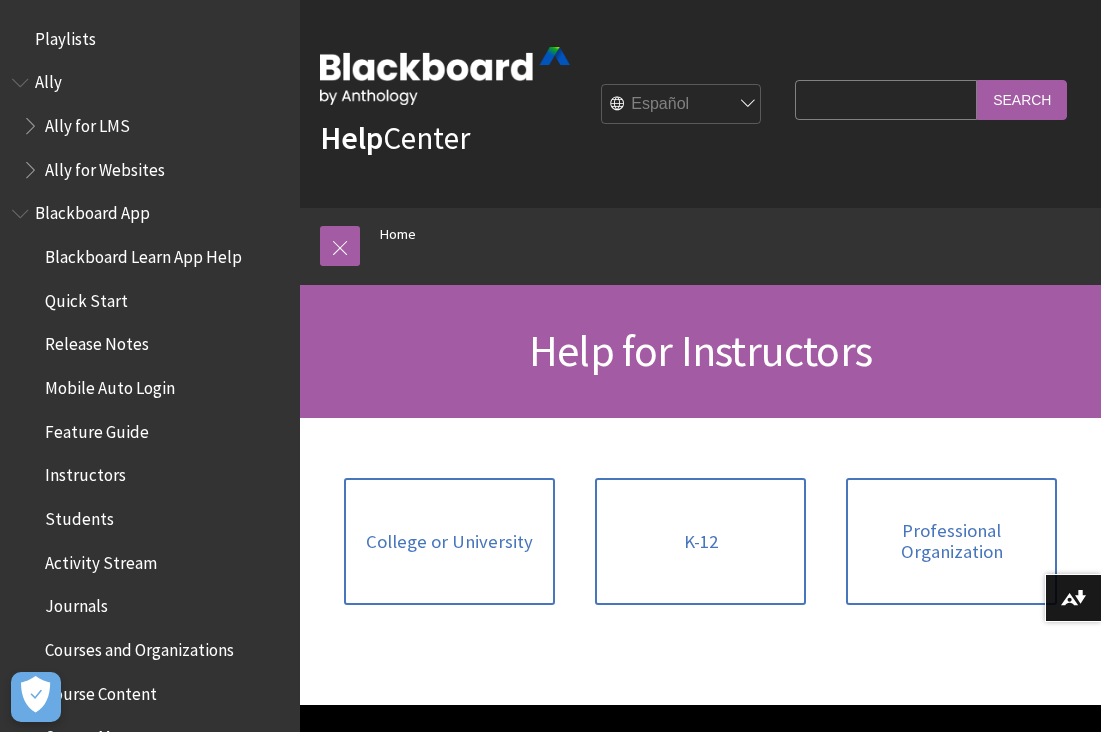 scroll, scrollTop: 0, scrollLeft: 0, axis: both 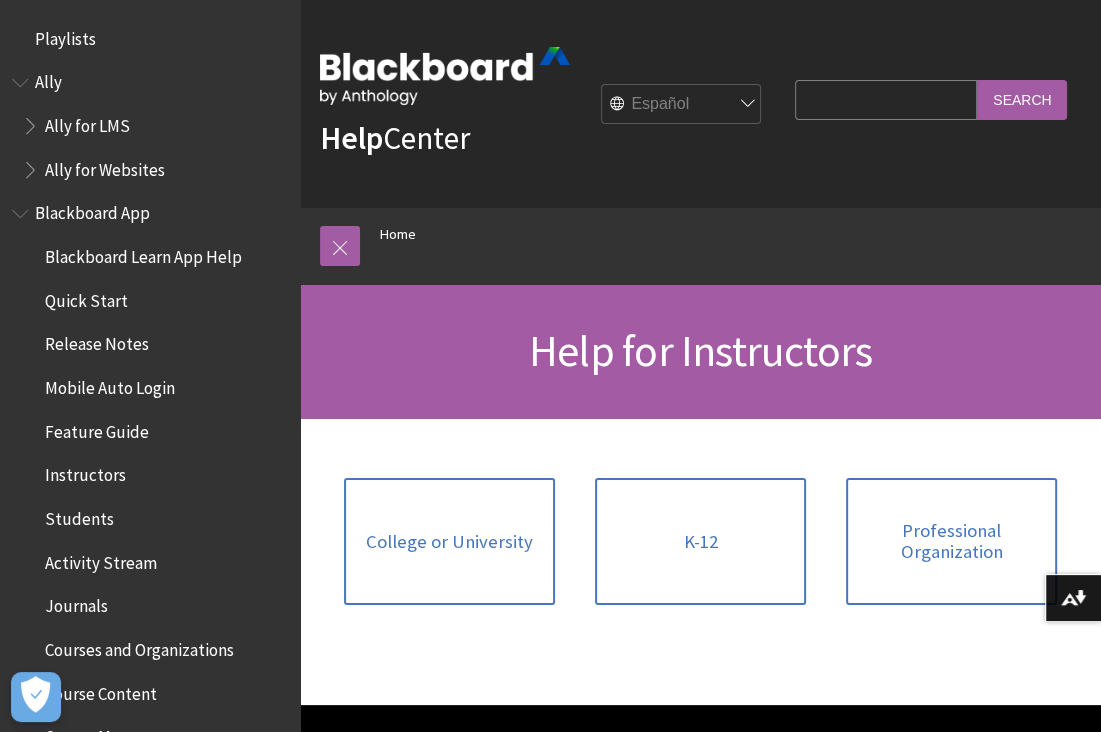click on "Help  Center" at bounding box center (445, 103) 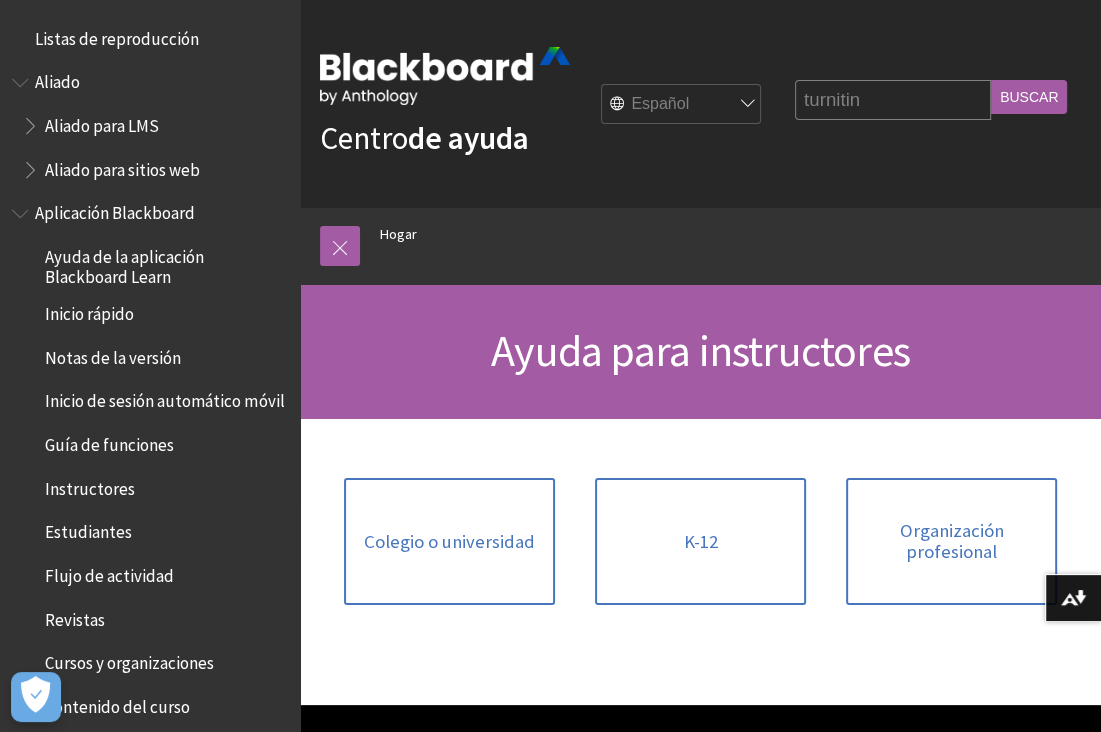 click on "turnitin" at bounding box center [893, 99] 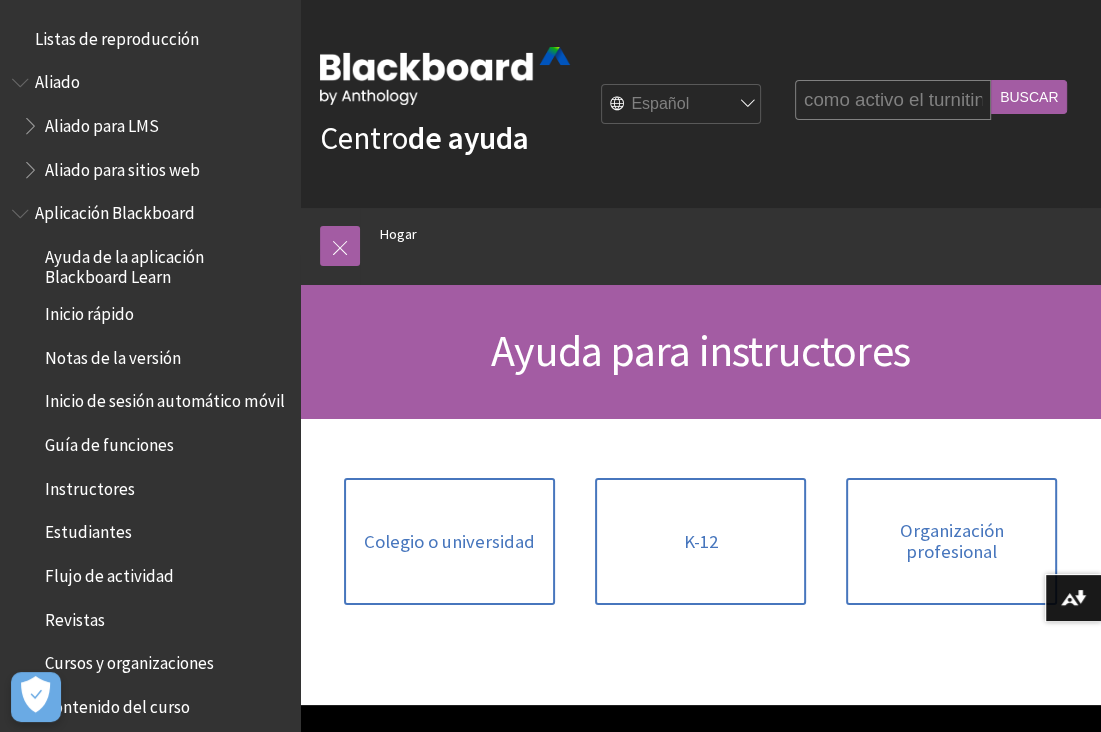 drag, startPoint x: 944, startPoint y: 102, endPoint x: 1022, endPoint y: 184, distance: 113.17243 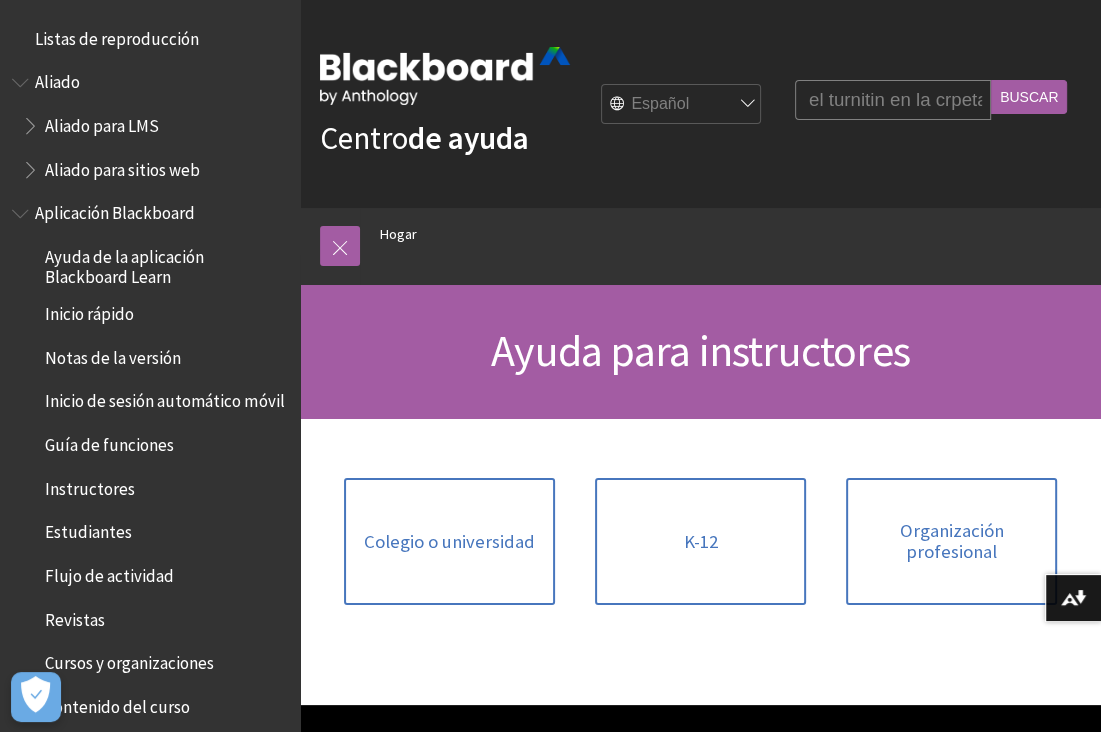 scroll, scrollTop: 0, scrollLeft: 104, axis: horizontal 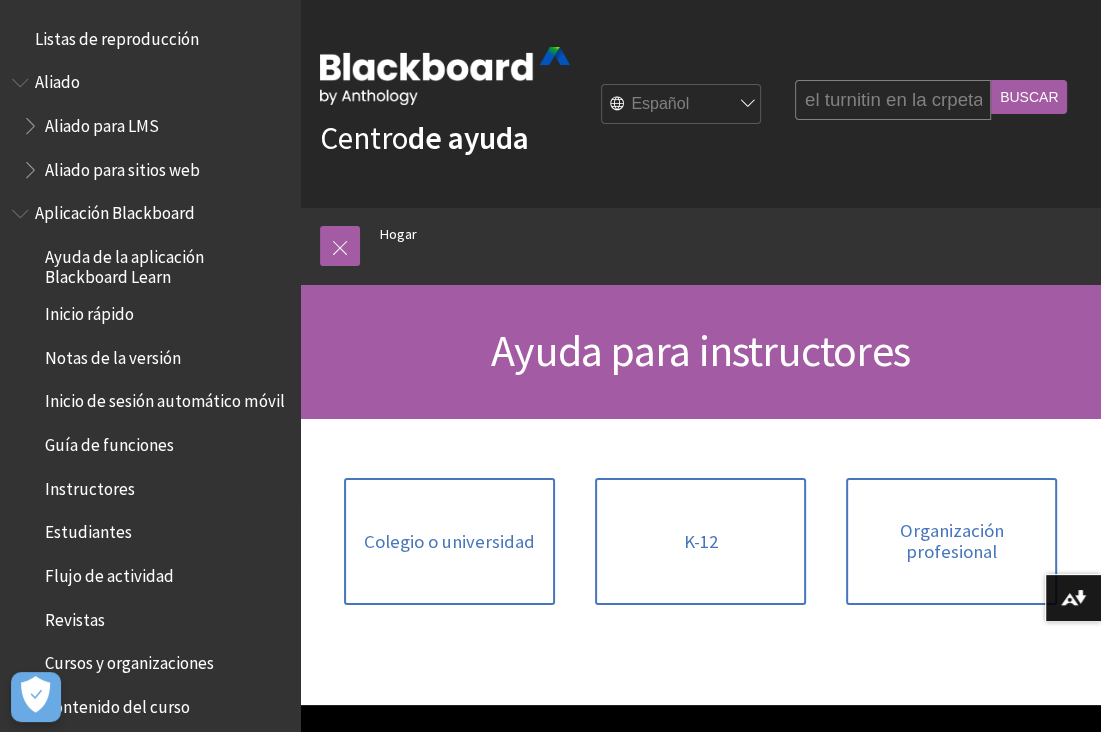 click on "como activo el turnitin en la crpeta" at bounding box center [893, 99] 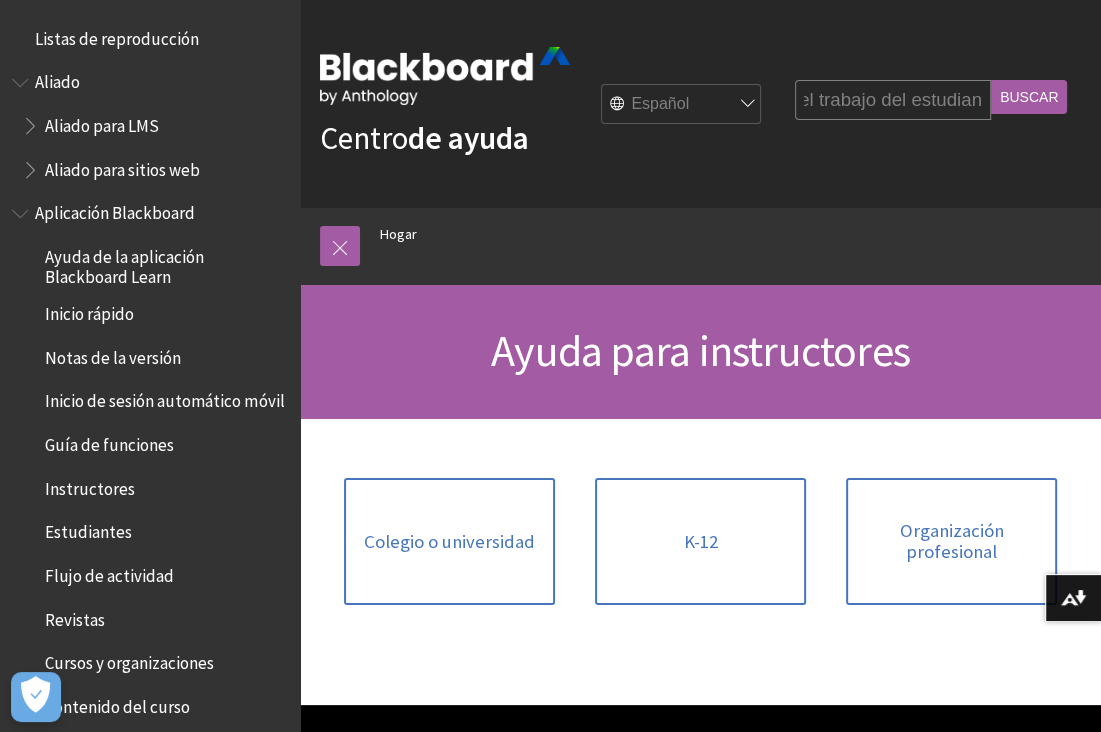 scroll, scrollTop: 0, scrollLeft: 445, axis: horizontal 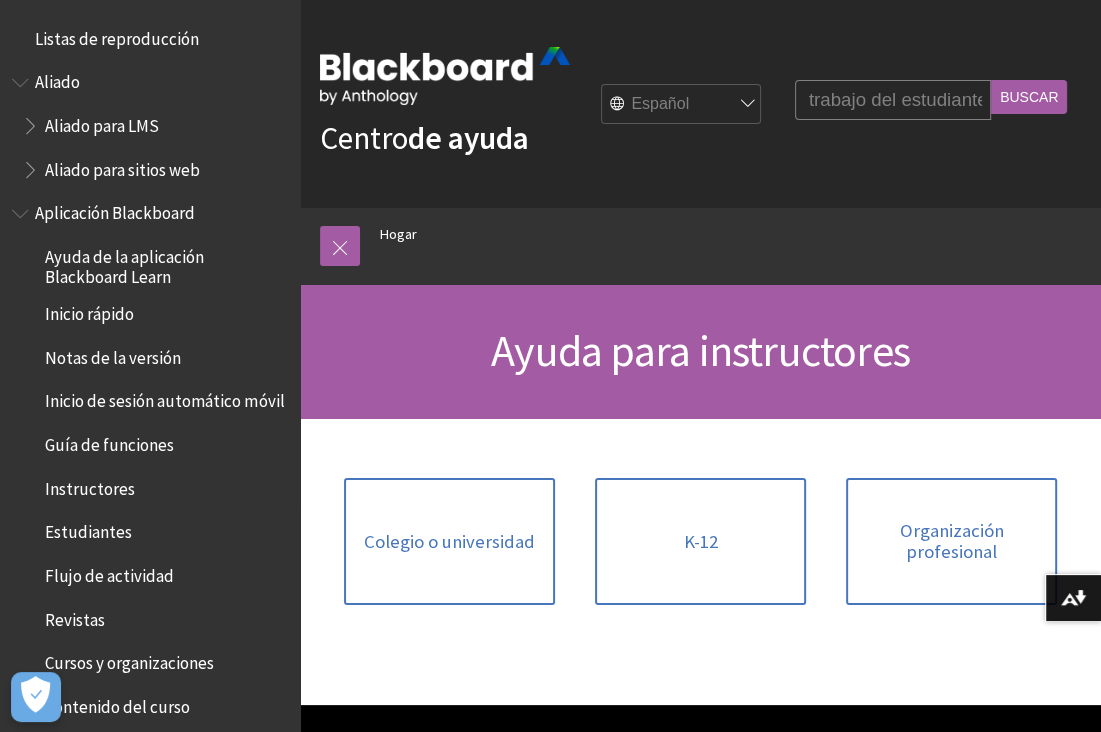 type on "como activo el turnitin en la carpeta de evaluacion del trabajo del estudiante" 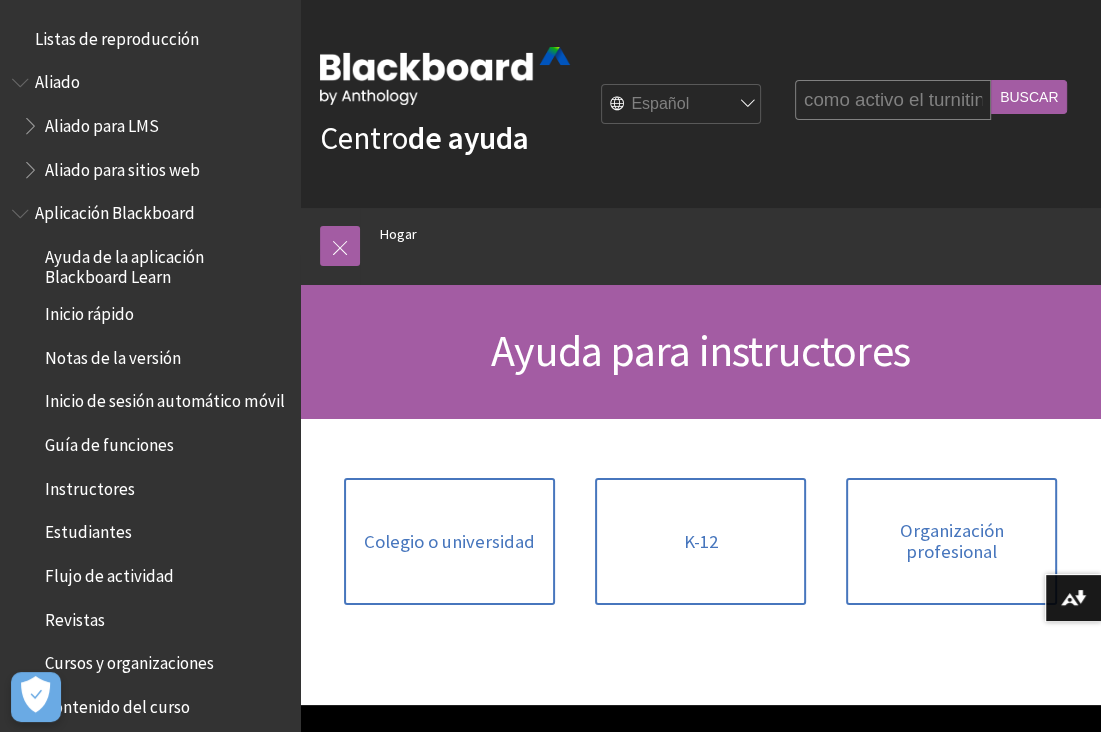 click on "Buscar" at bounding box center [1029, 97] 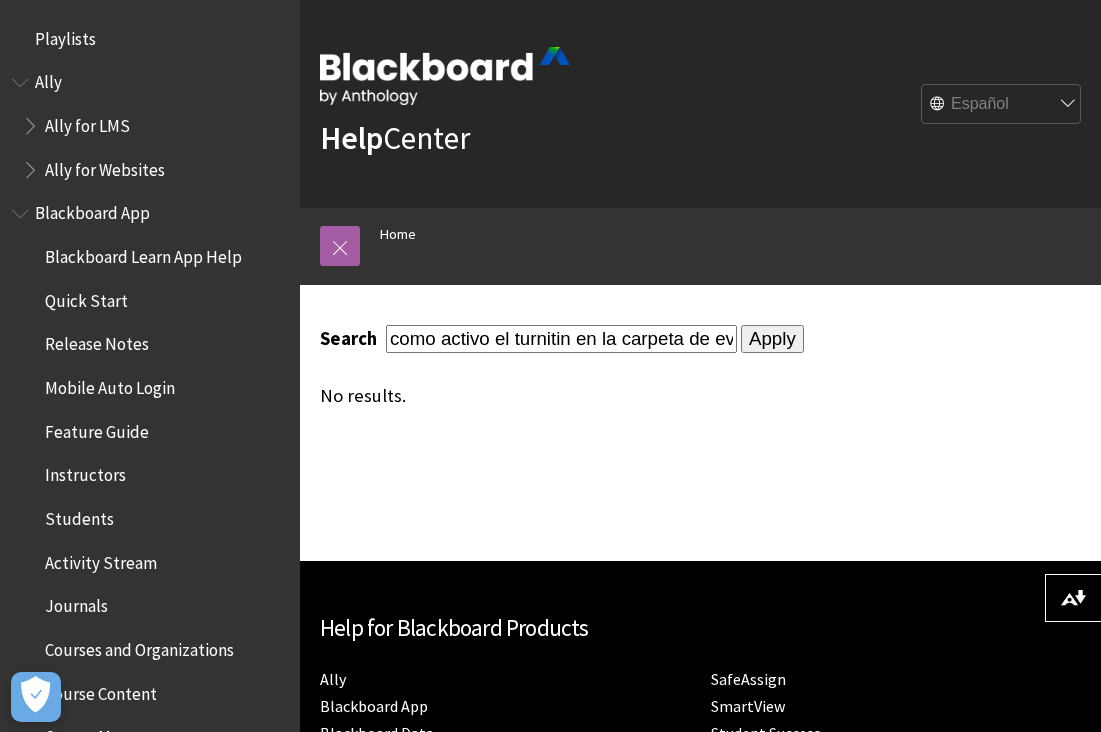 scroll, scrollTop: 0, scrollLeft: 0, axis: both 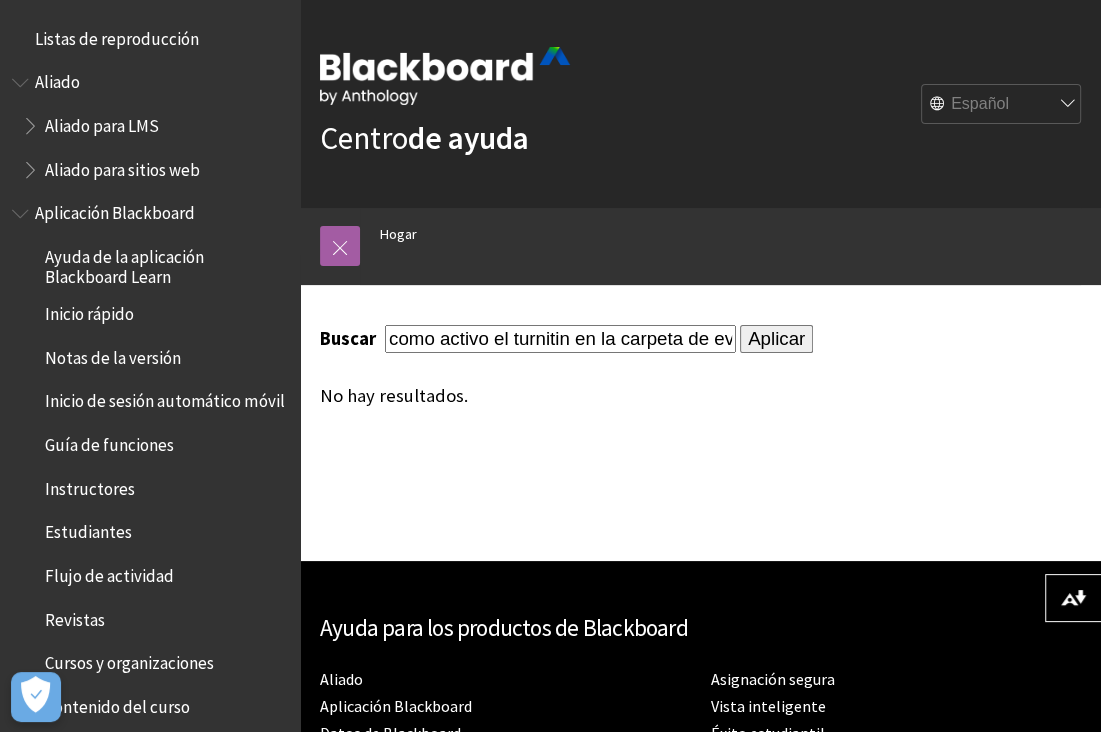 click on "Aplicar" at bounding box center (776, 339) 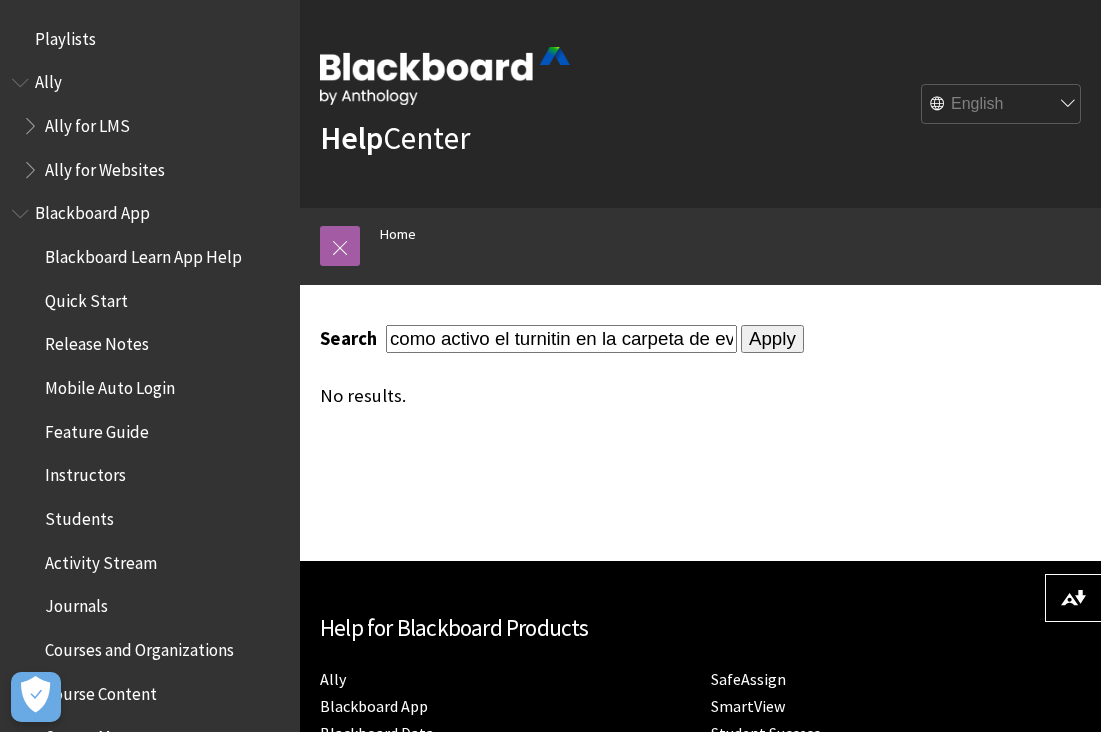 scroll, scrollTop: 0, scrollLeft: 0, axis: both 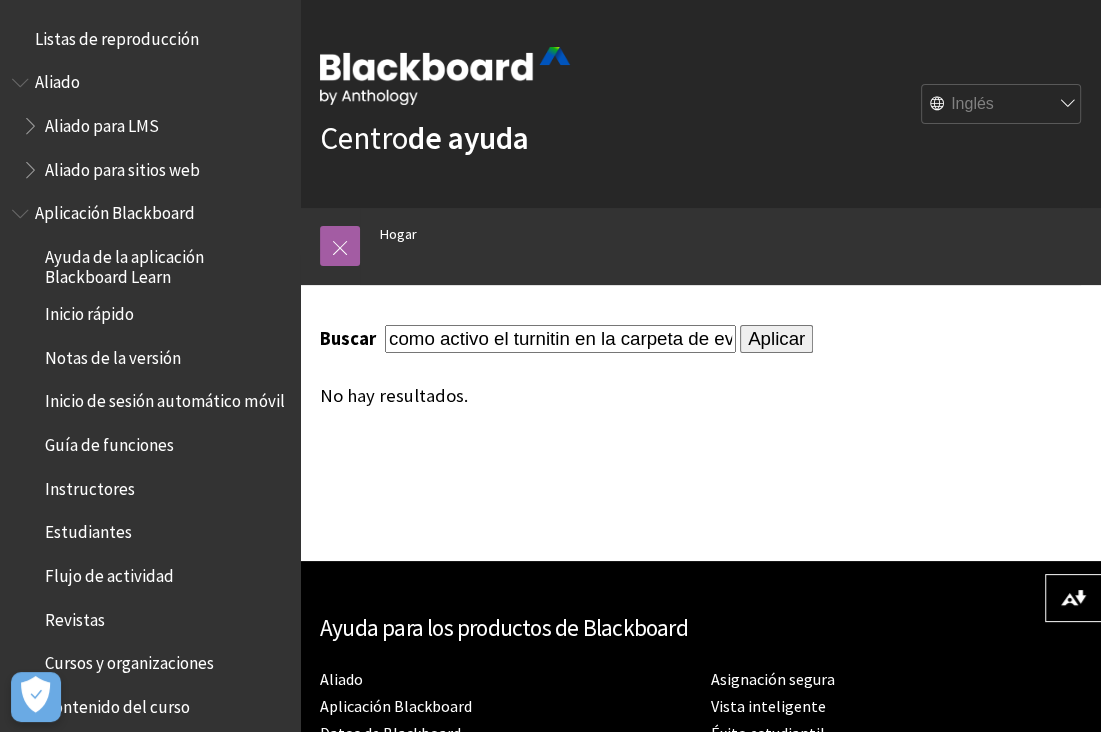 drag, startPoint x: 833, startPoint y: 493, endPoint x: 828, endPoint y: 484, distance: 10.29563 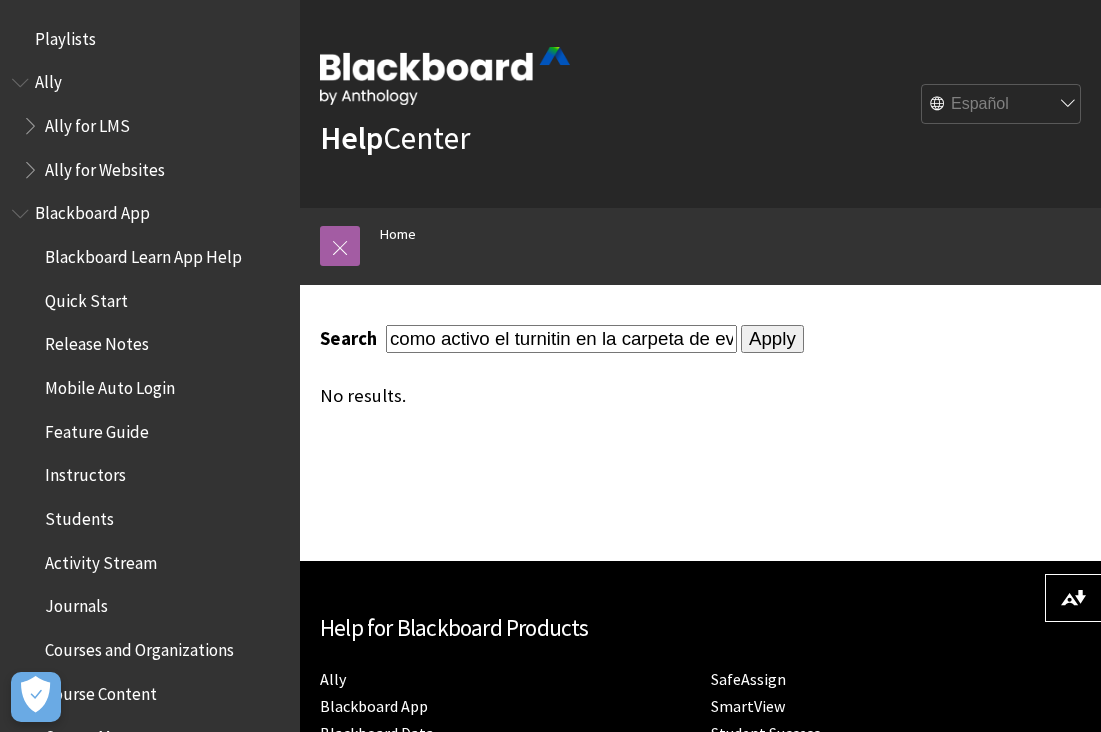 scroll, scrollTop: 0, scrollLeft: 0, axis: both 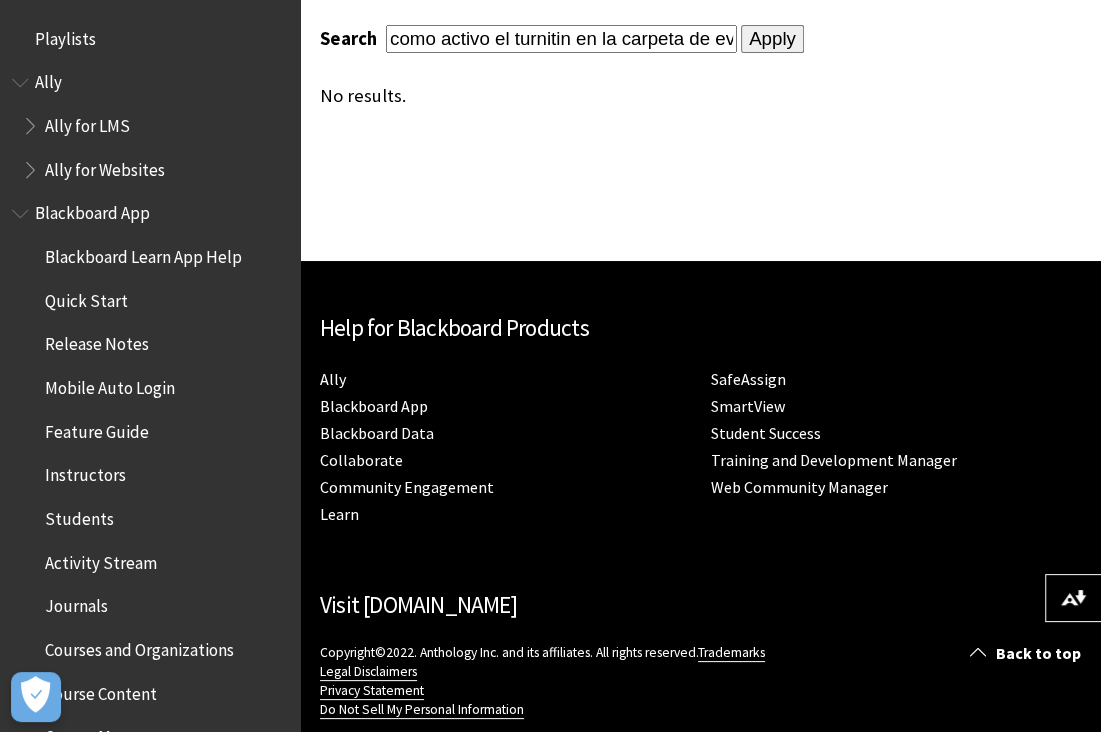 click on "Visit [DOMAIN_NAME]" at bounding box center (418, 604) 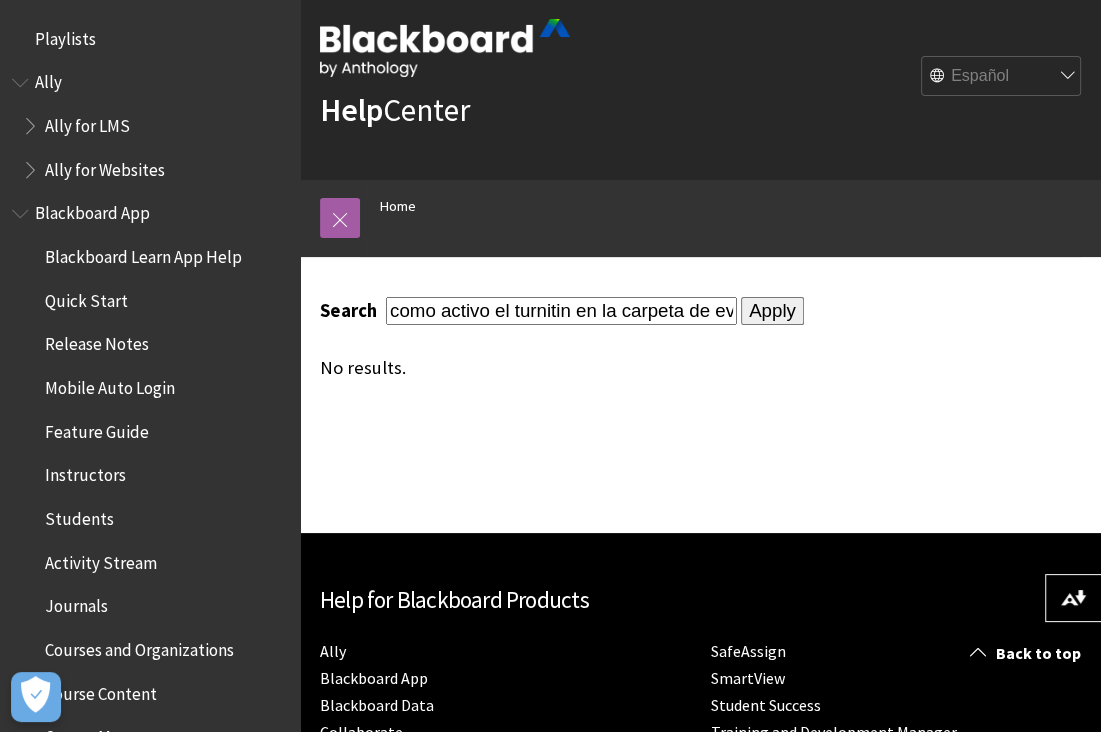 scroll, scrollTop: 0, scrollLeft: 0, axis: both 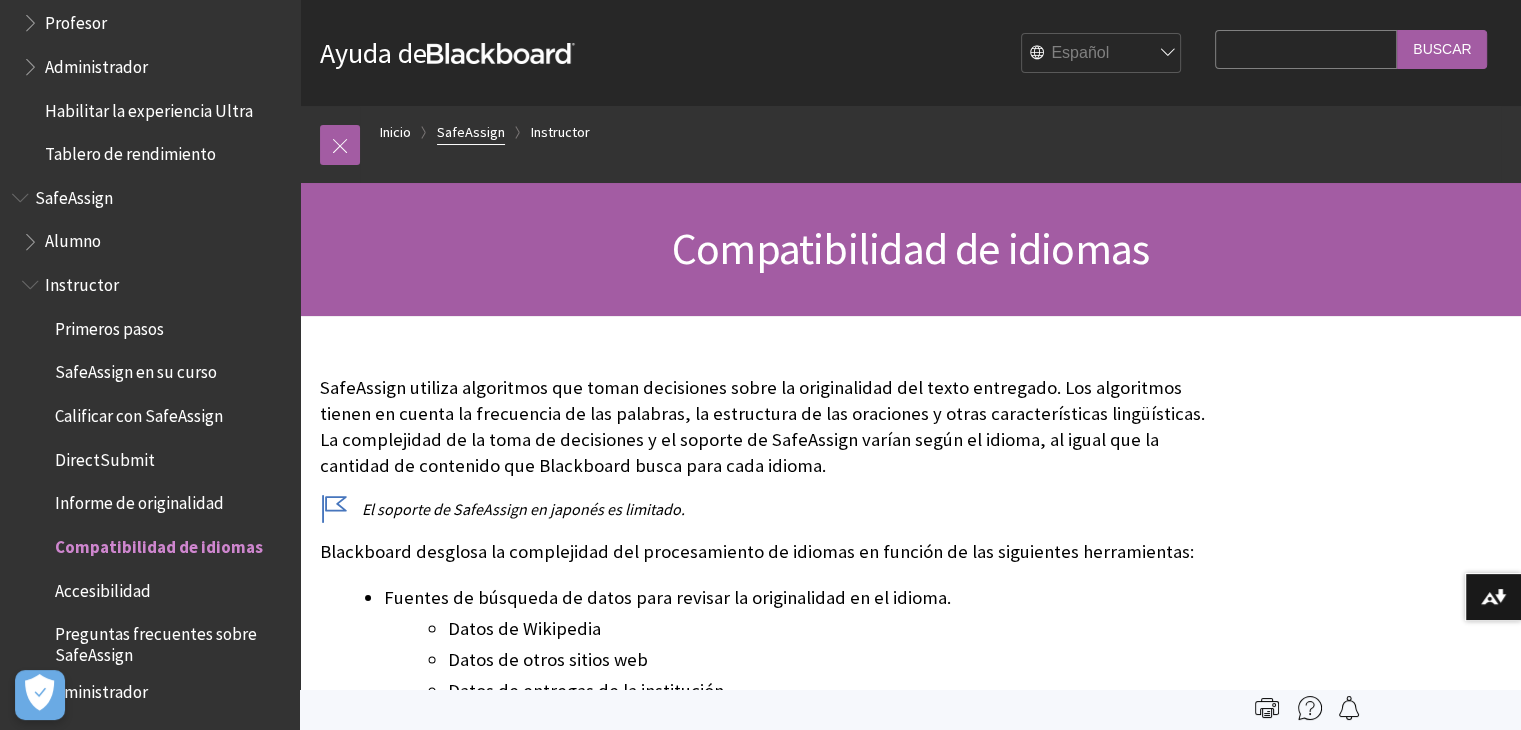click on "SafeAssign" at bounding box center [471, 132] 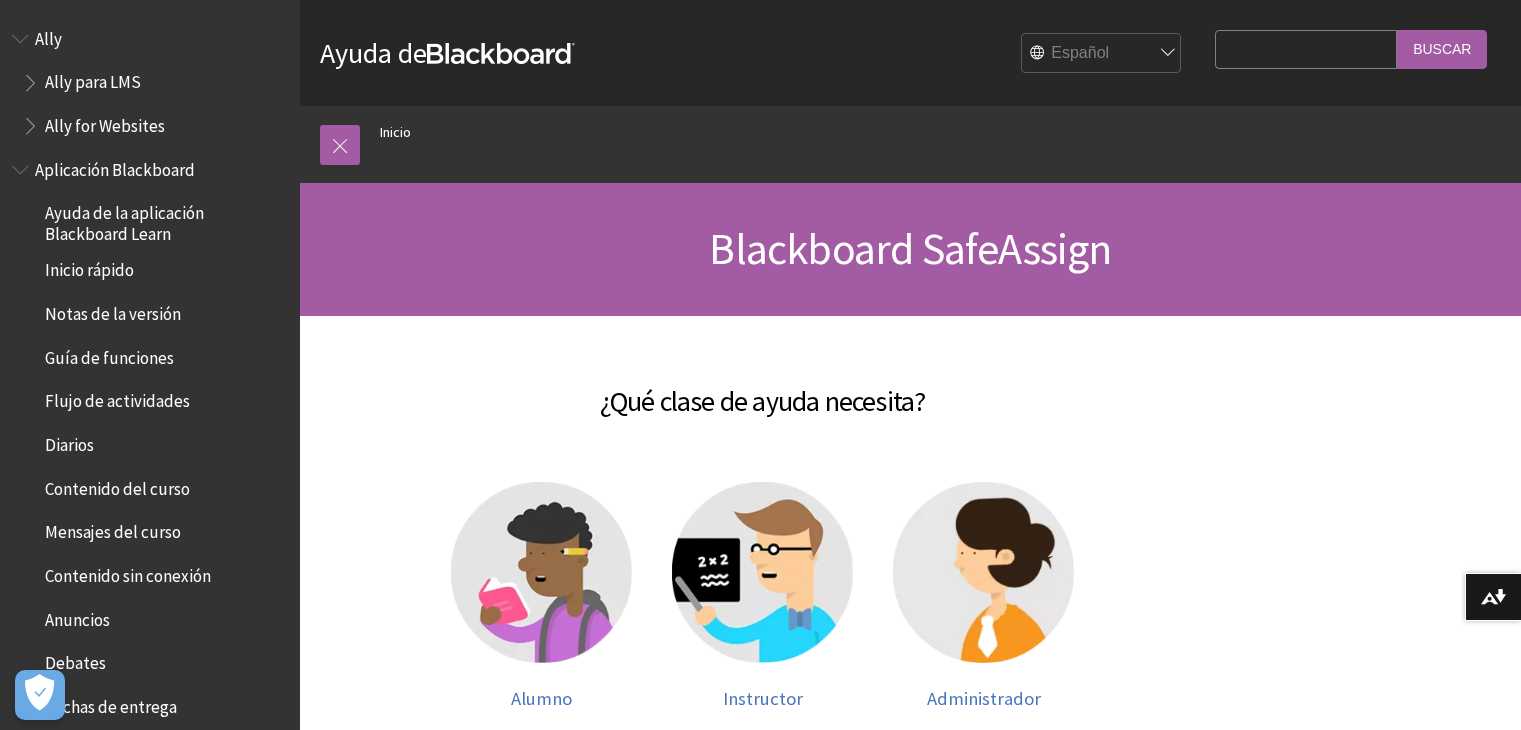 scroll, scrollTop: 0, scrollLeft: 0, axis: both 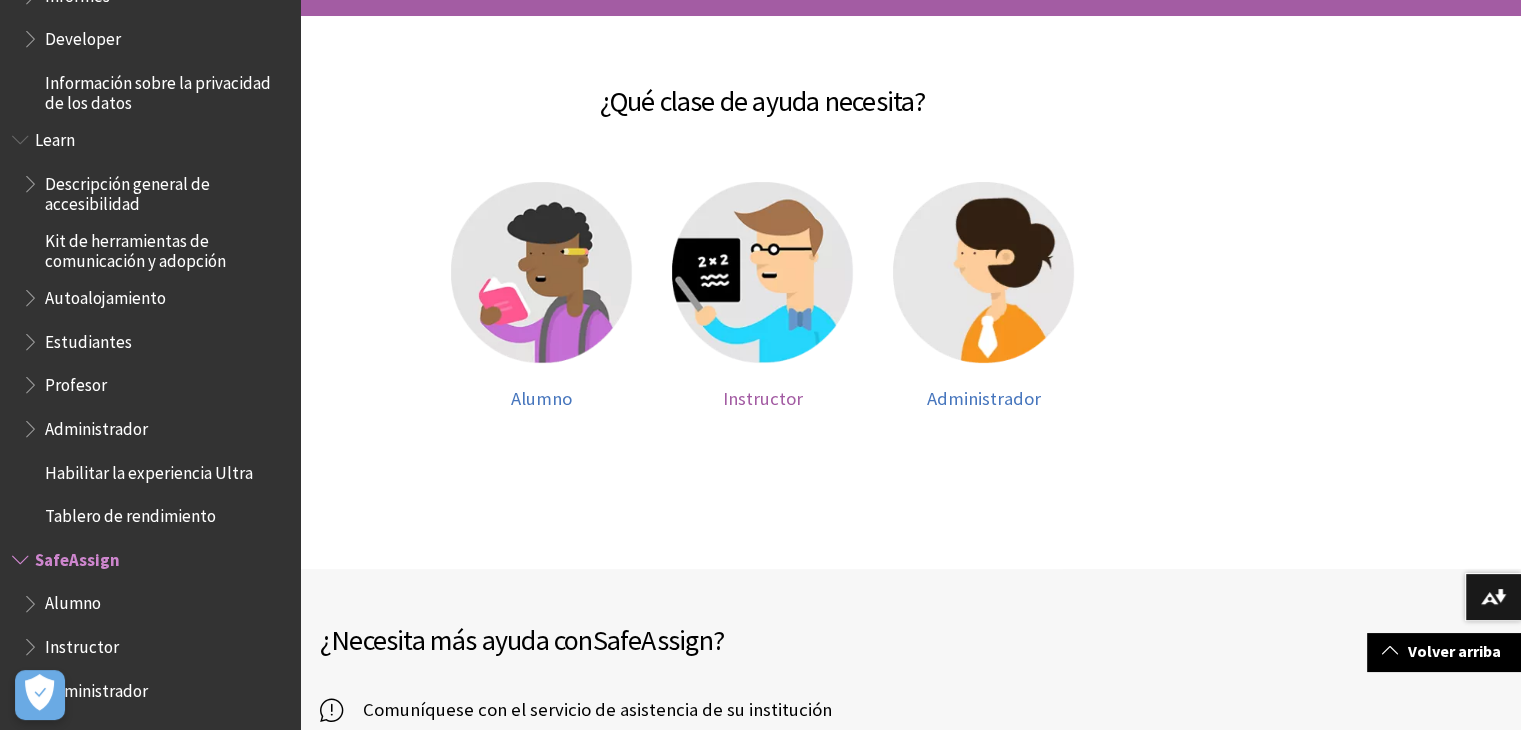 click at bounding box center [762, 272] 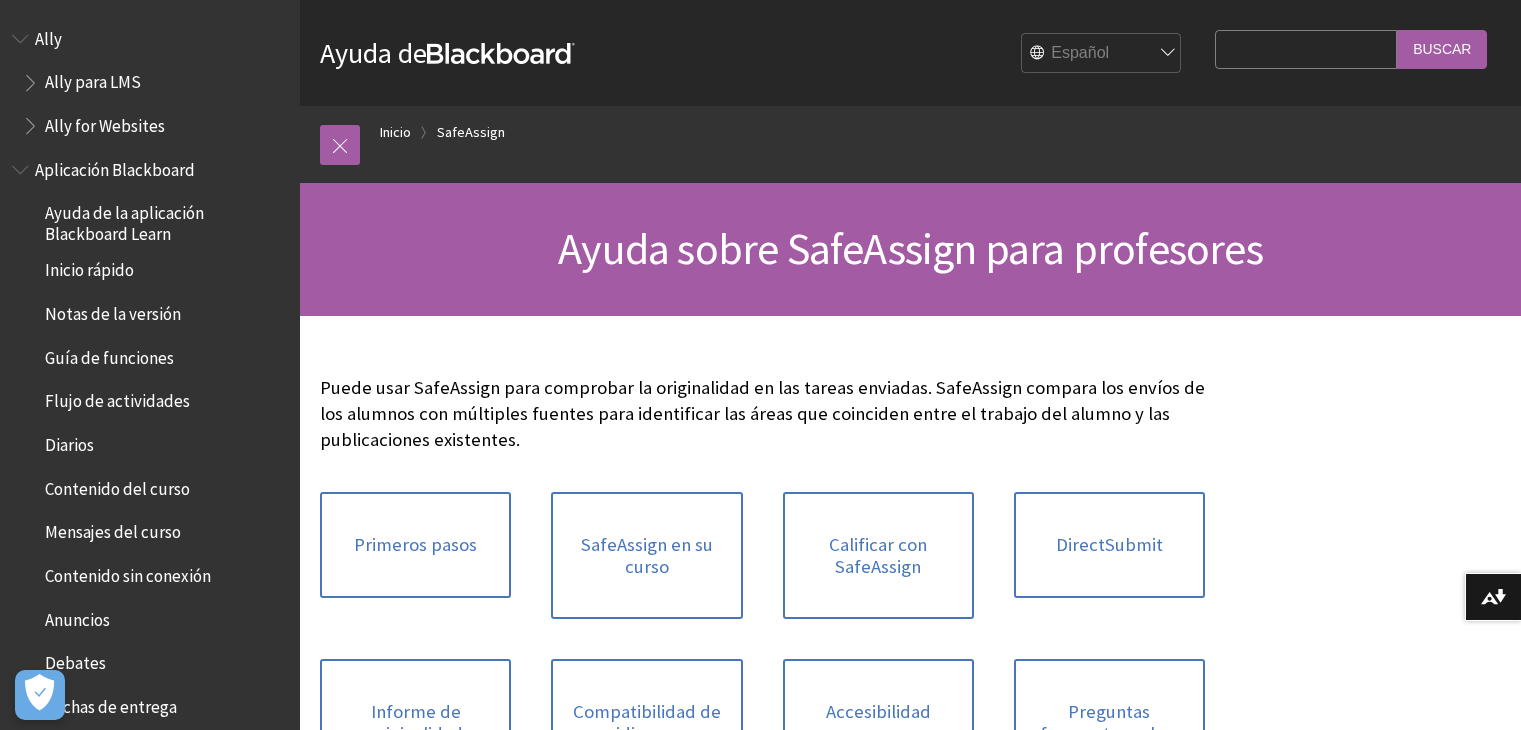 scroll, scrollTop: 0, scrollLeft: 0, axis: both 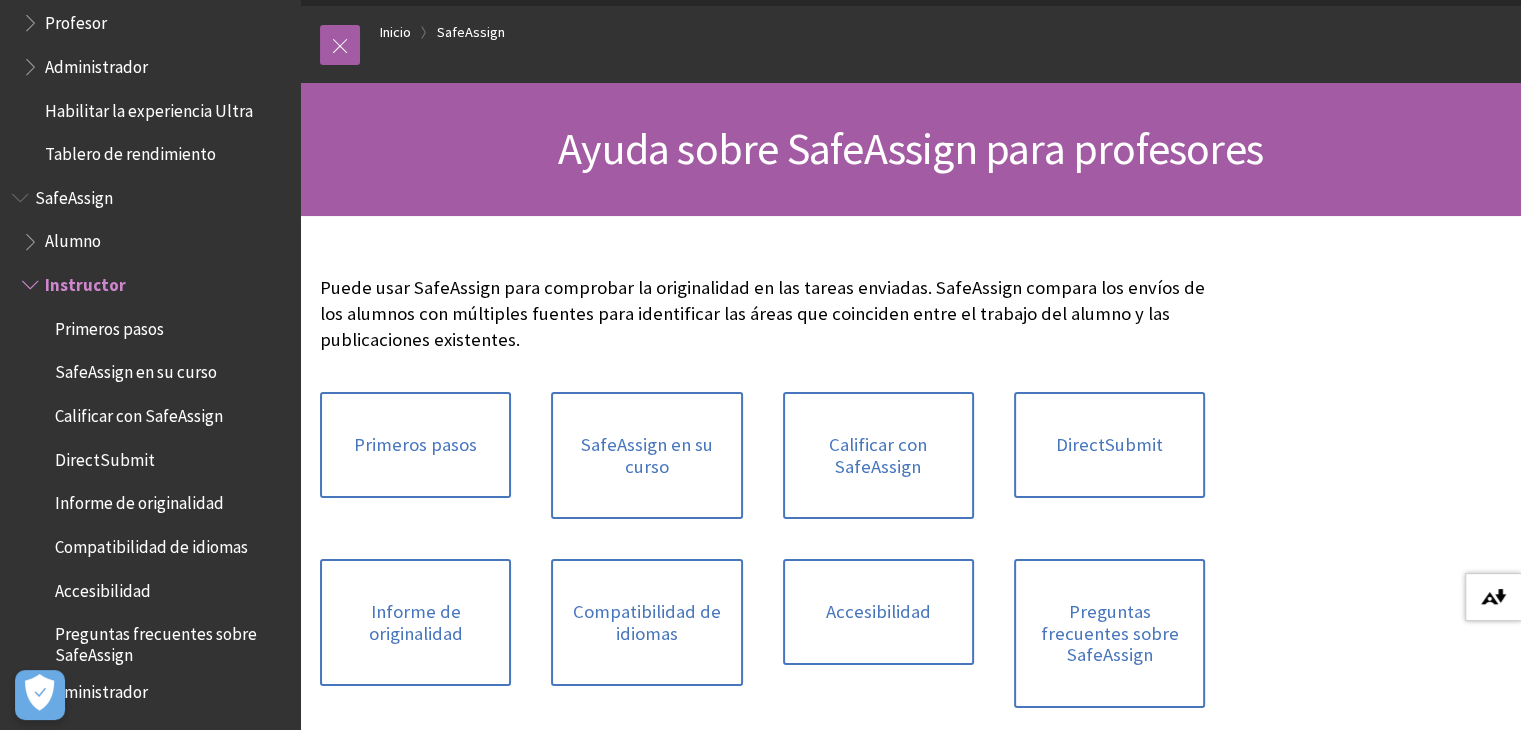 click at bounding box center [1493, 597] 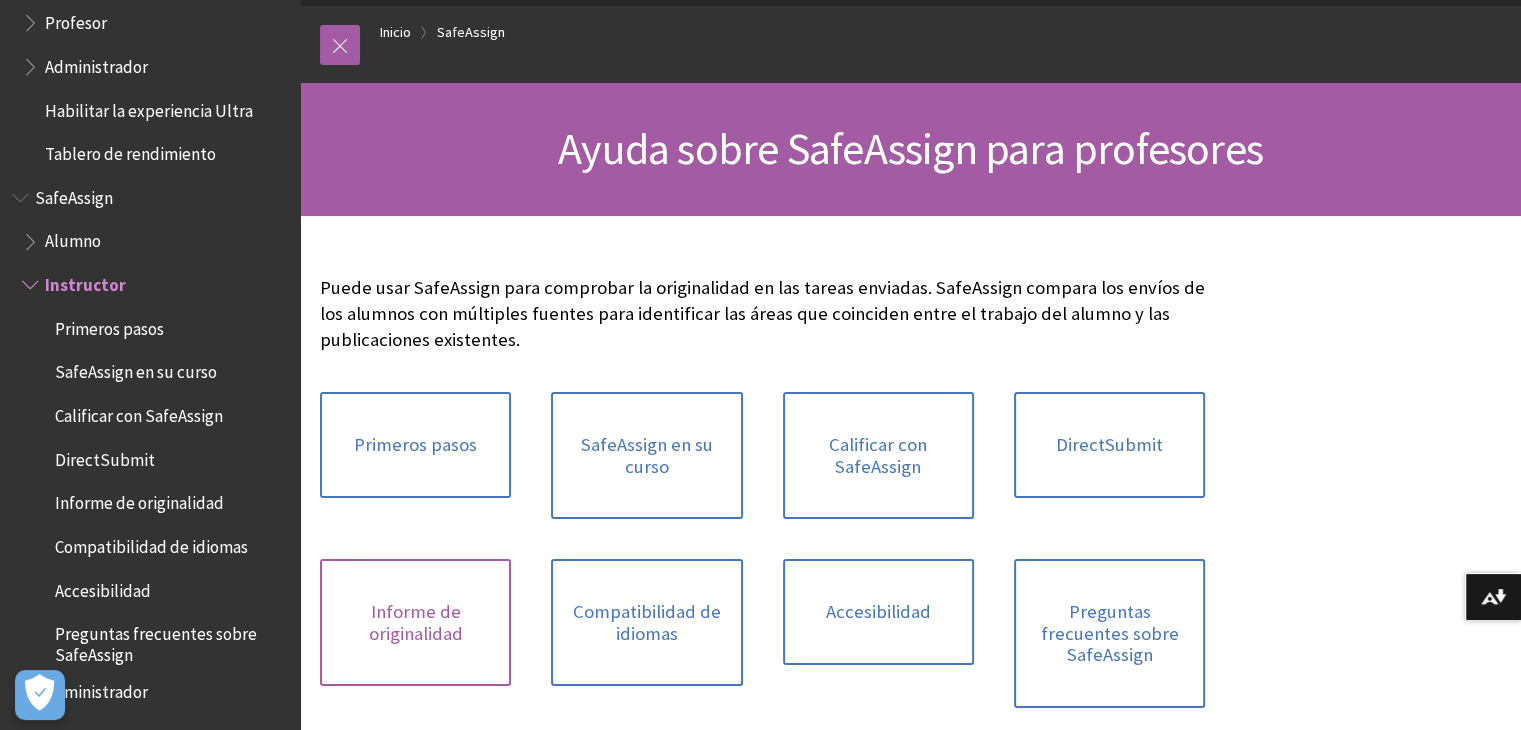 click on "Informe de originalidad" at bounding box center [415, 622] 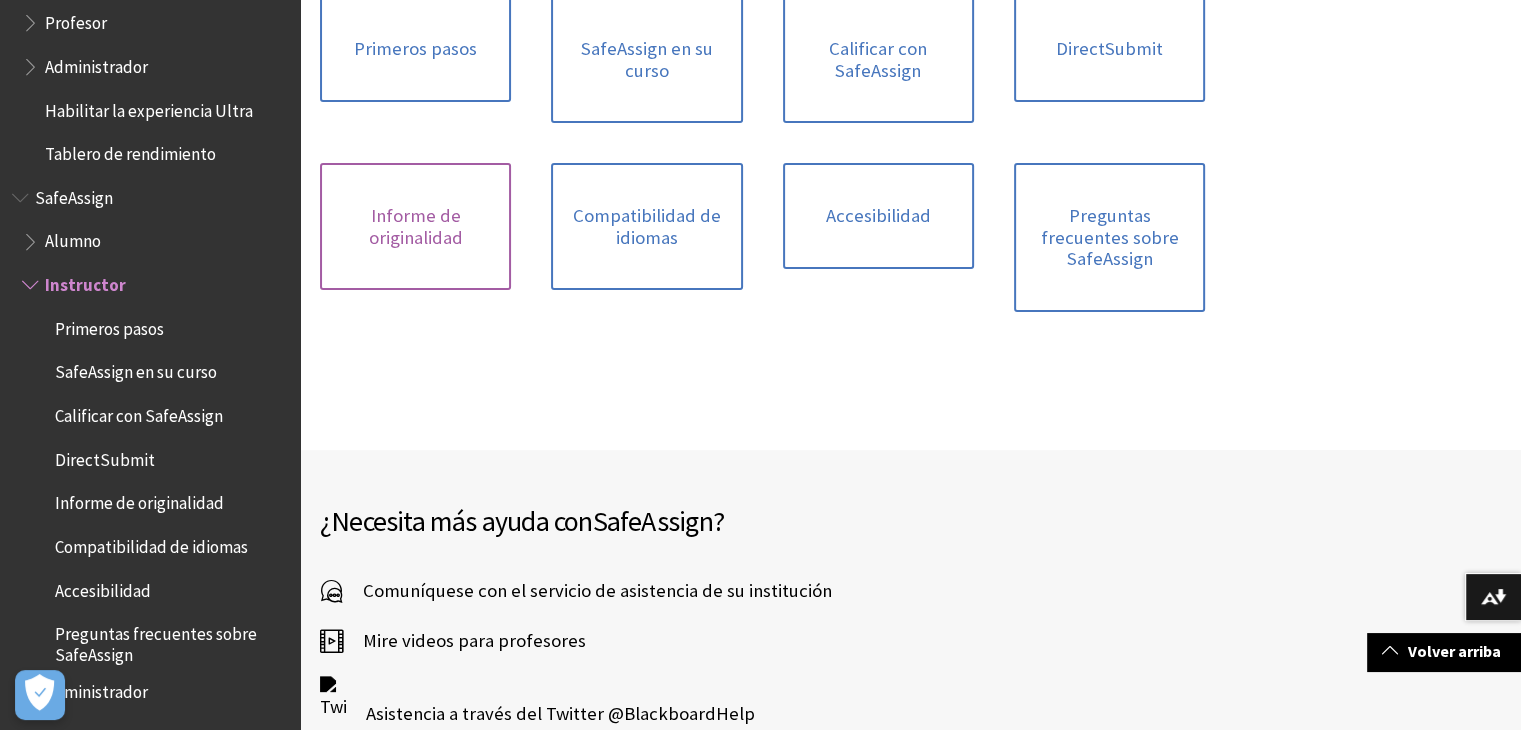 scroll, scrollTop: 500, scrollLeft: 0, axis: vertical 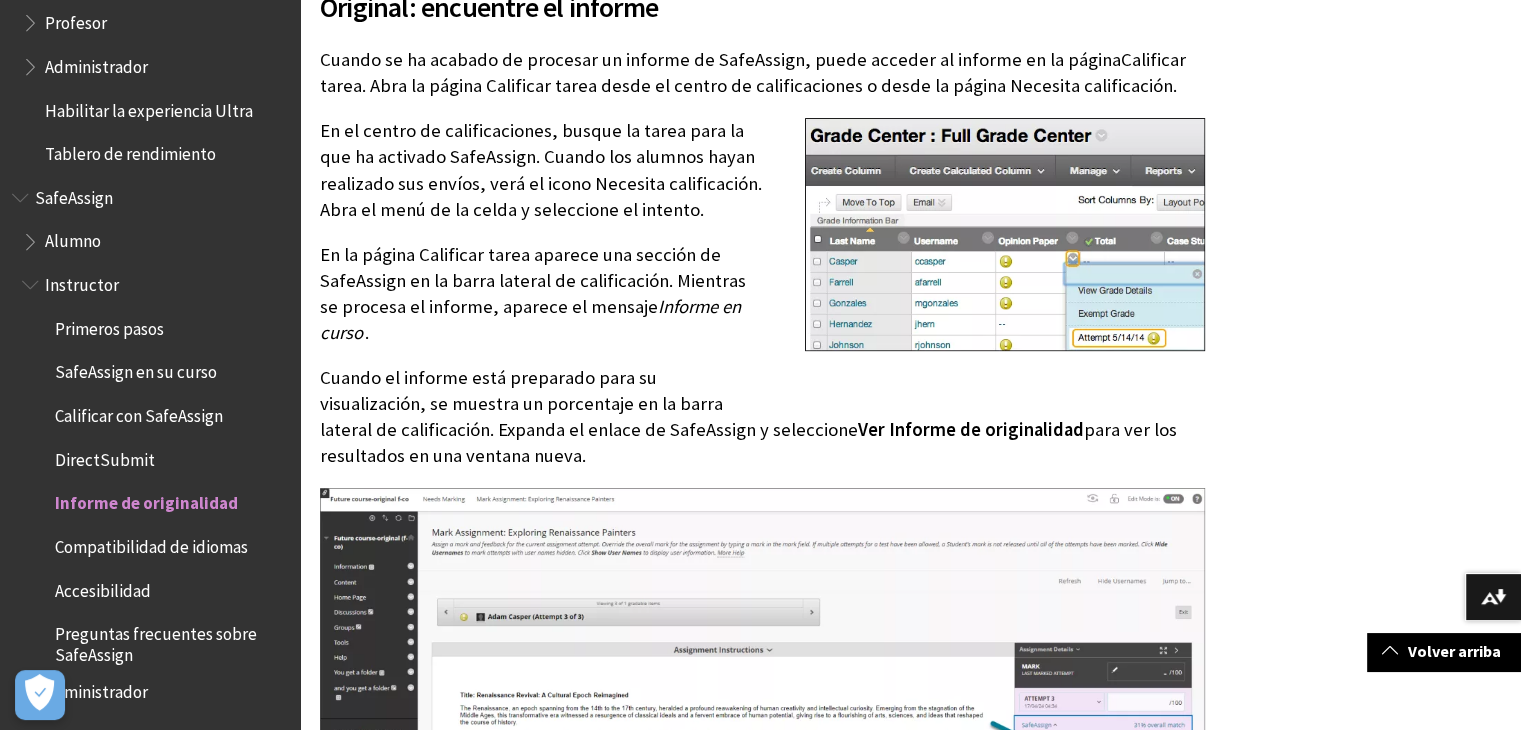 click on "®  o un iPhone ® ." at bounding box center (910, 2786) 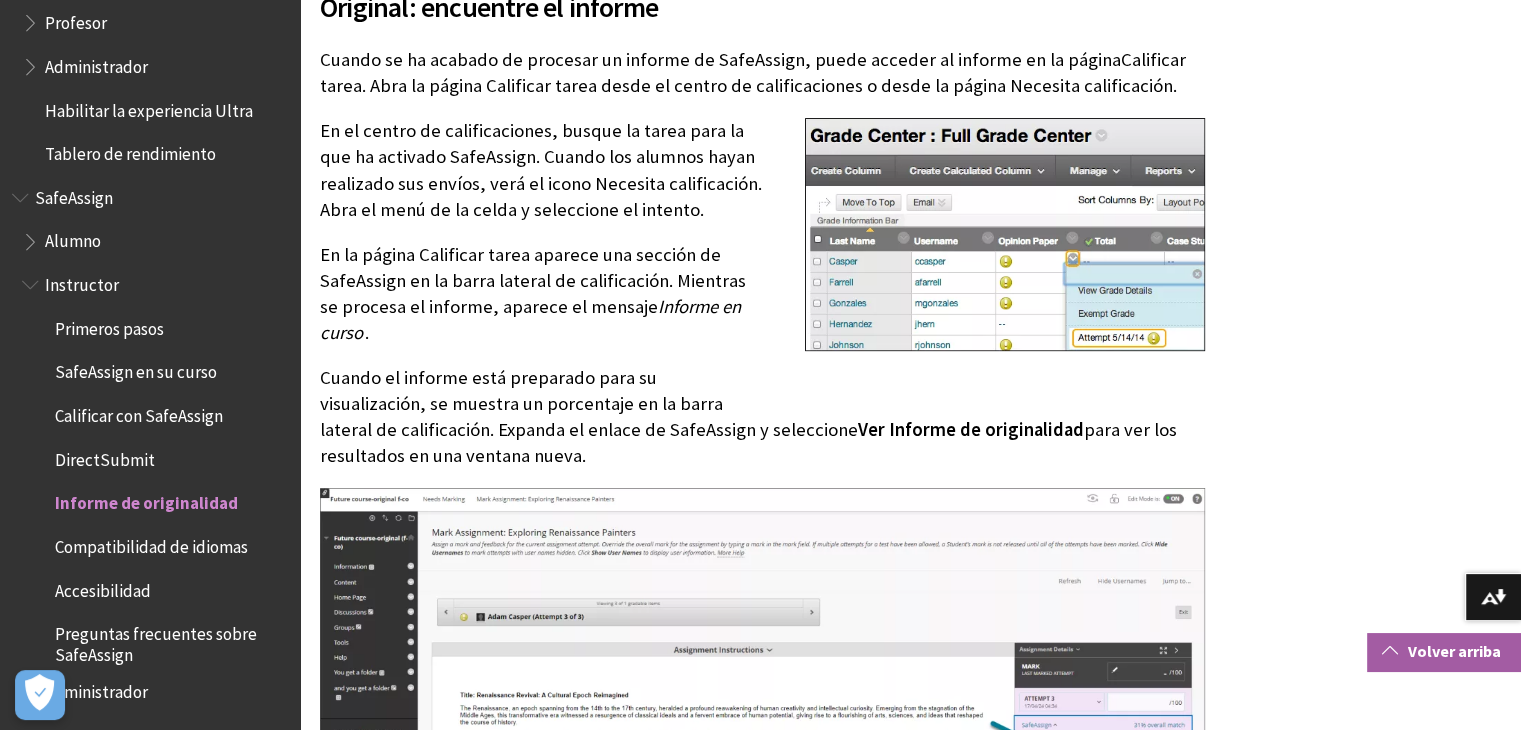 click on "Volver arriba" at bounding box center [1444, 651] 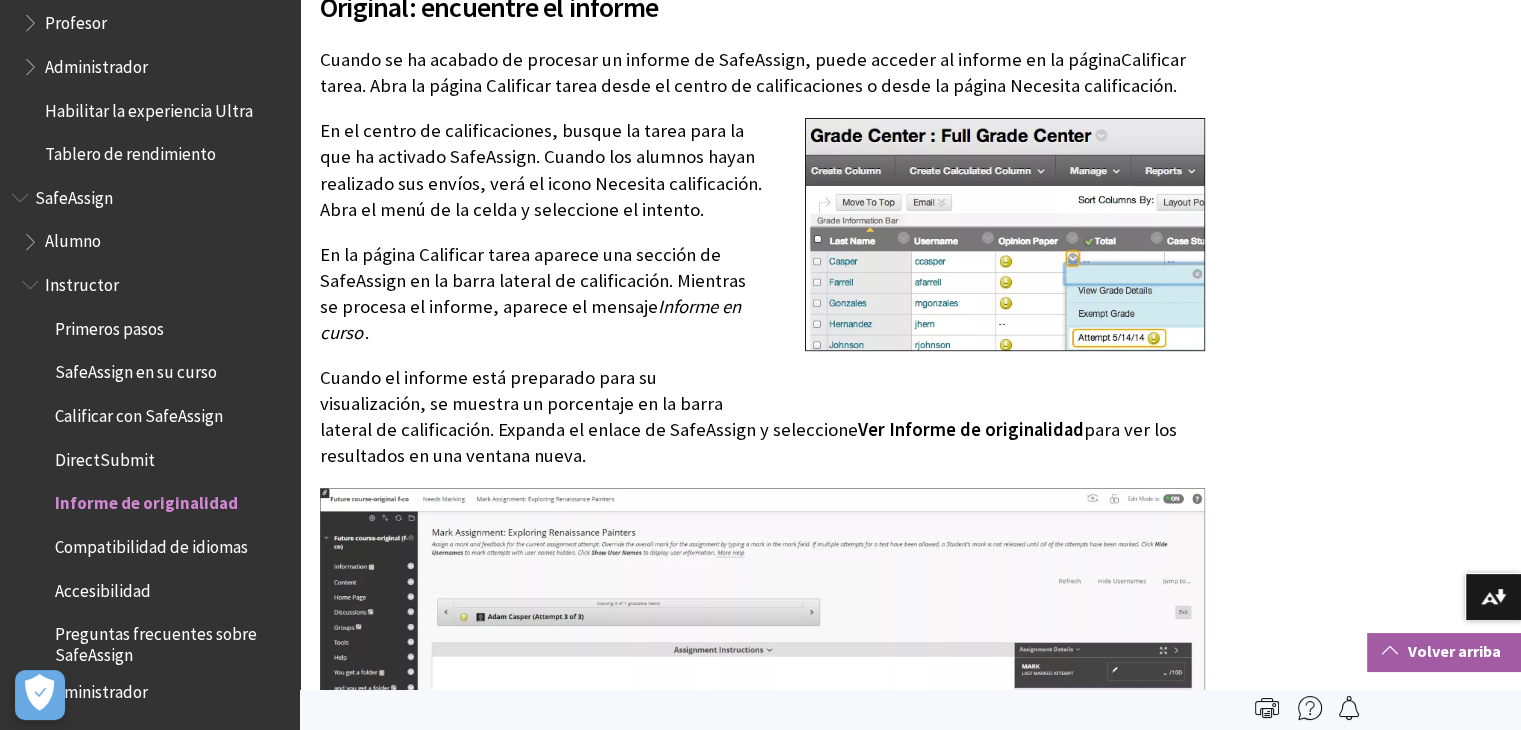 scroll, scrollTop: 0, scrollLeft: 0, axis: both 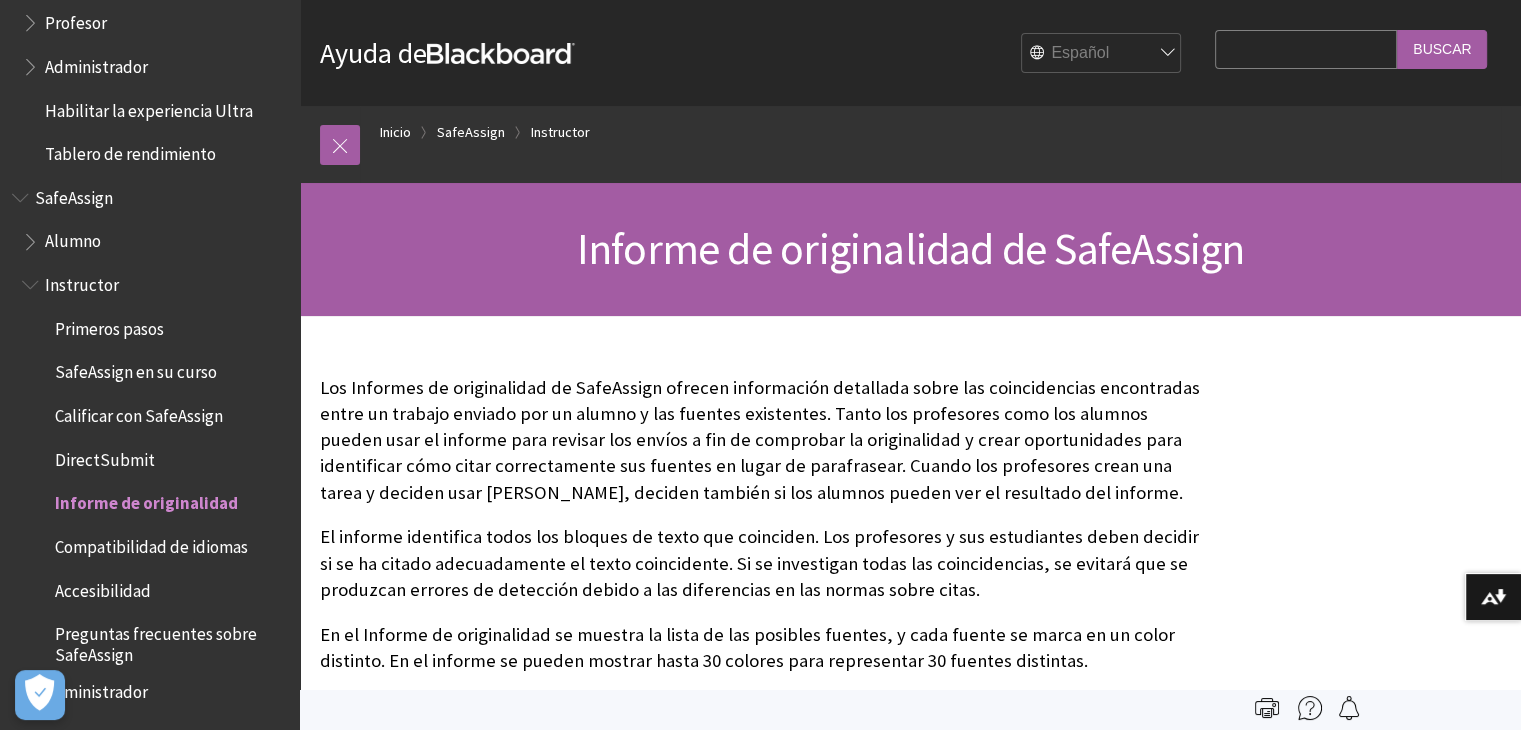 click on "Search Query" at bounding box center [1306, 49] 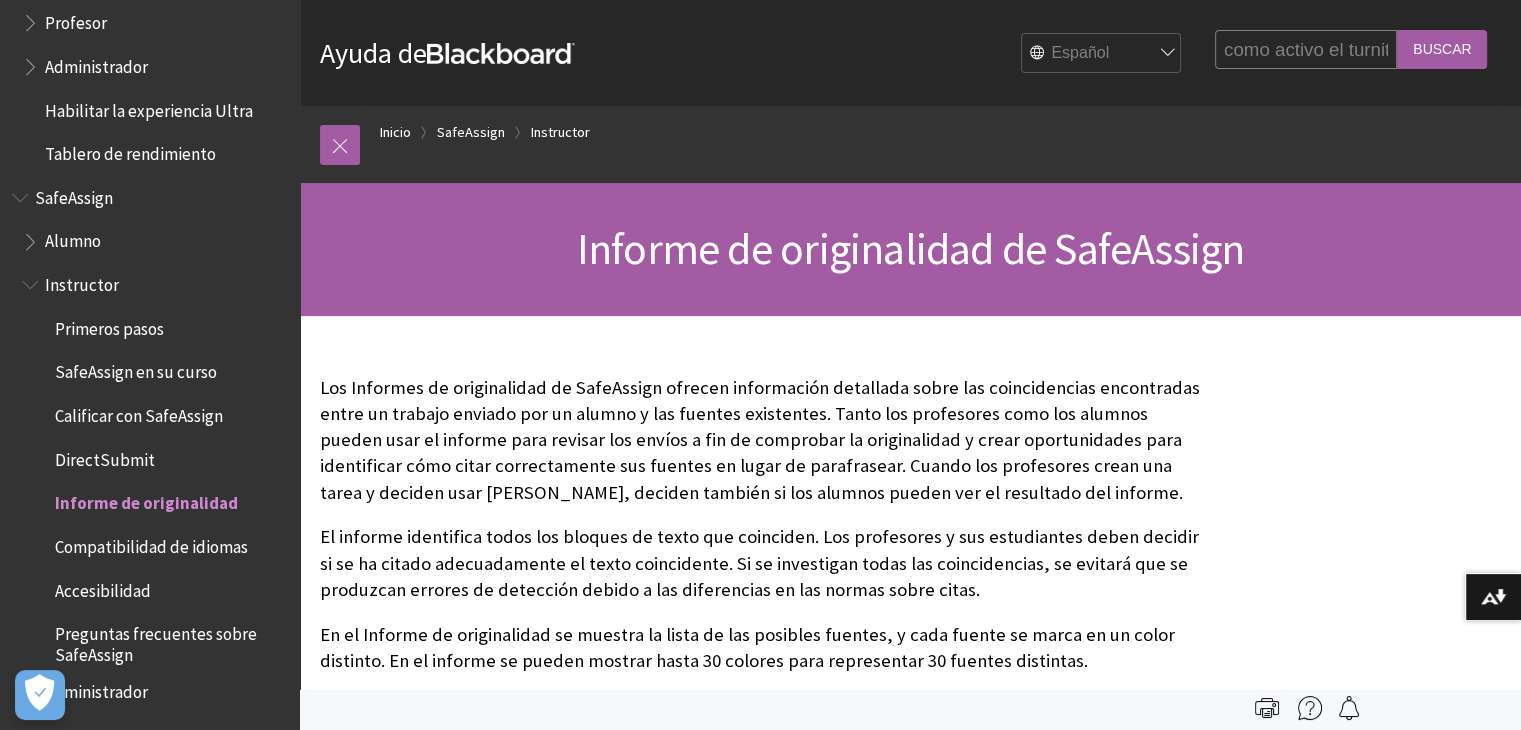 click on "Buscar" at bounding box center [1442, 49] 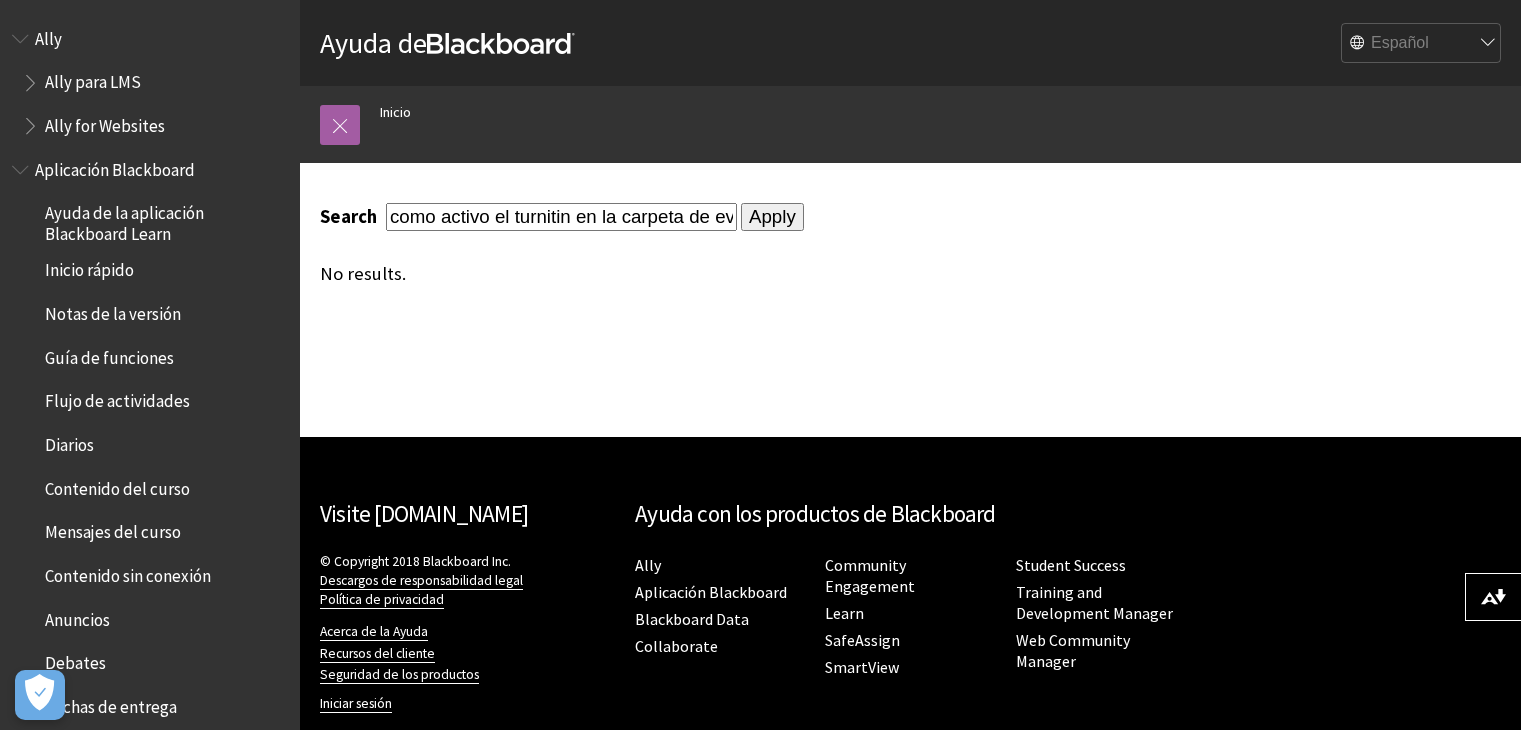 scroll, scrollTop: 0, scrollLeft: 0, axis: both 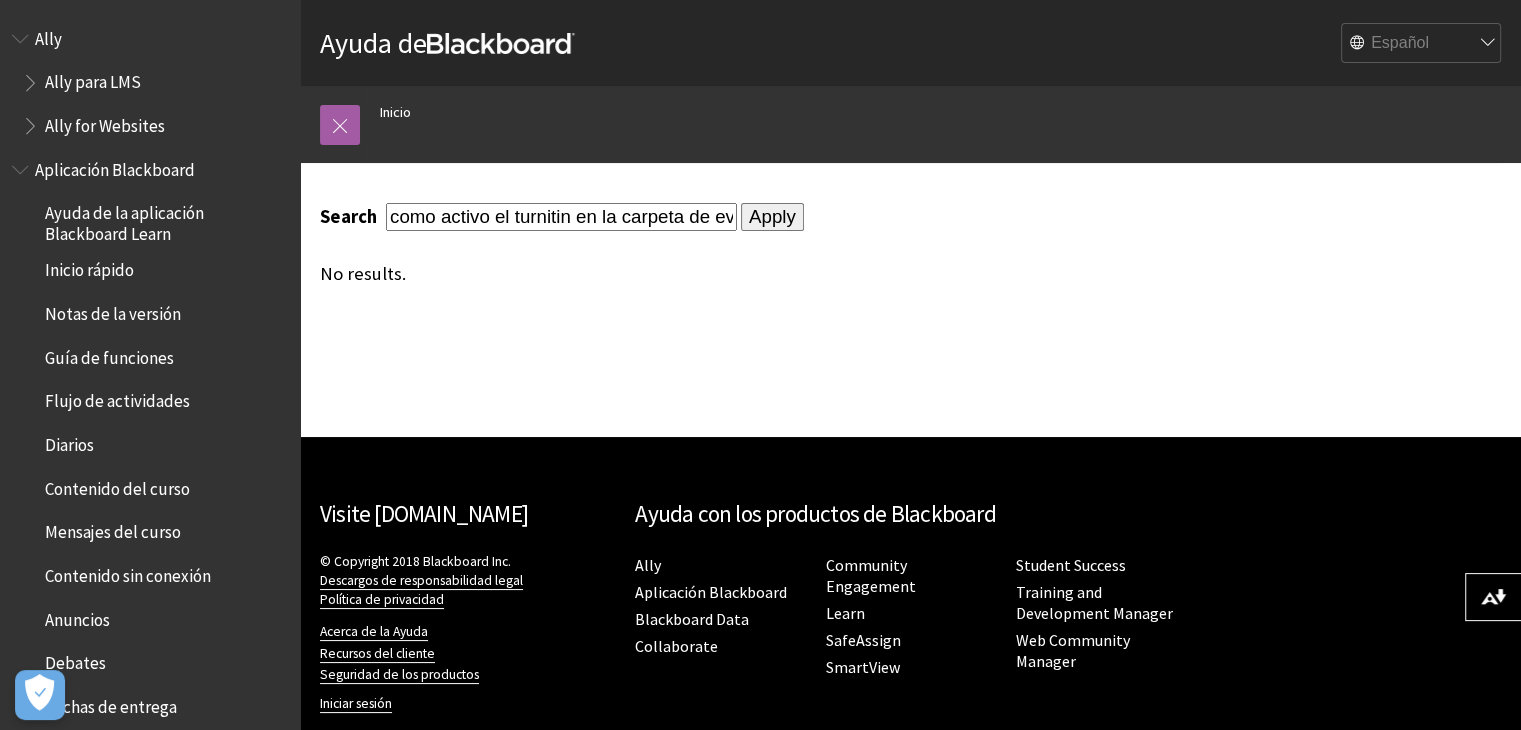 click on "No results." at bounding box center (762, 274) 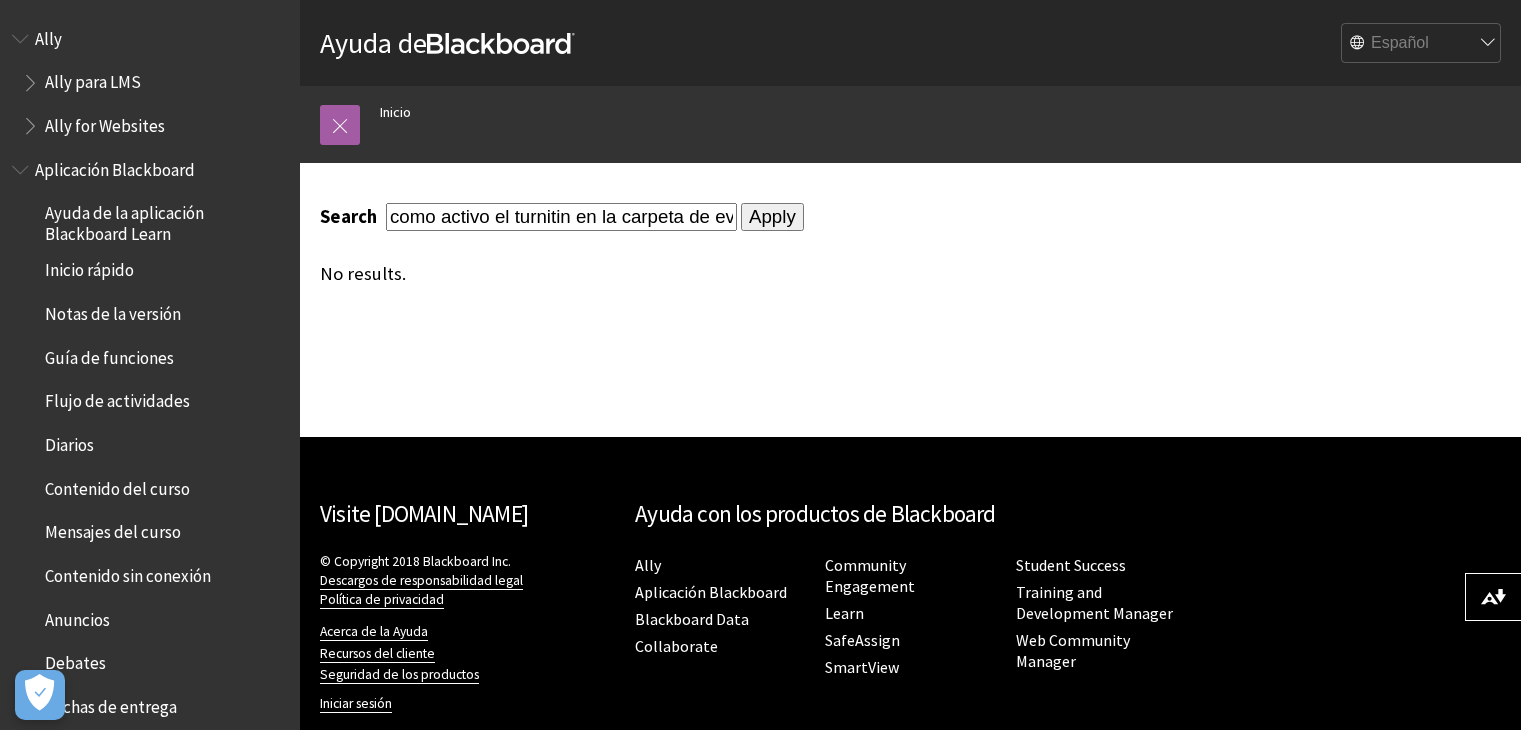 scroll, scrollTop: 0, scrollLeft: 0, axis: both 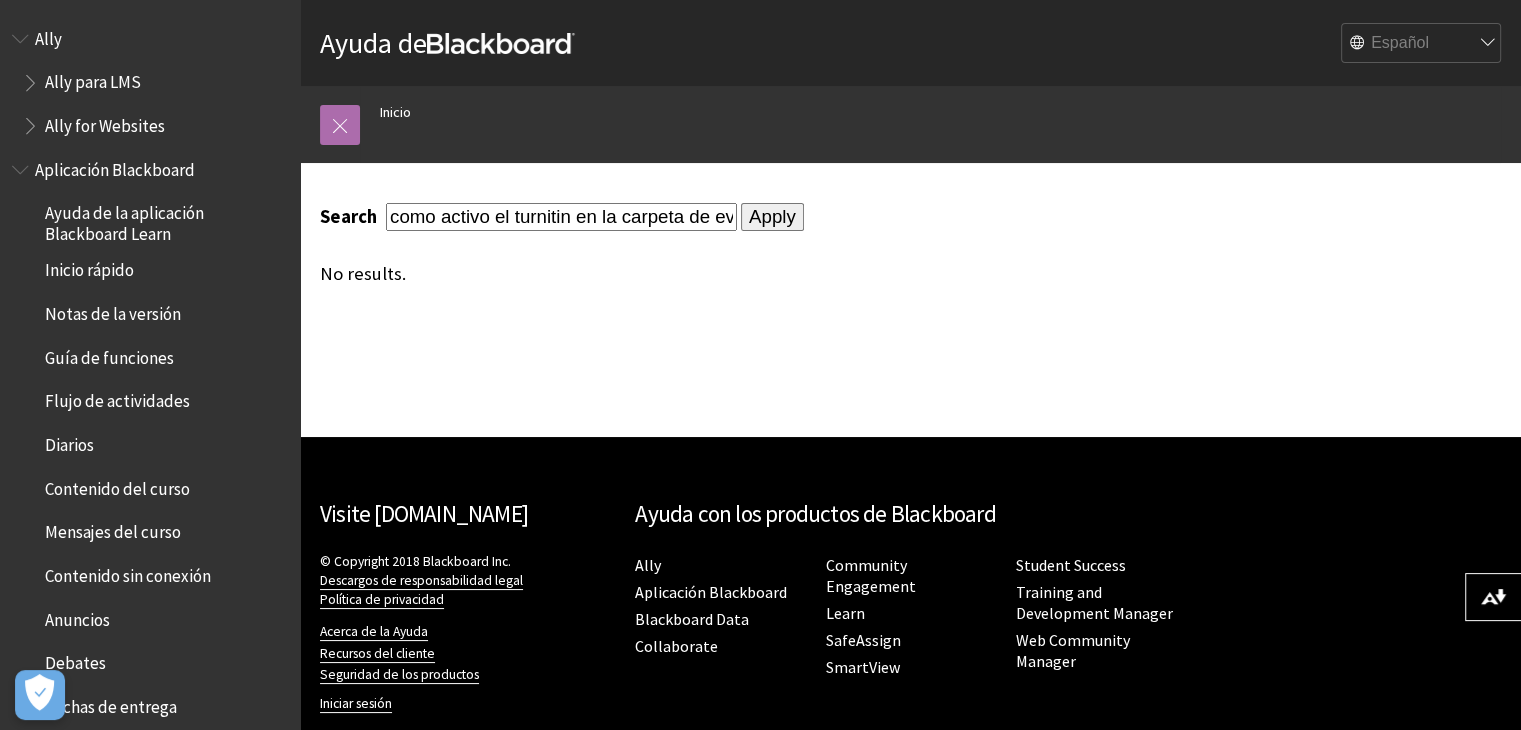 click at bounding box center [340, 125] 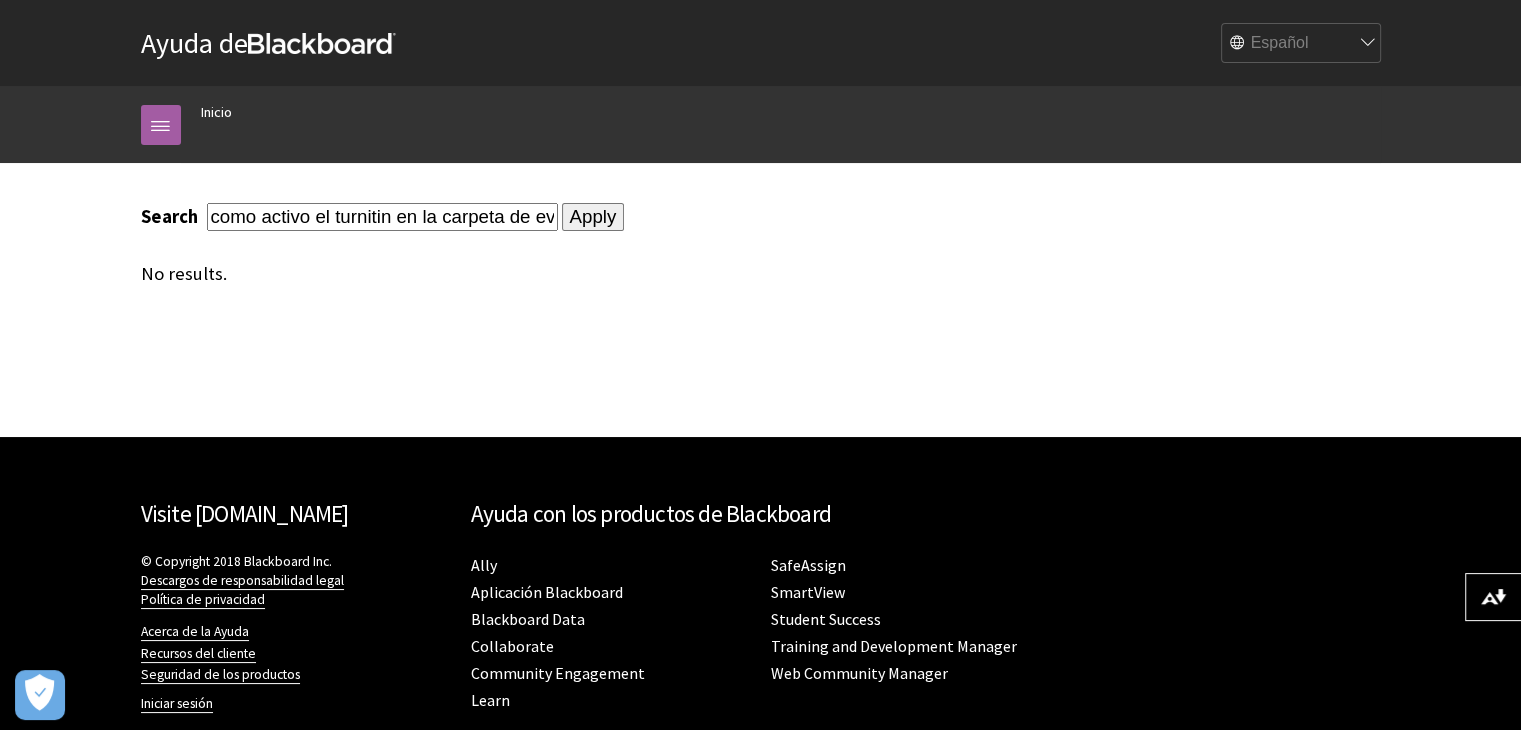 click on "English عربية Català Cymraeg Deutsch Español Suomi Français עברית Italiano 日本語 한국어 Nederlands Norsk (Bokmål) Português, Brasil Русский Svenska Türkçe 简体中文 Français Canadien" at bounding box center (1302, 44) 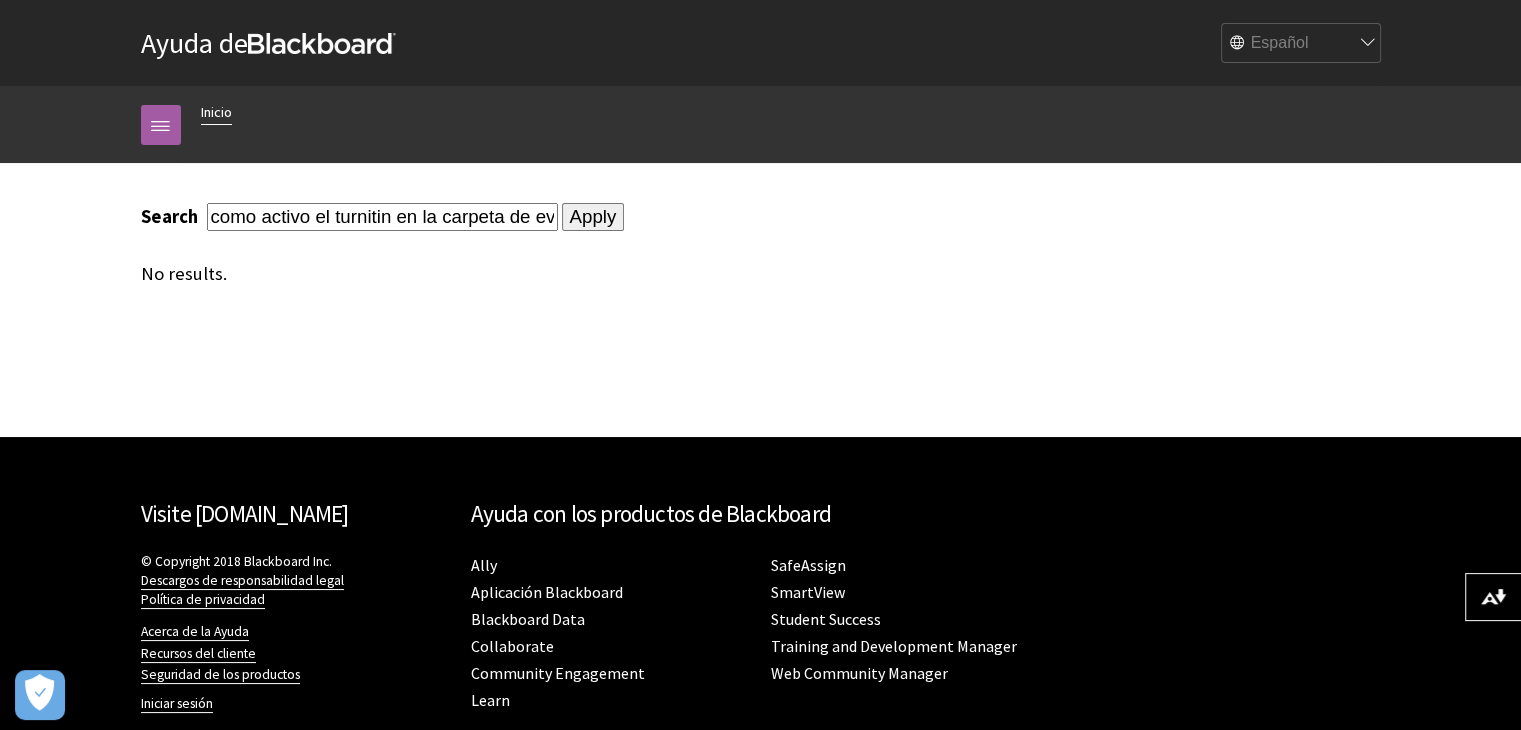 click on "Inicio" at bounding box center (216, 112) 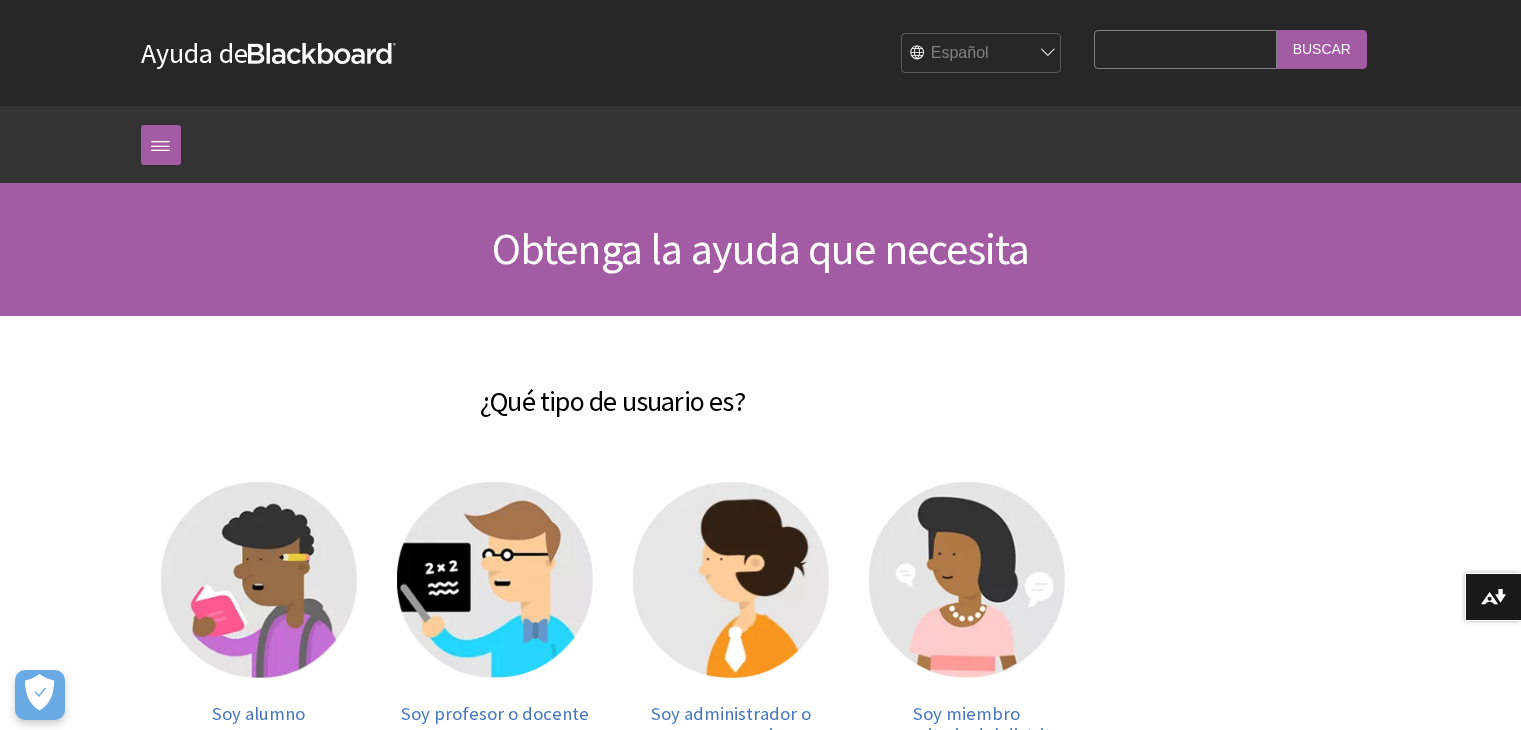 scroll, scrollTop: 0, scrollLeft: 0, axis: both 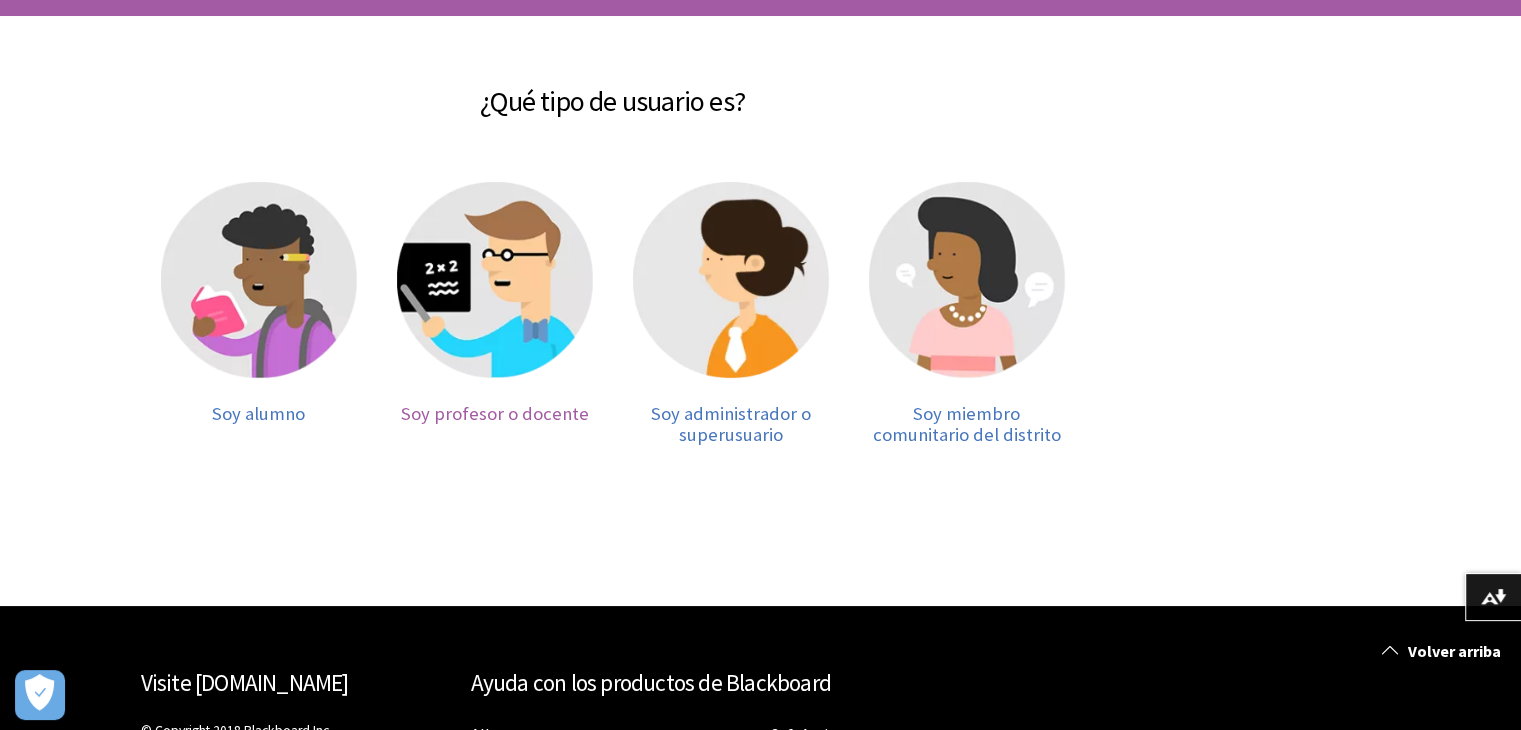 click at bounding box center [495, 280] 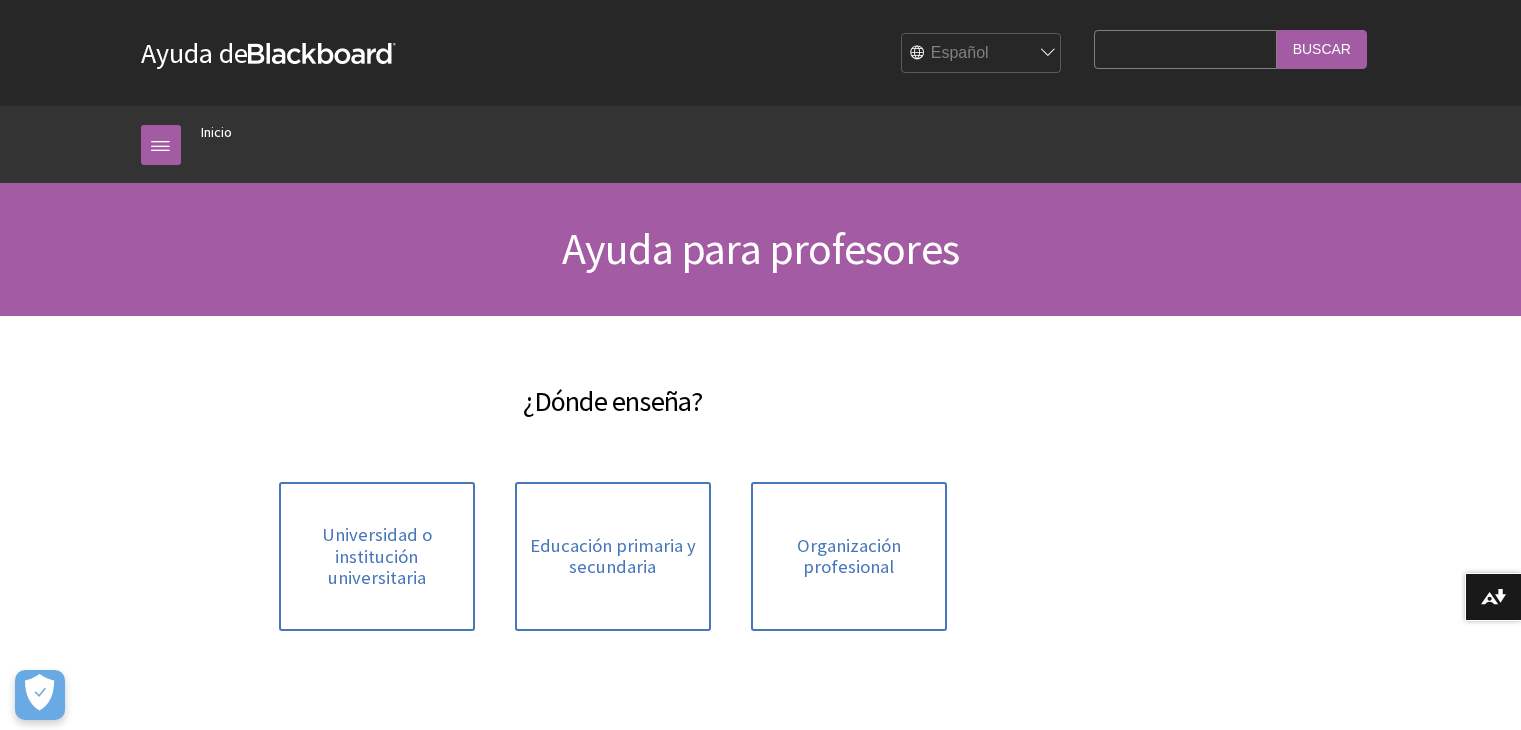 scroll, scrollTop: 0, scrollLeft: 0, axis: both 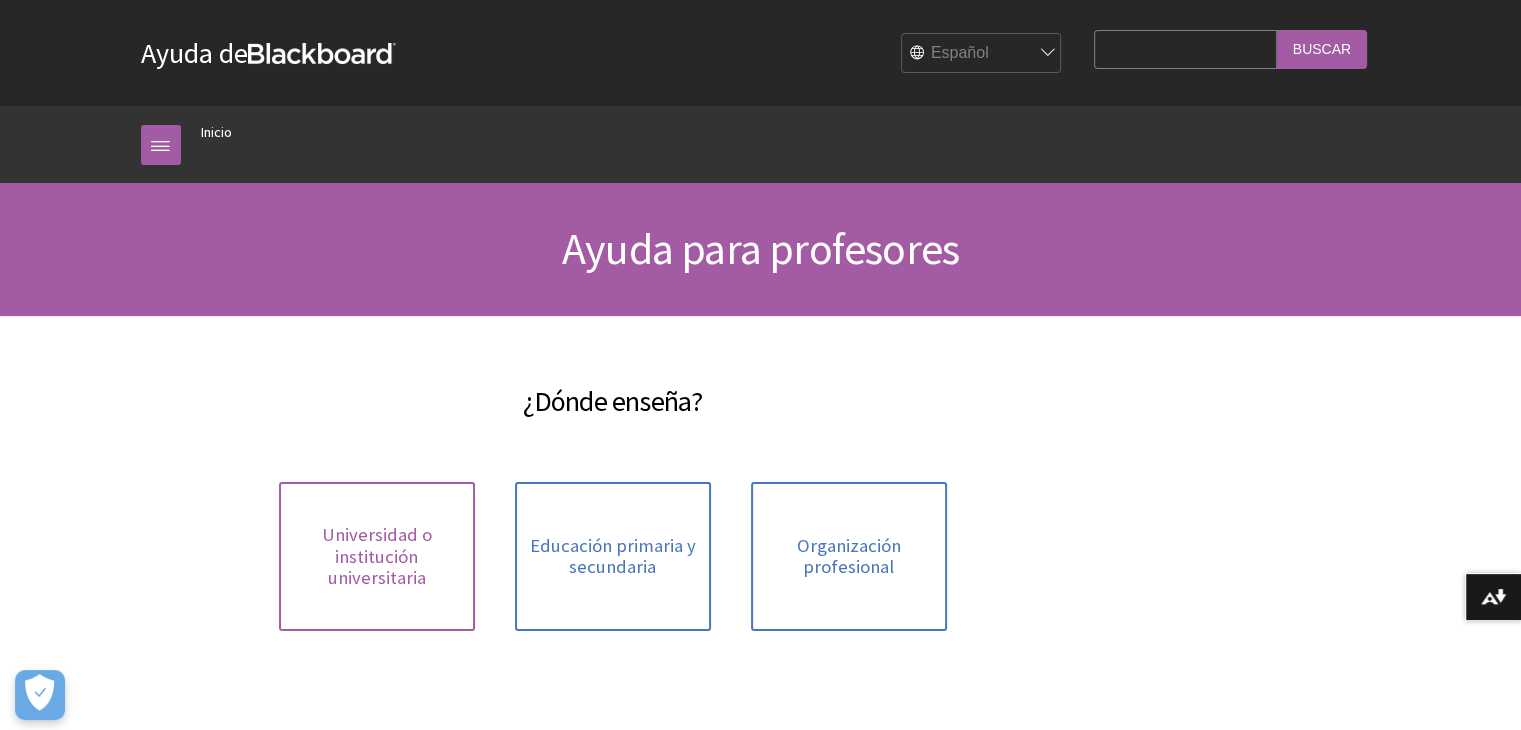 click on "Universidad o institución universitaria" at bounding box center [377, 556] 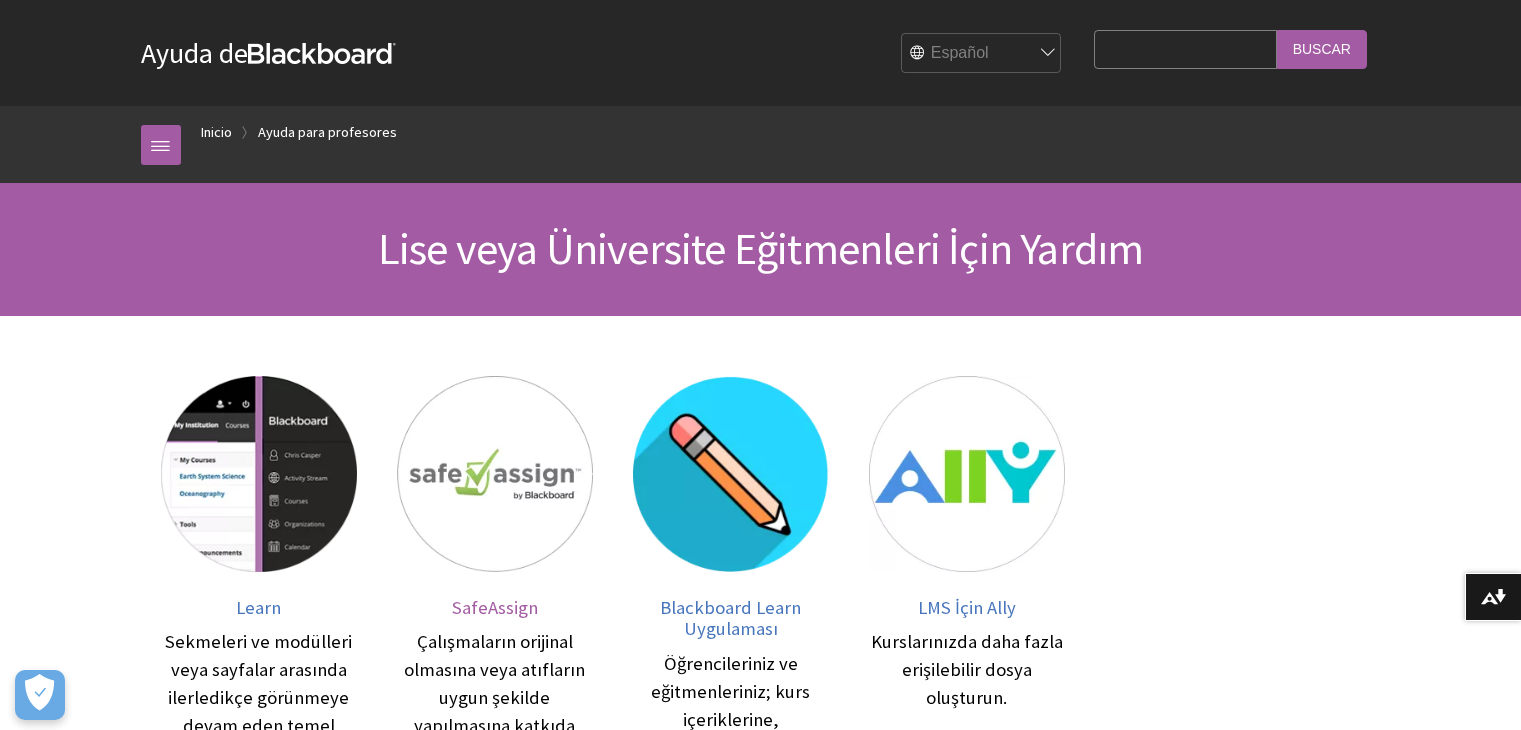 scroll, scrollTop: 0, scrollLeft: 0, axis: both 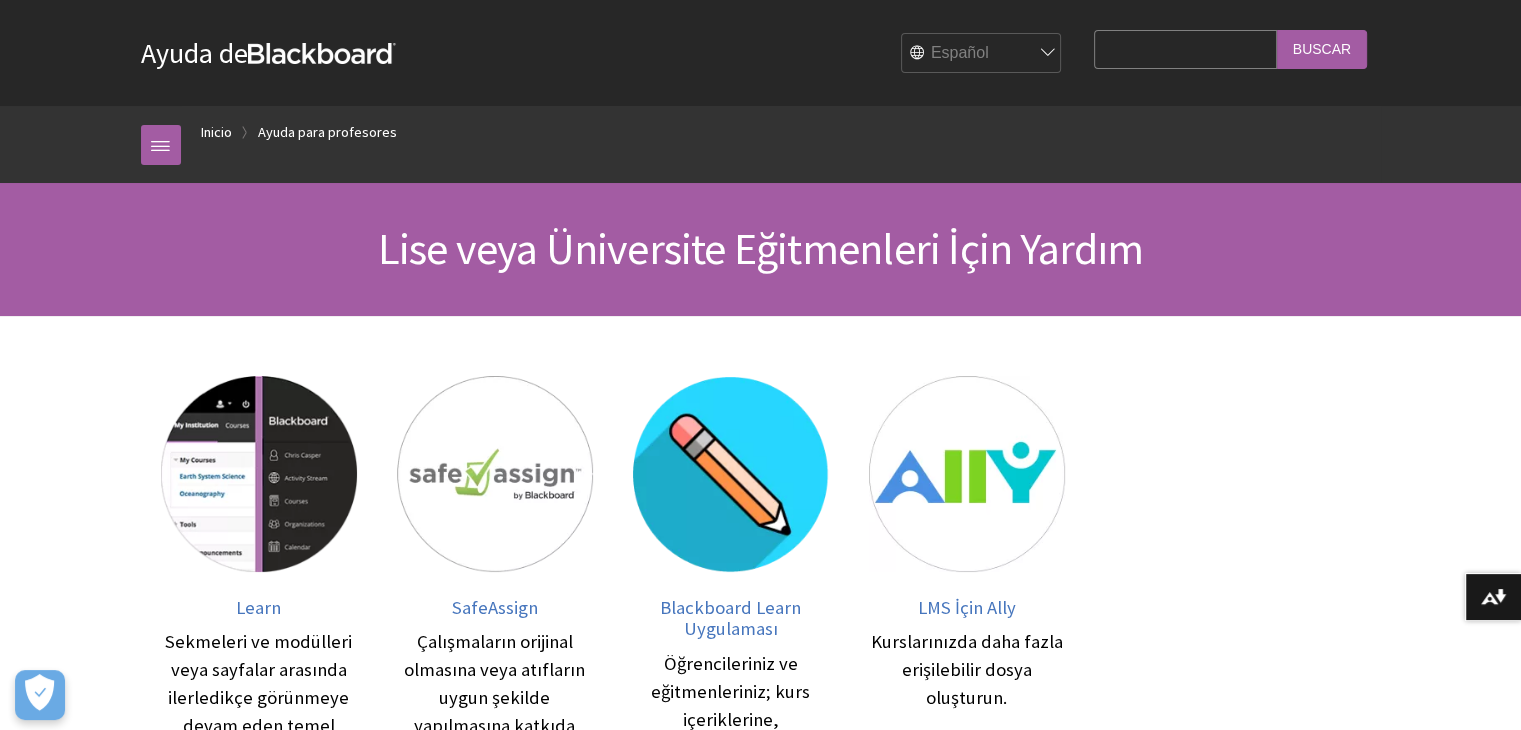 click on "English عربية Català Cymraeg Deutsch Español Suomi Français עברית Italiano 日本語 한국어 Nederlands Norsk (Bokmål) Português, Brasil Русский Svenska Türkçe 简体中文 Français Canadien" at bounding box center [982, 54] 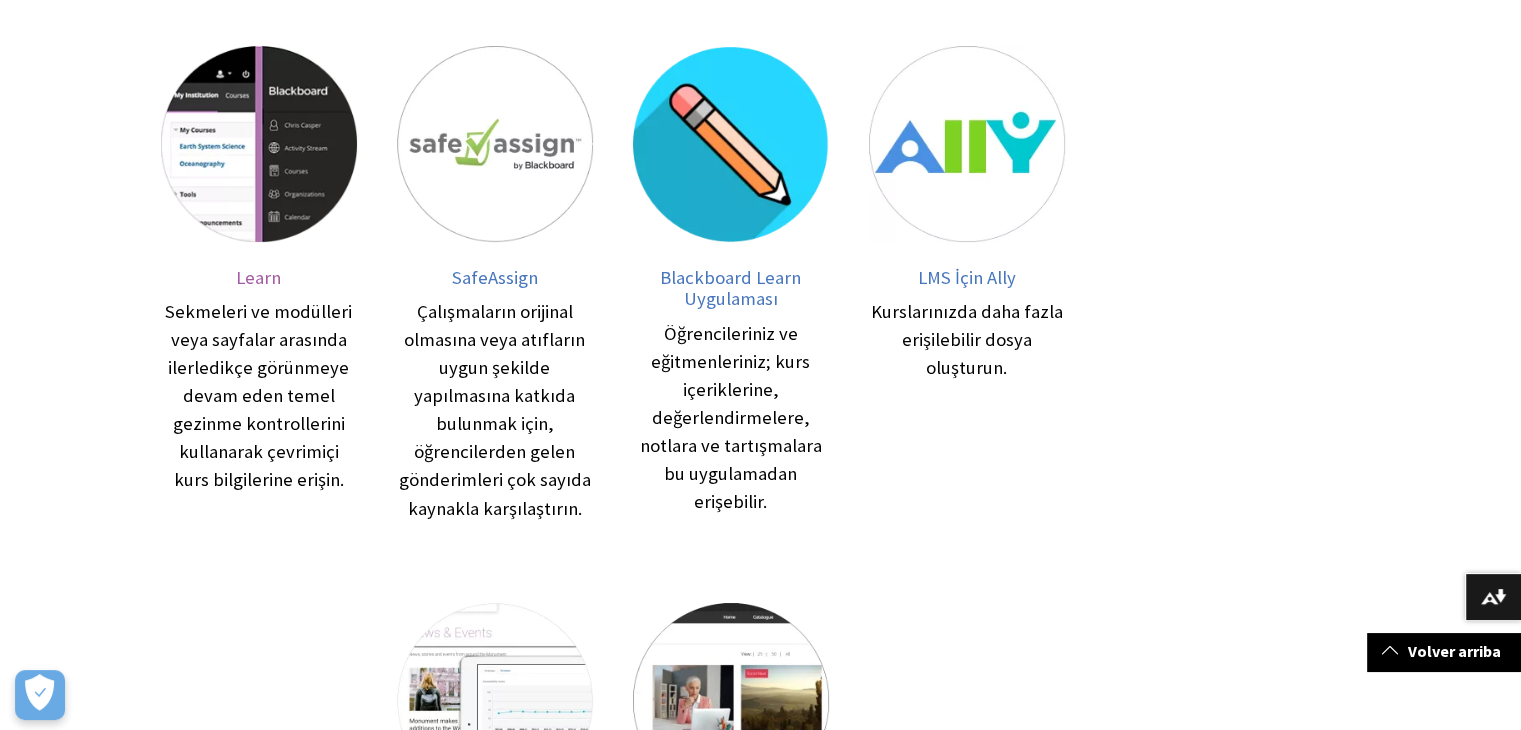 scroll, scrollTop: 300, scrollLeft: 0, axis: vertical 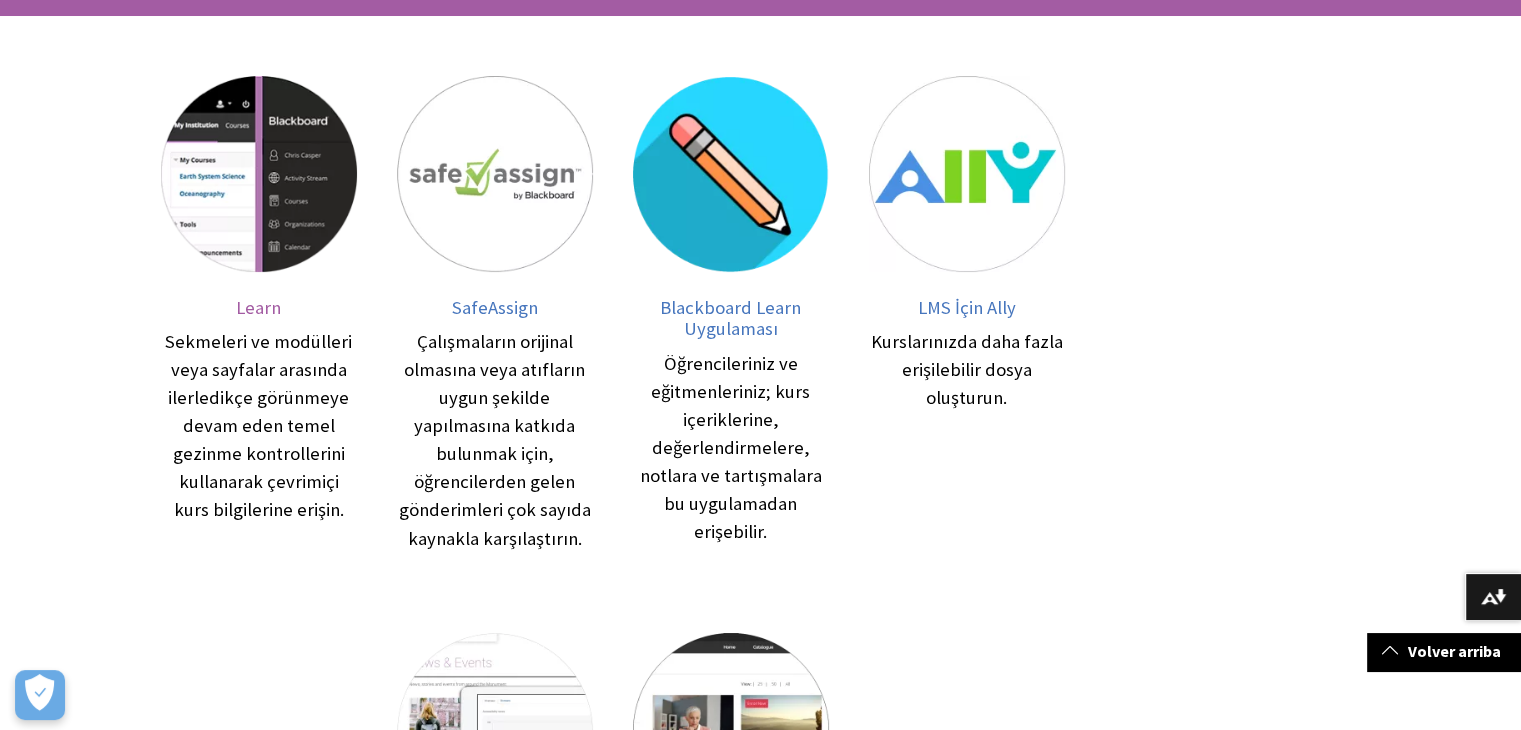 click on "Learn" at bounding box center [258, 307] 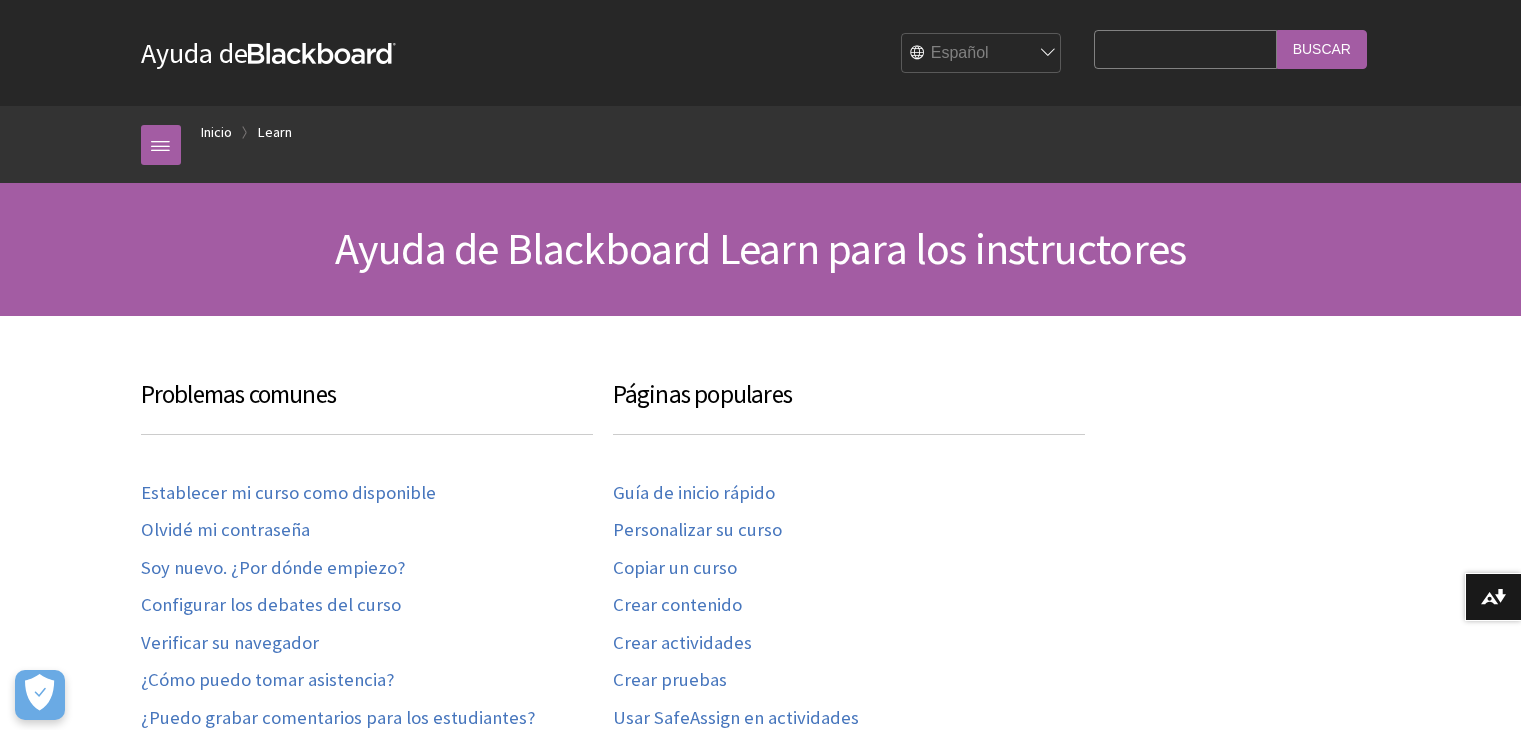 scroll, scrollTop: 0, scrollLeft: 0, axis: both 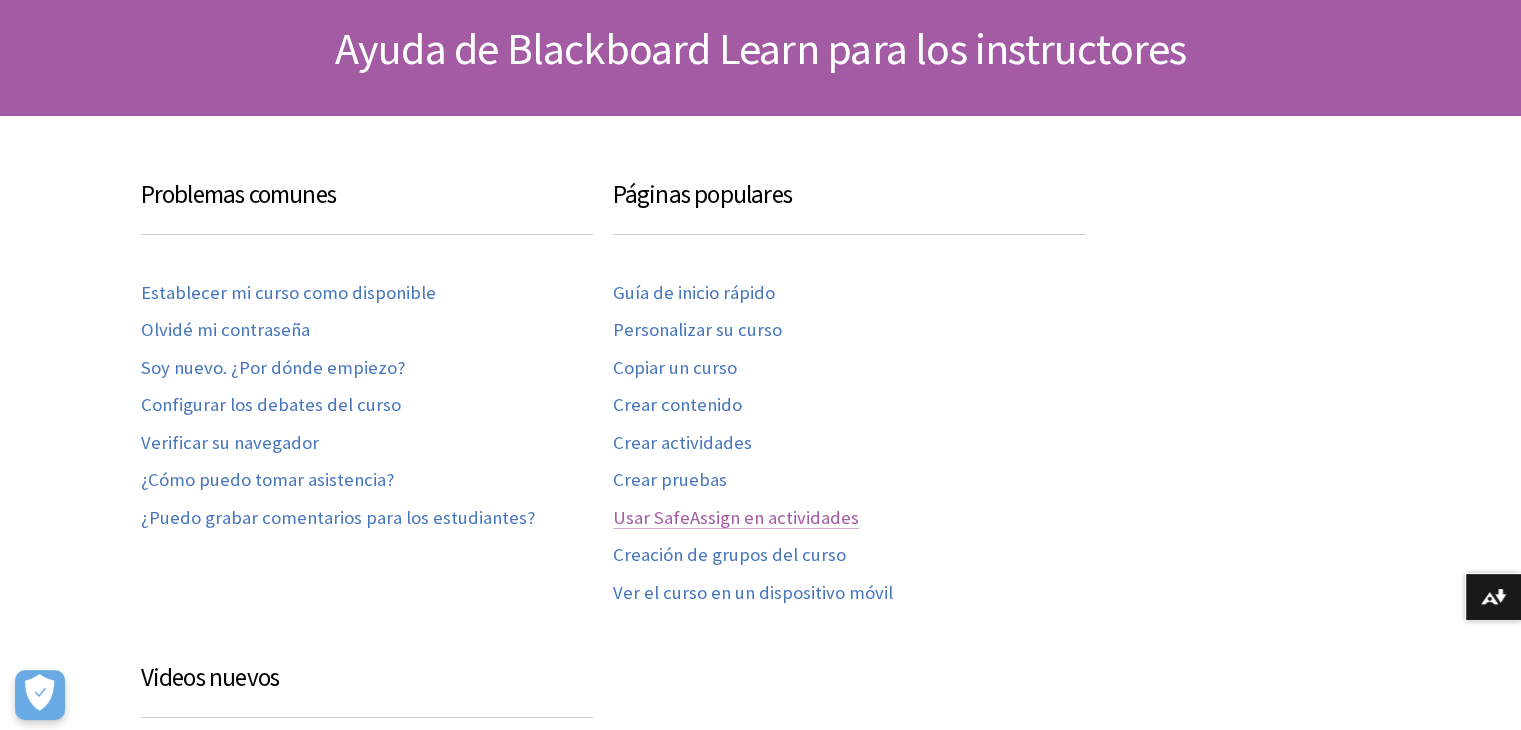 click on "Usar SafeAssign en actividades" at bounding box center (736, 518) 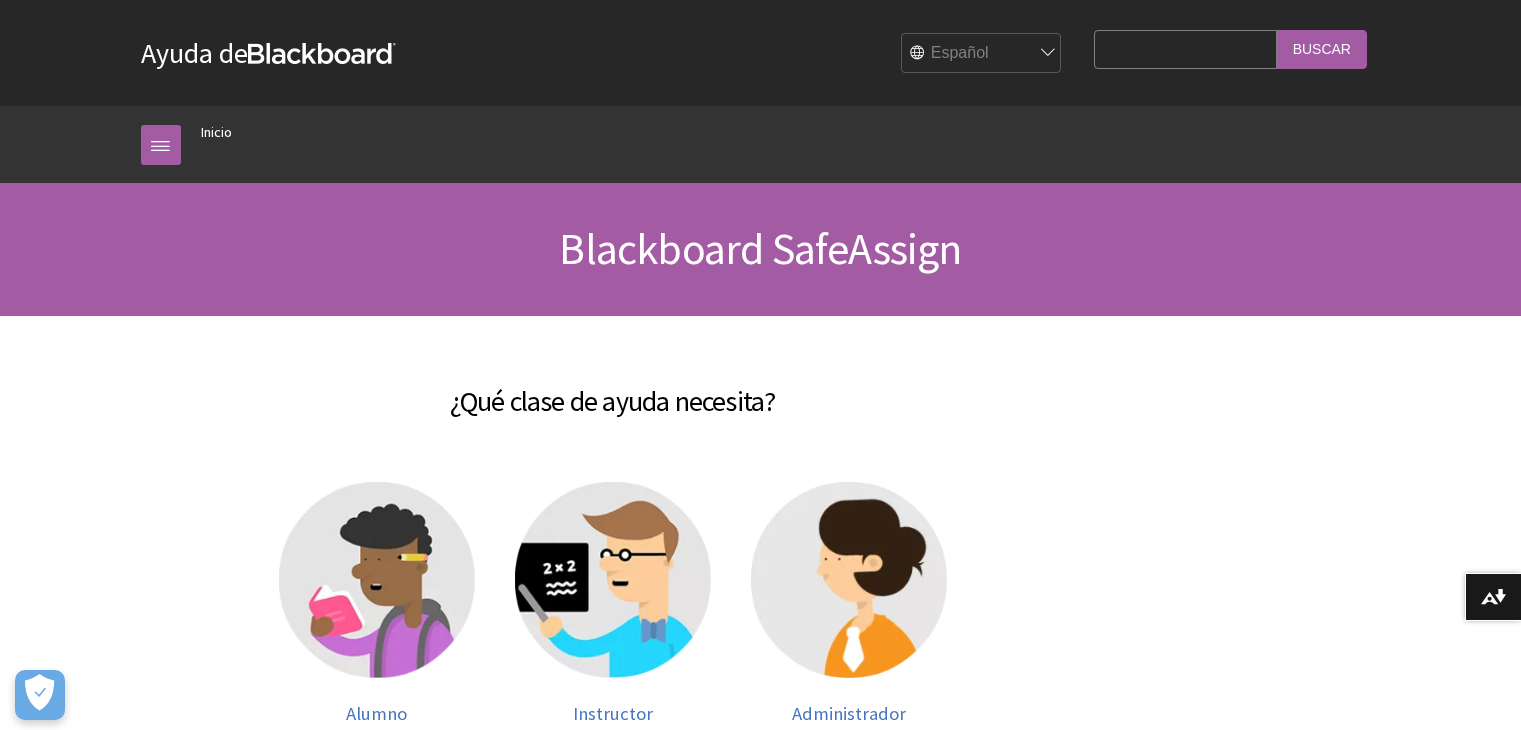 scroll, scrollTop: 0, scrollLeft: 0, axis: both 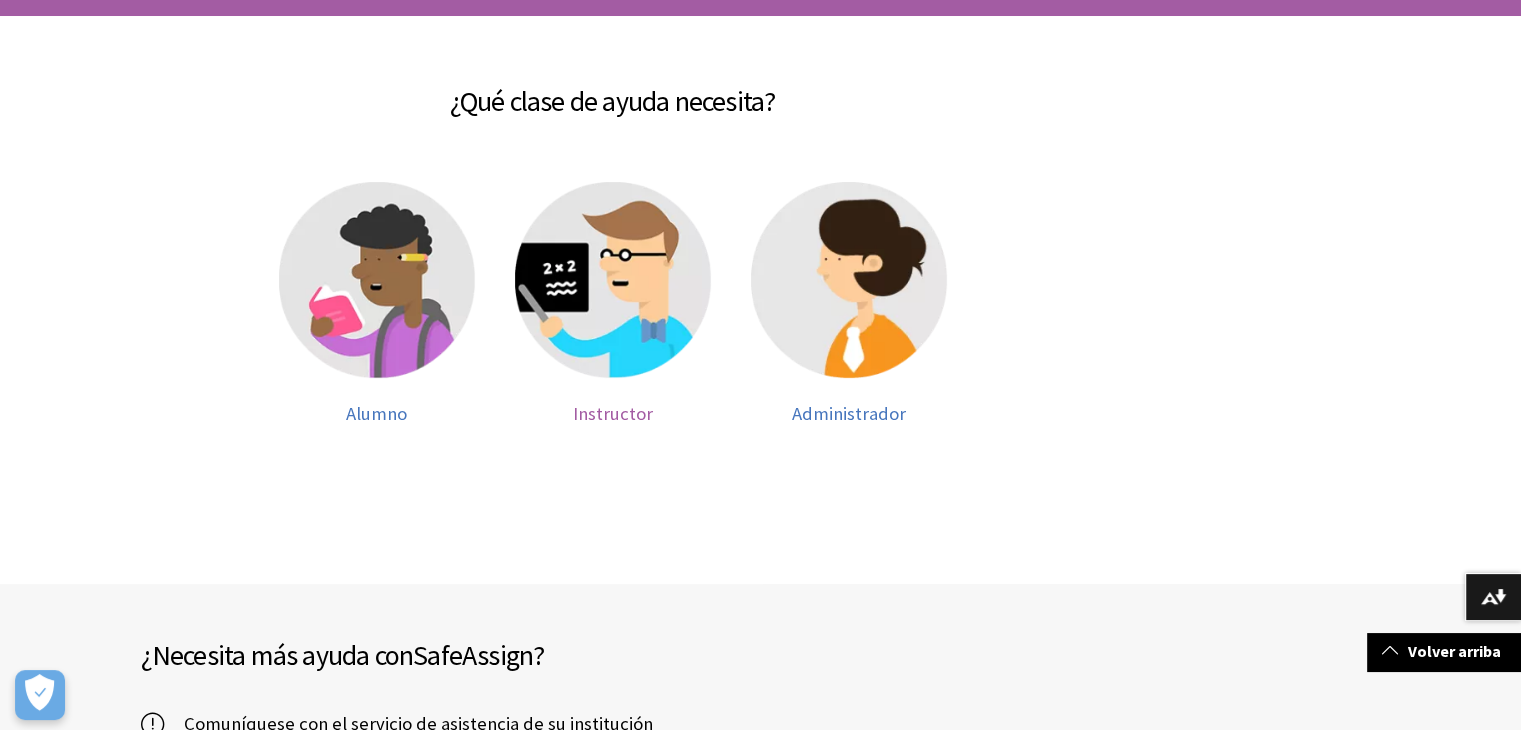 click on "Instructor" at bounding box center [613, 413] 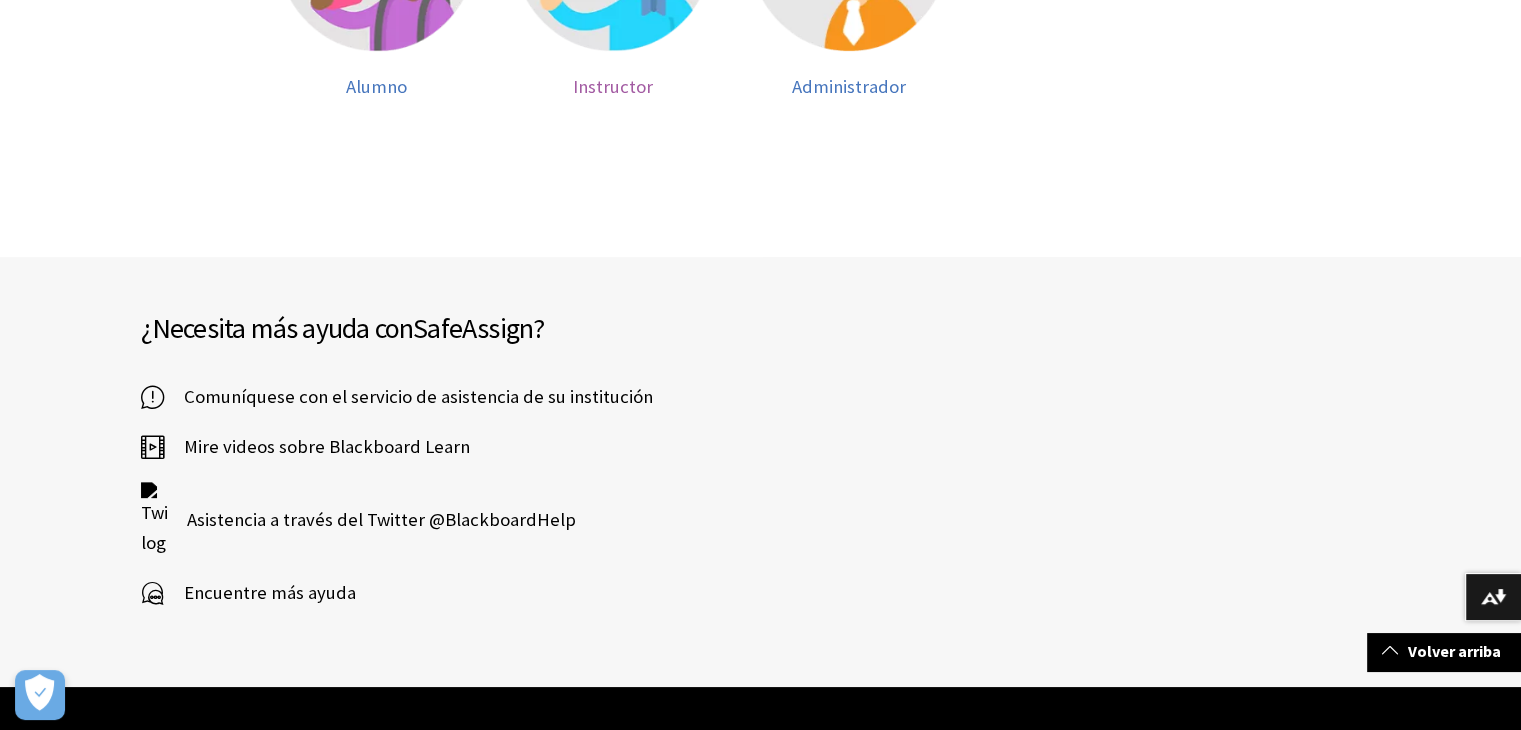 scroll, scrollTop: 700, scrollLeft: 0, axis: vertical 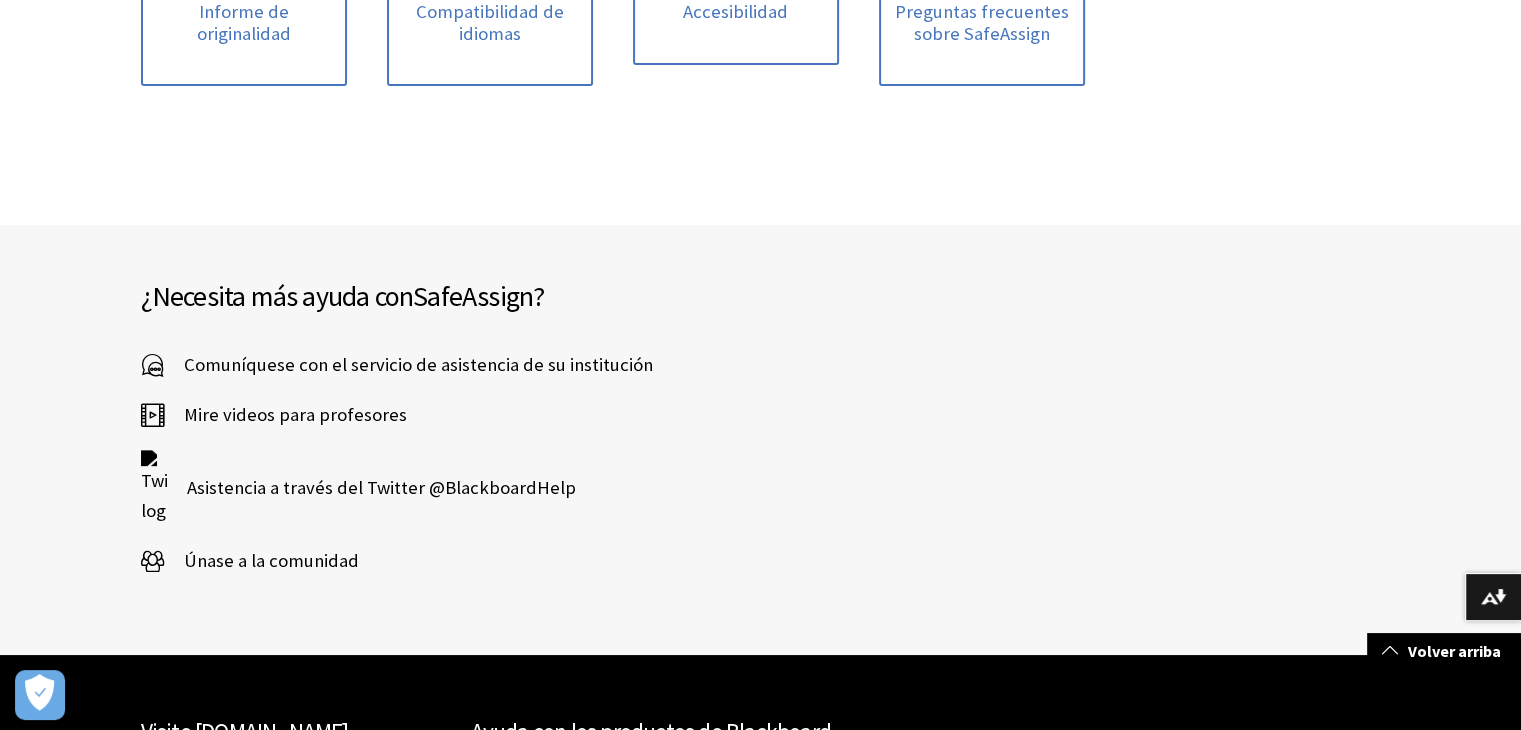 click at bounding box center (152, 415) 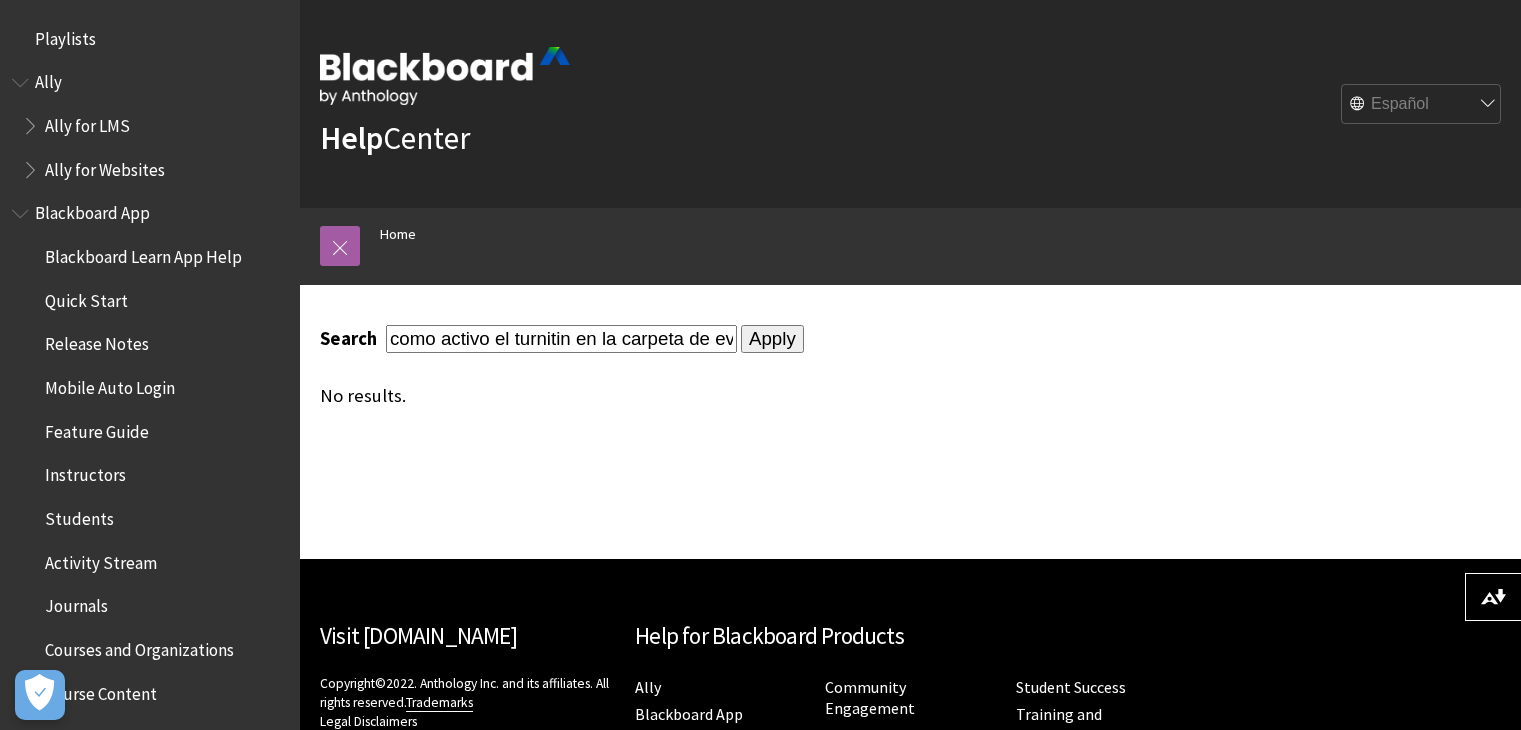 scroll, scrollTop: 0, scrollLeft: 0, axis: both 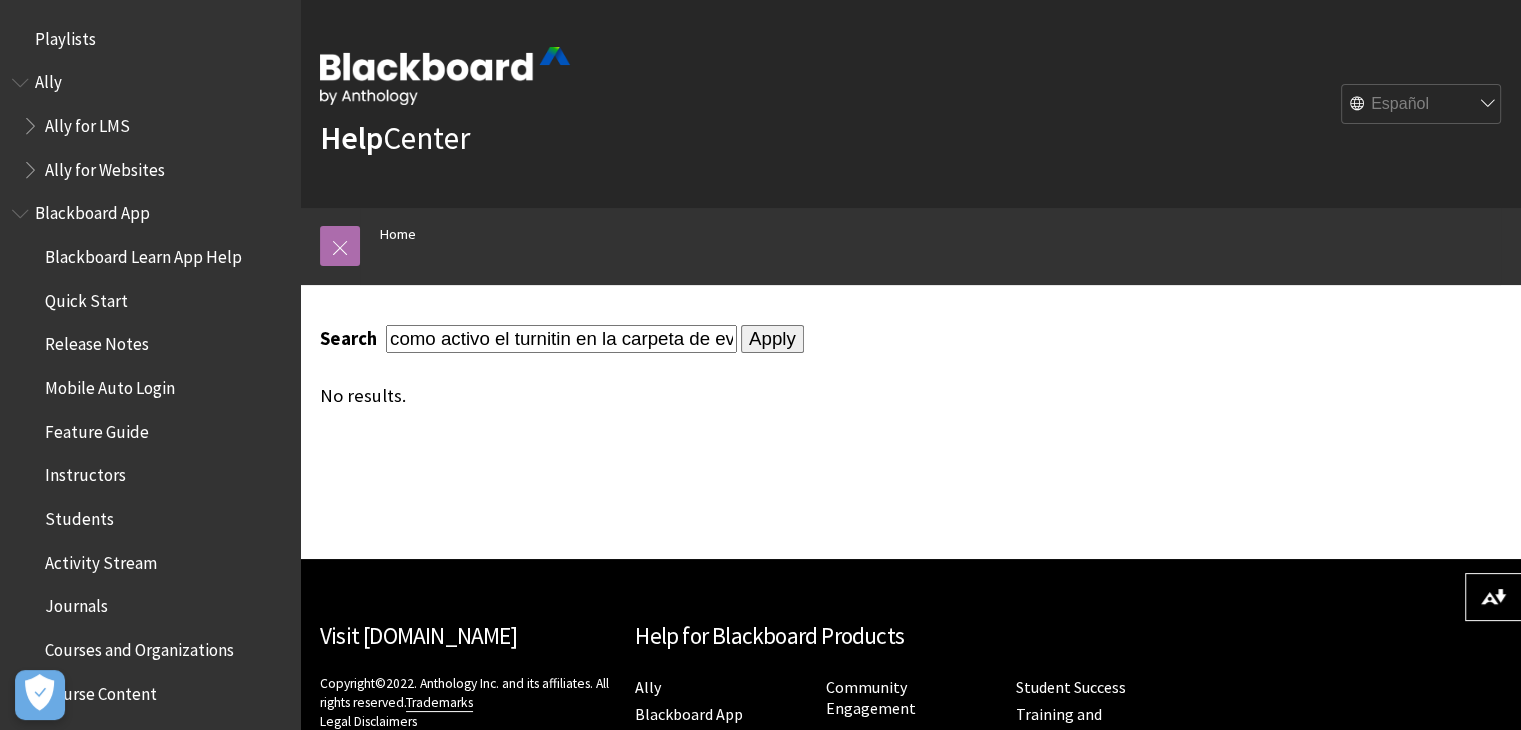 click at bounding box center [340, 246] 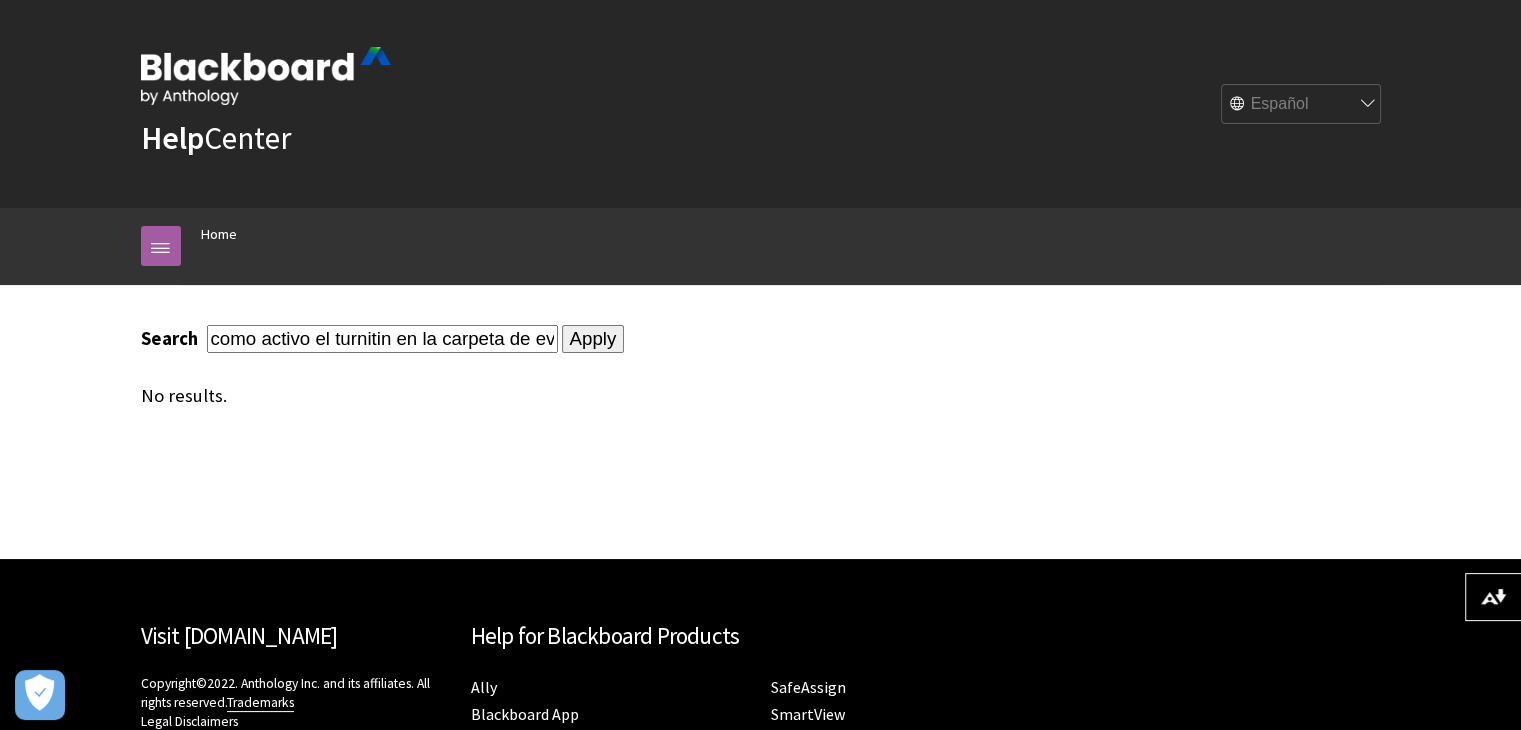 click on "English عربية Català Cymraeg Deutsch Español Suomi Français עברית Italiano 日本語 한국어 Nederlands Norsk (Bokmål) Português, Brasil Русский Svenska Türkçe 简体中文 Français Canadien" at bounding box center (1302, 105) 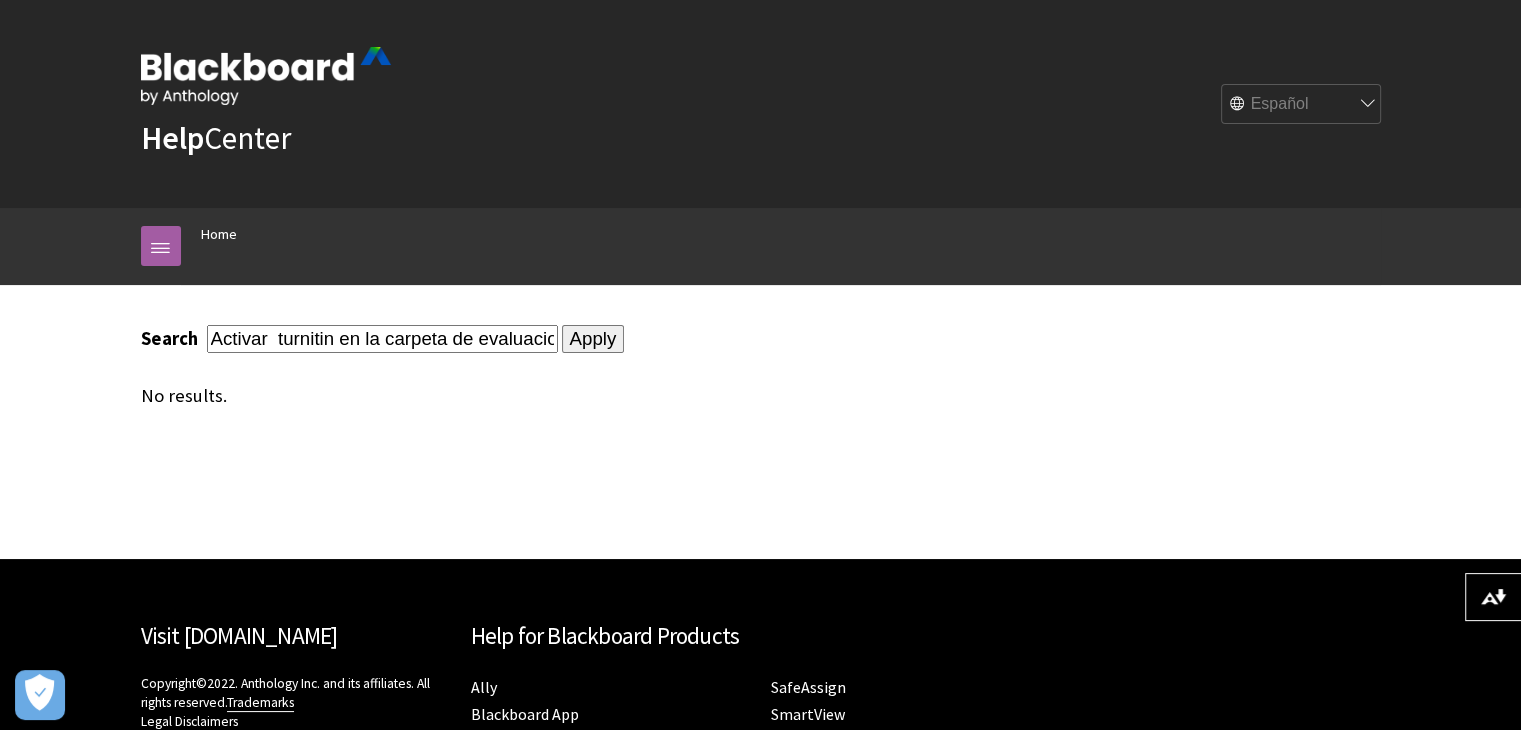 click on "Activar  turnitin en la carpeta de evaluacion del trabajo del estudiante" at bounding box center (382, 338) 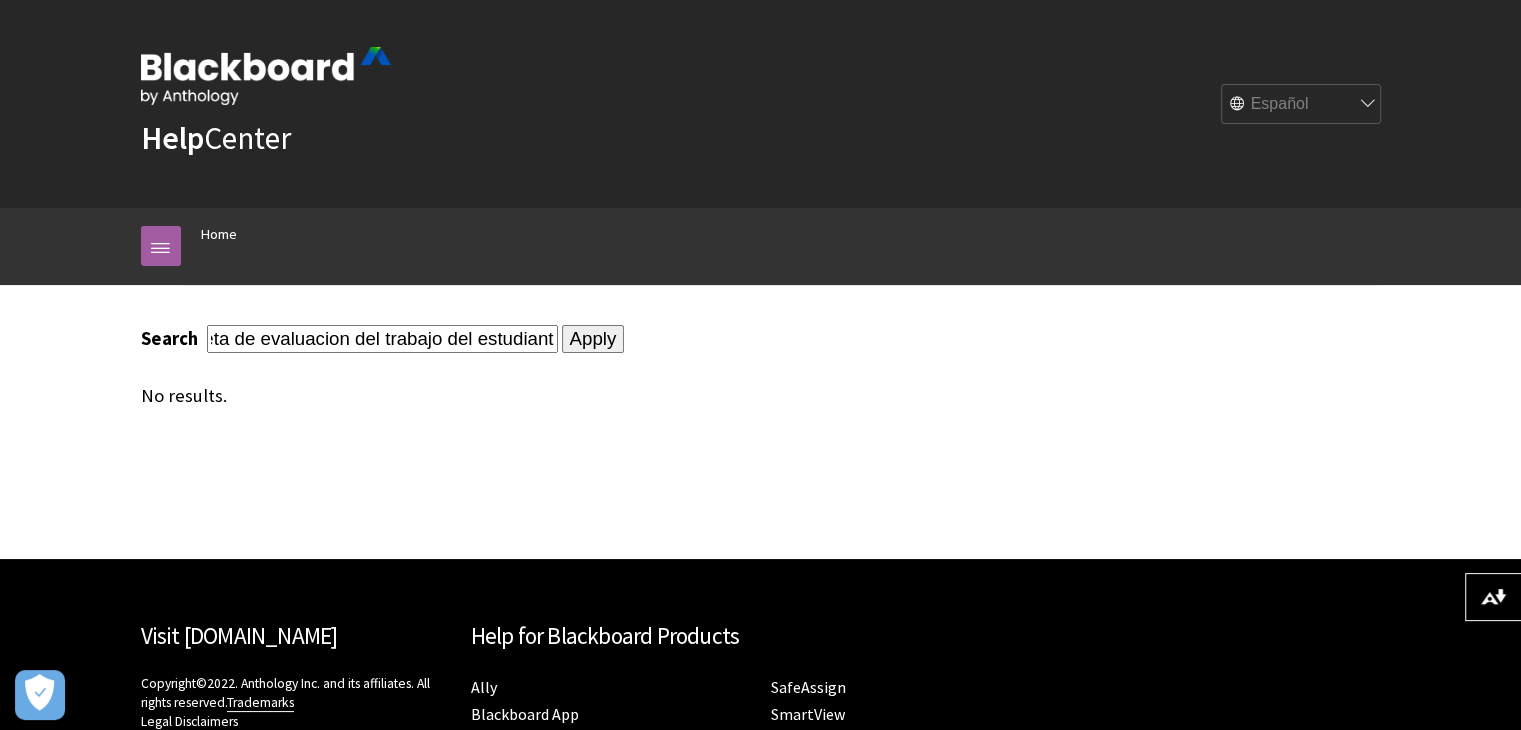 scroll, scrollTop: 0, scrollLeft: 244, axis: horizontal 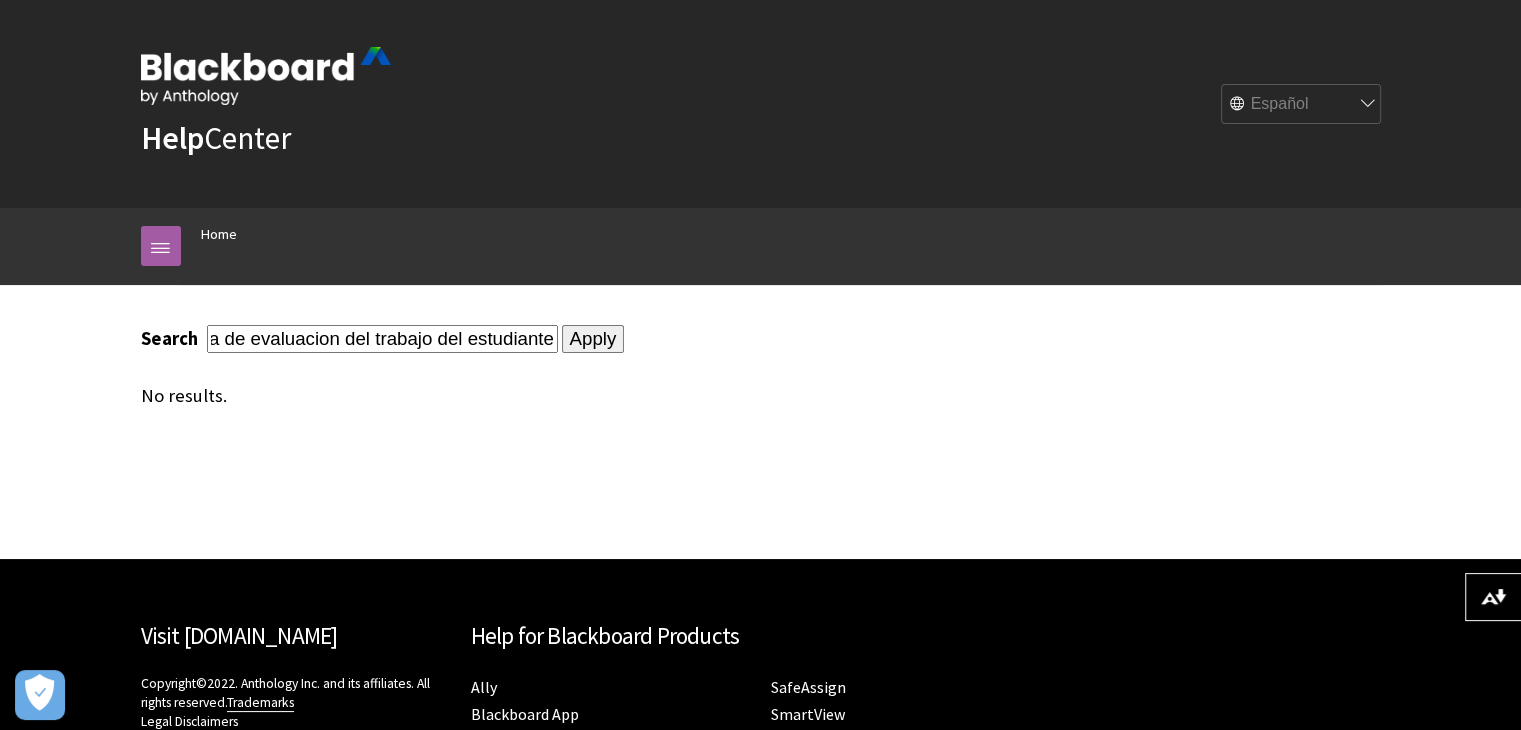 drag, startPoint x: 303, startPoint y: 339, endPoint x: 324, endPoint y: 320, distance: 28.319605 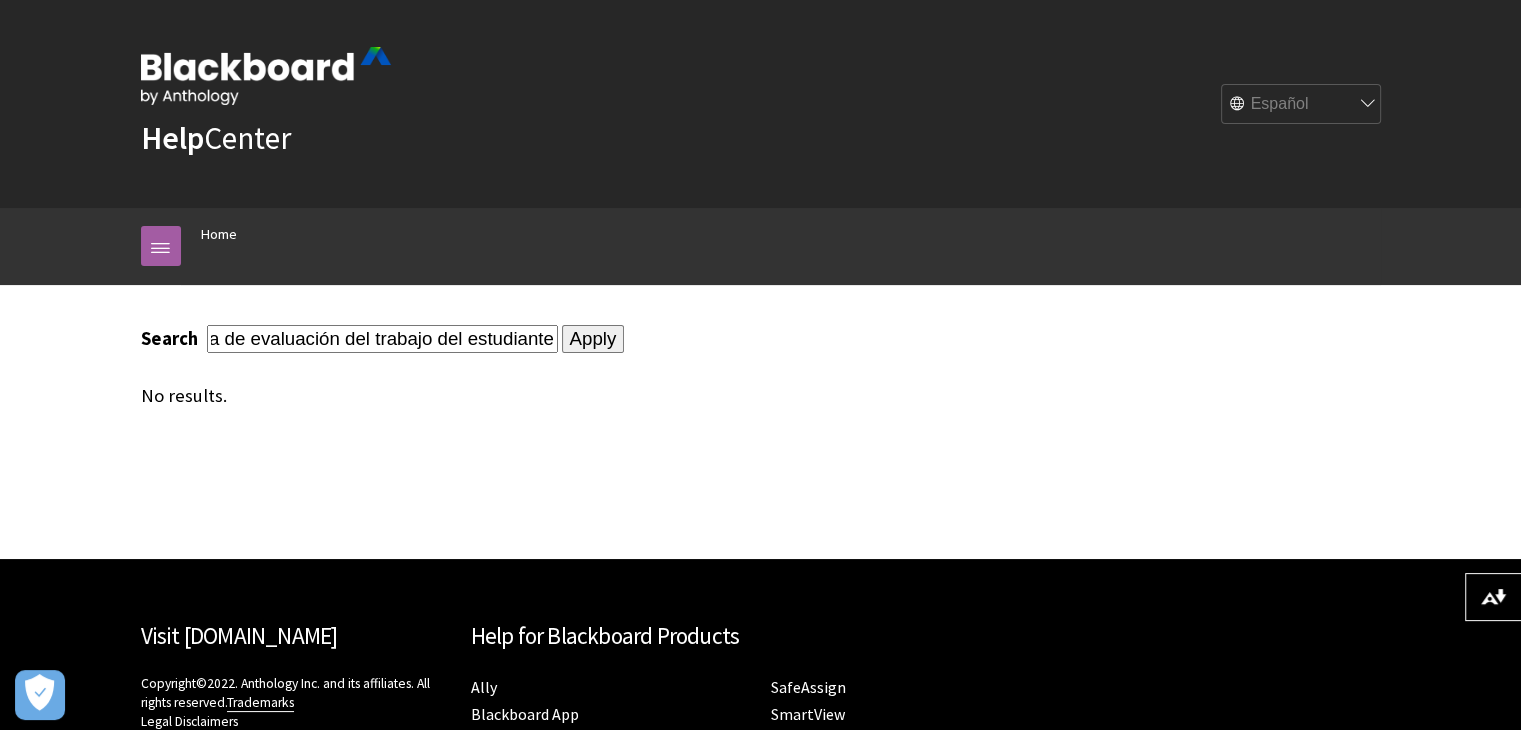 scroll, scrollTop: 0, scrollLeft: 0, axis: both 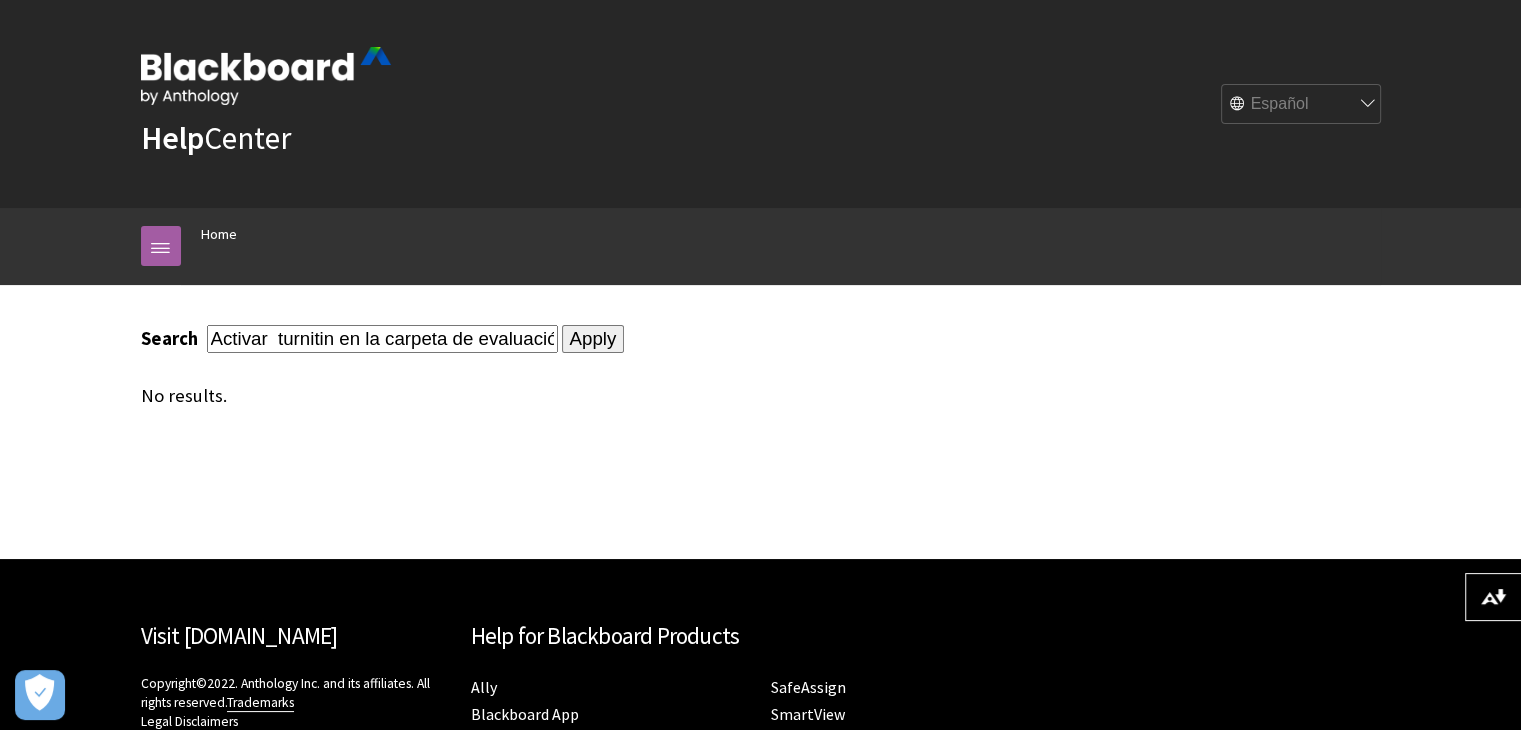 click on "Search
Activar  turnitin en la carpeta de evaluación del trabajo del estudiante
Apply
No results." at bounding box center (613, 365) 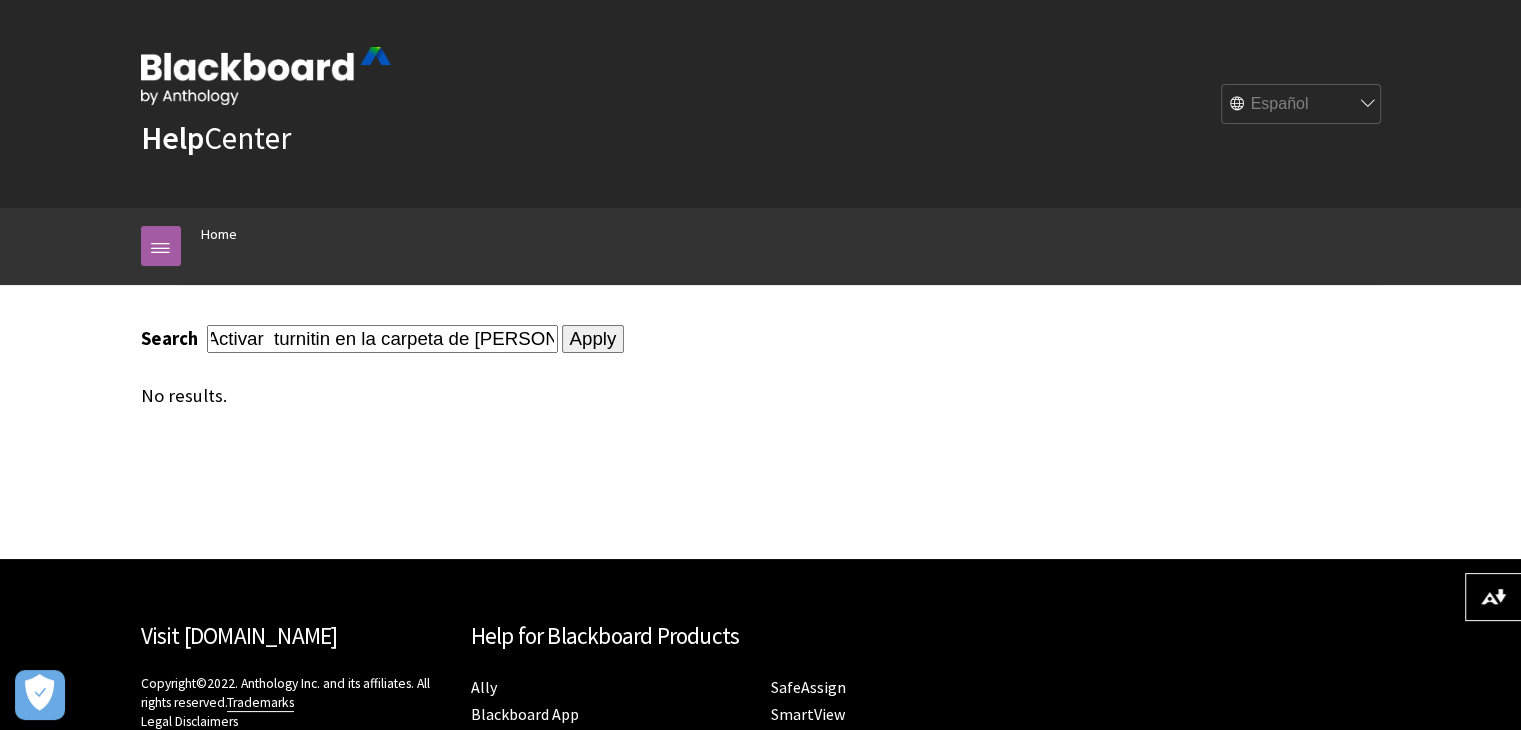 scroll, scrollTop: 0, scrollLeft: 0, axis: both 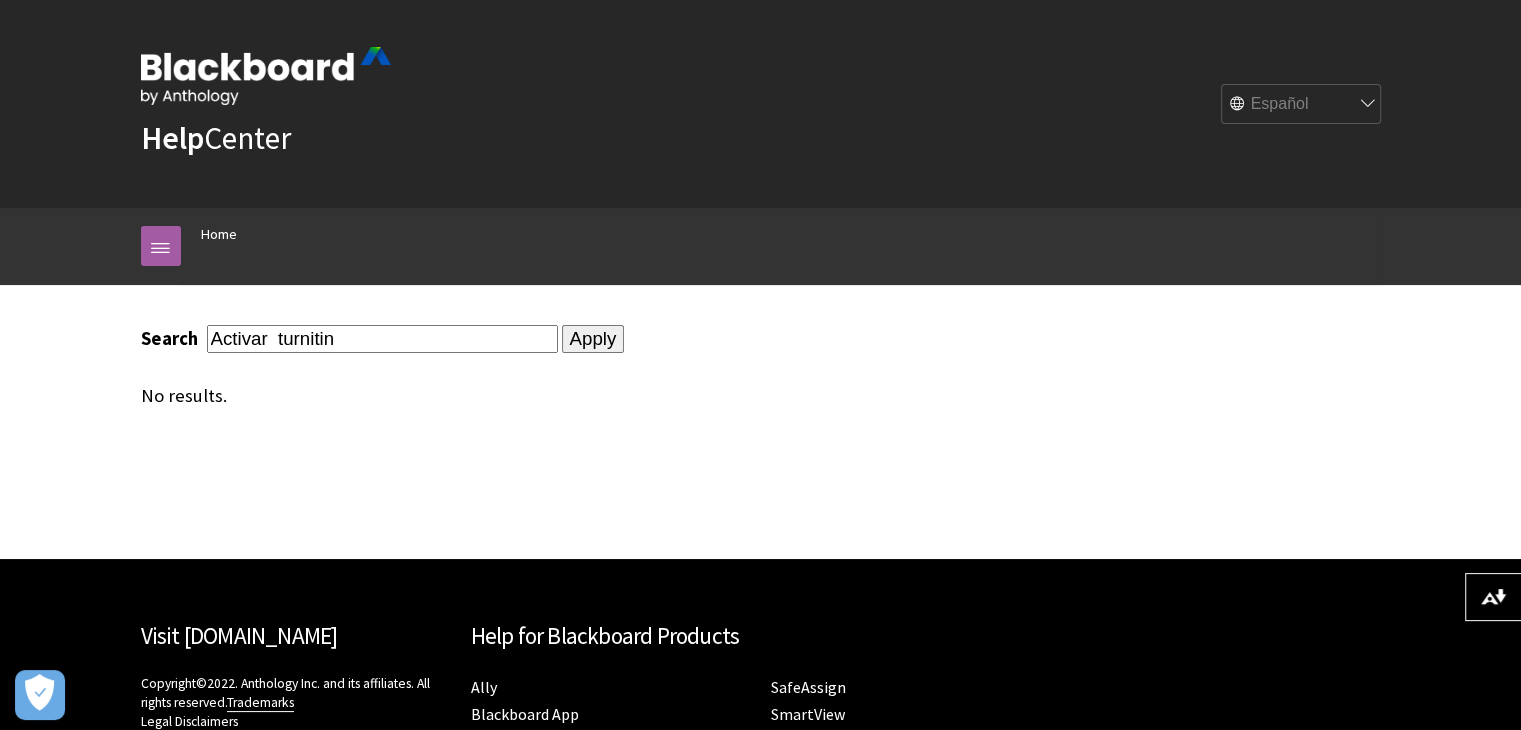 drag, startPoint x: 268, startPoint y: 335, endPoint x: 411, endPoint y: 296, distance: 148.22281 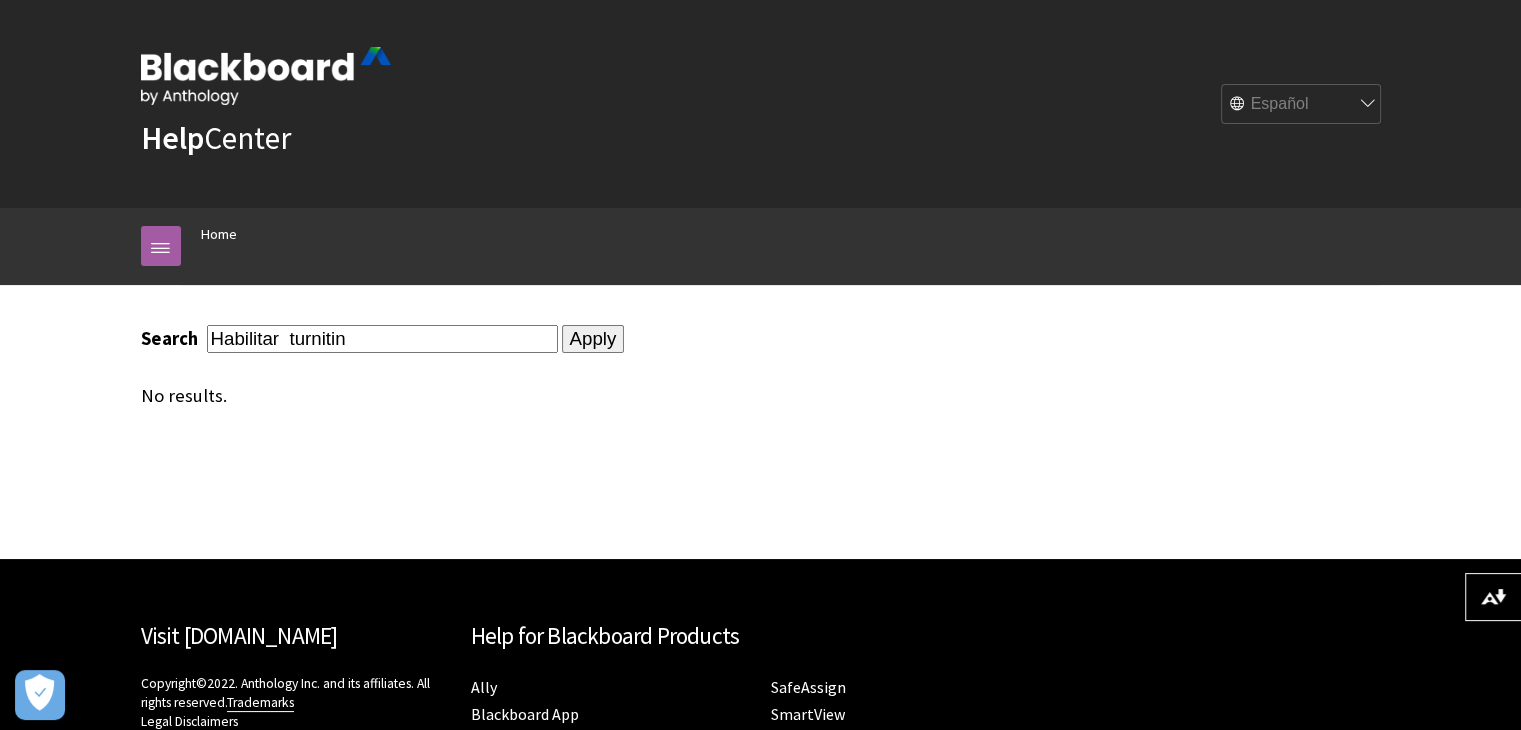 type on "Habilitar  turnitin" 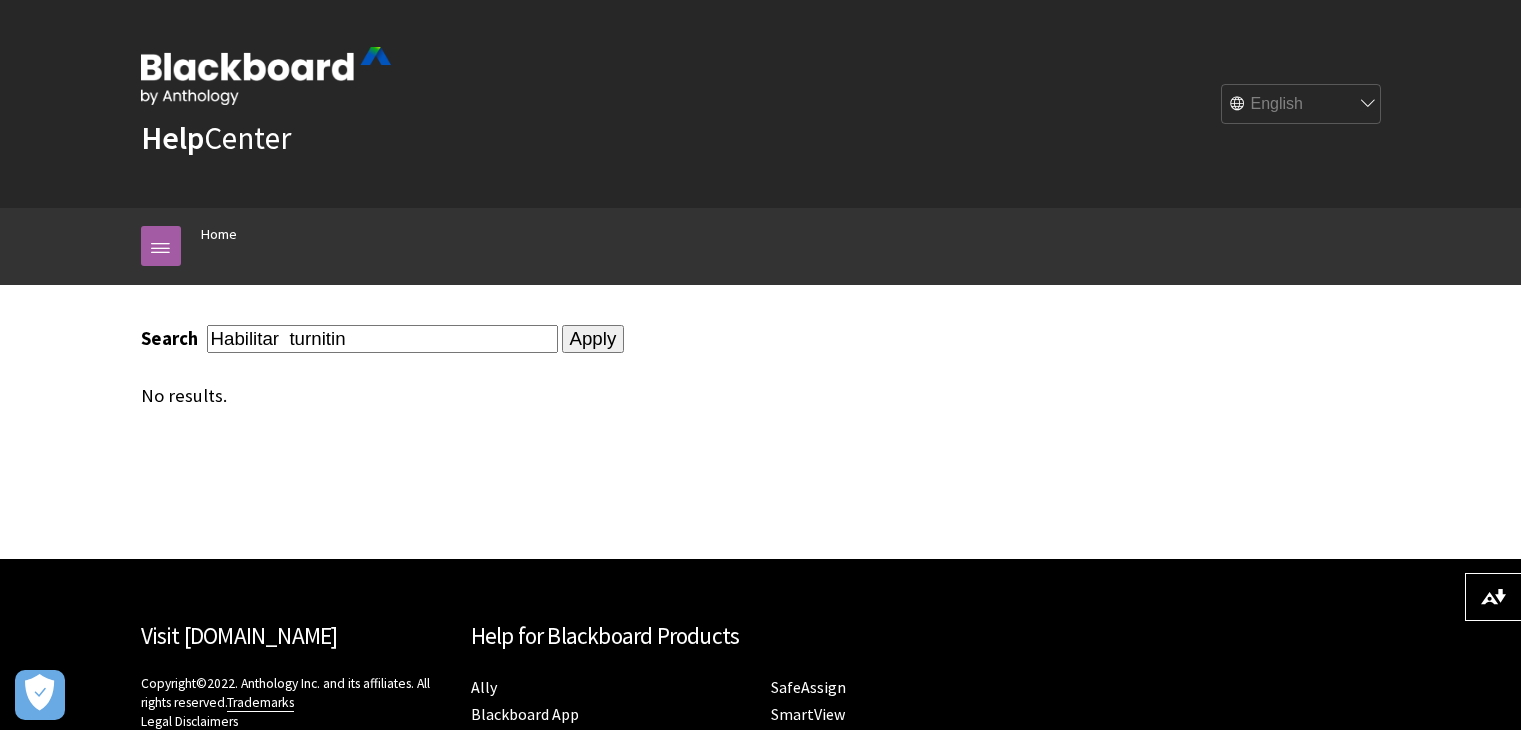 scroll, scrollTop: 0, scrollLeft: 0, axis: both 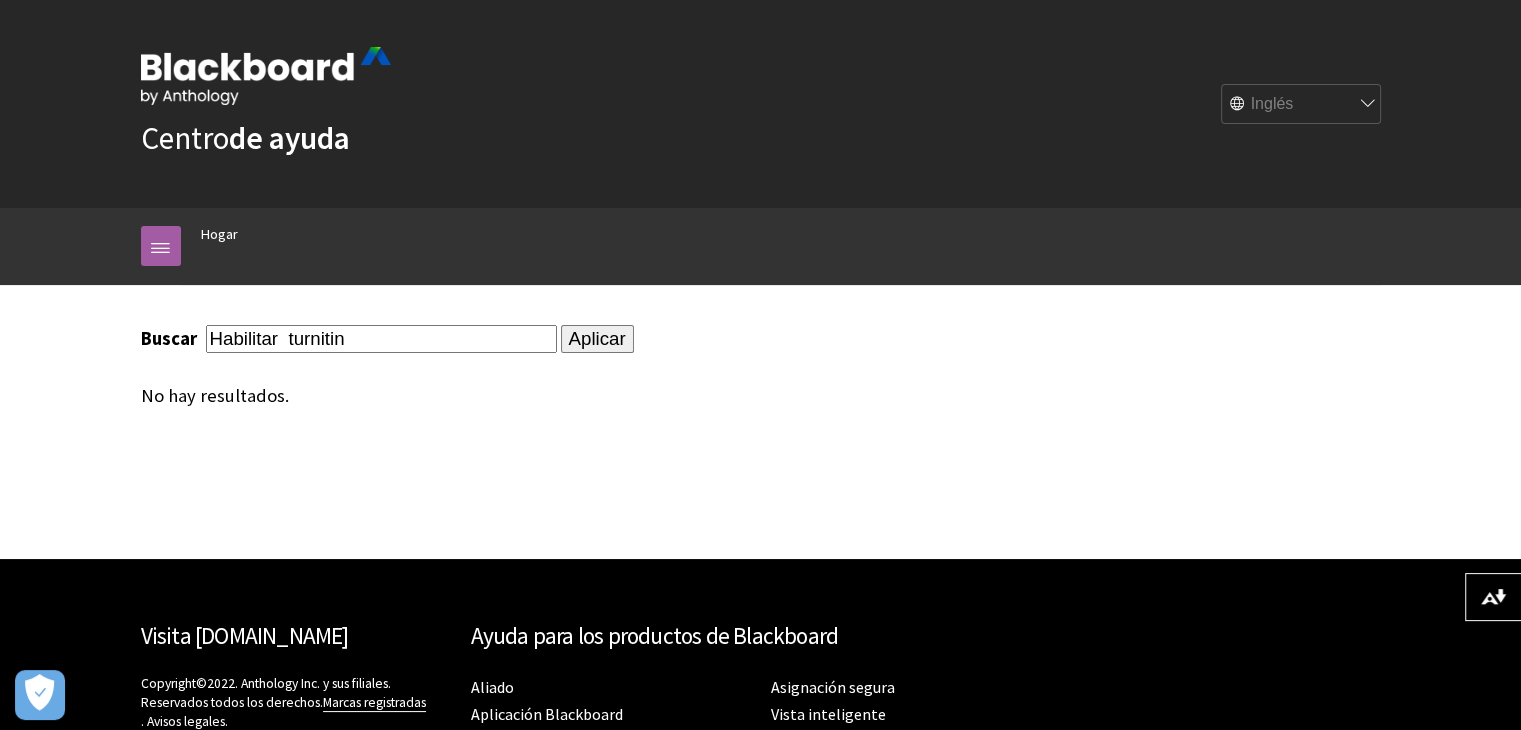 drag, startPoint x: 592, startPoint y: 333, endPoint x: 576, endPoint y: 328, distance: 16.763054 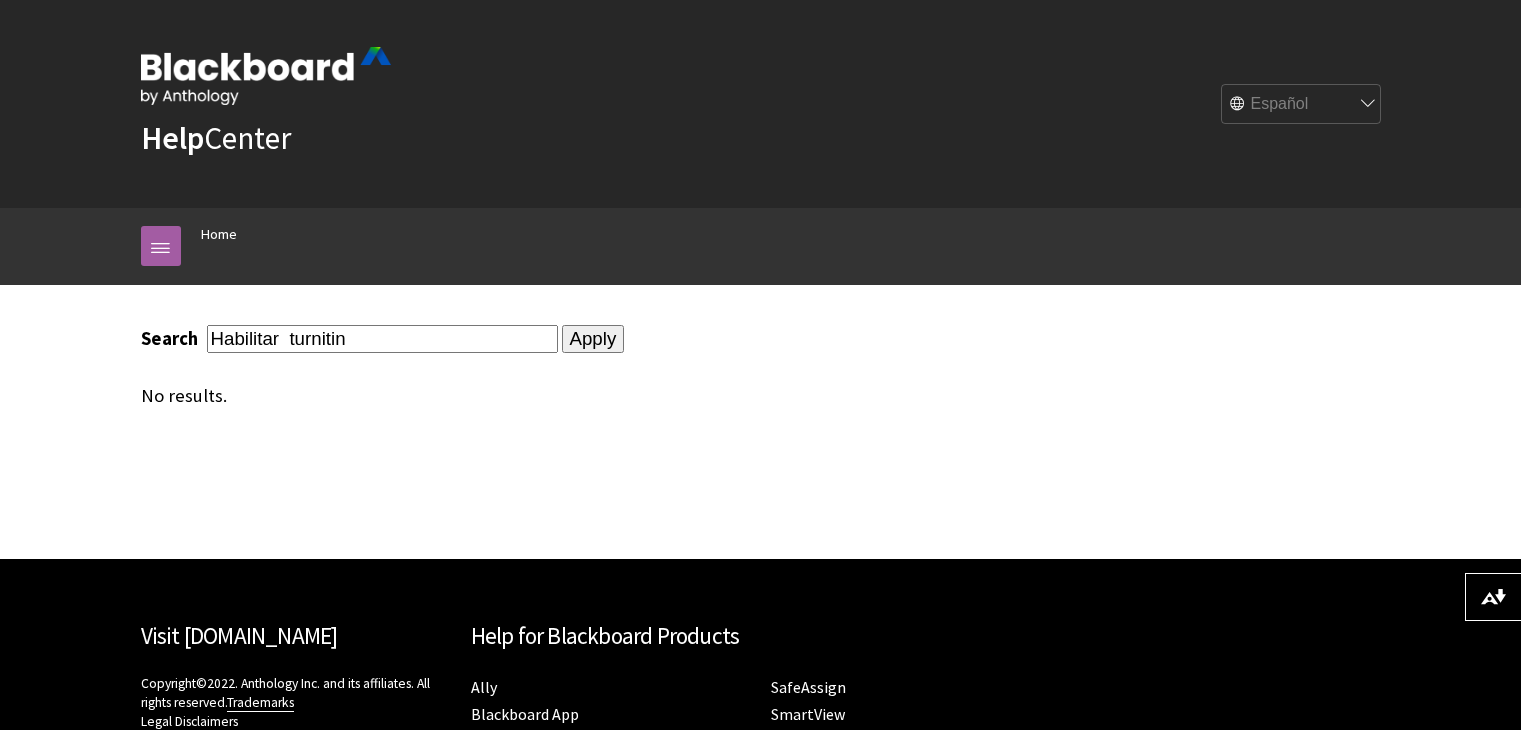 scroll, scrollTop: 0, scrollLeft: 0, axis: both 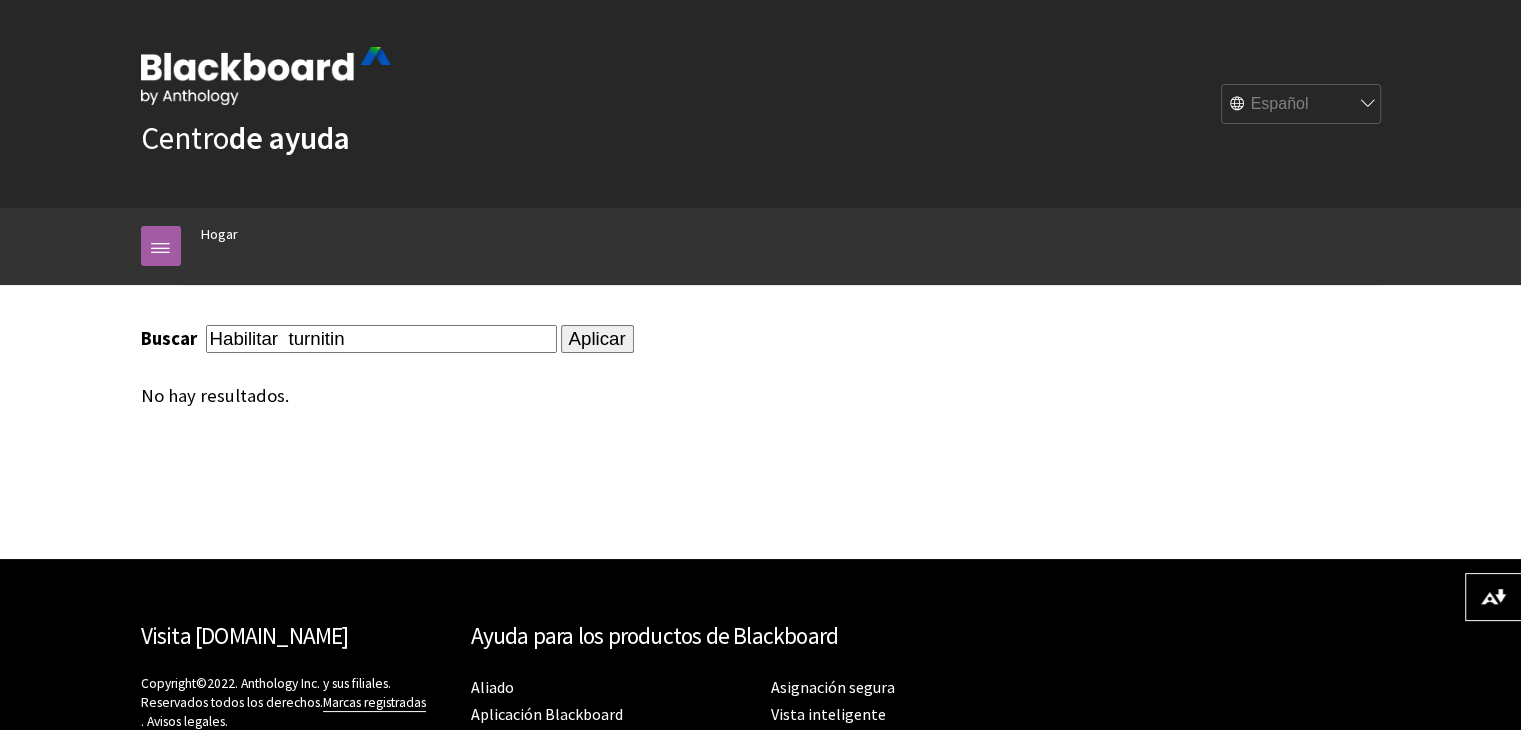 drag, startPoint x: 309, startPoint y: 433, endPoint x: 296, endPoint y: 425, distance: 15.264338 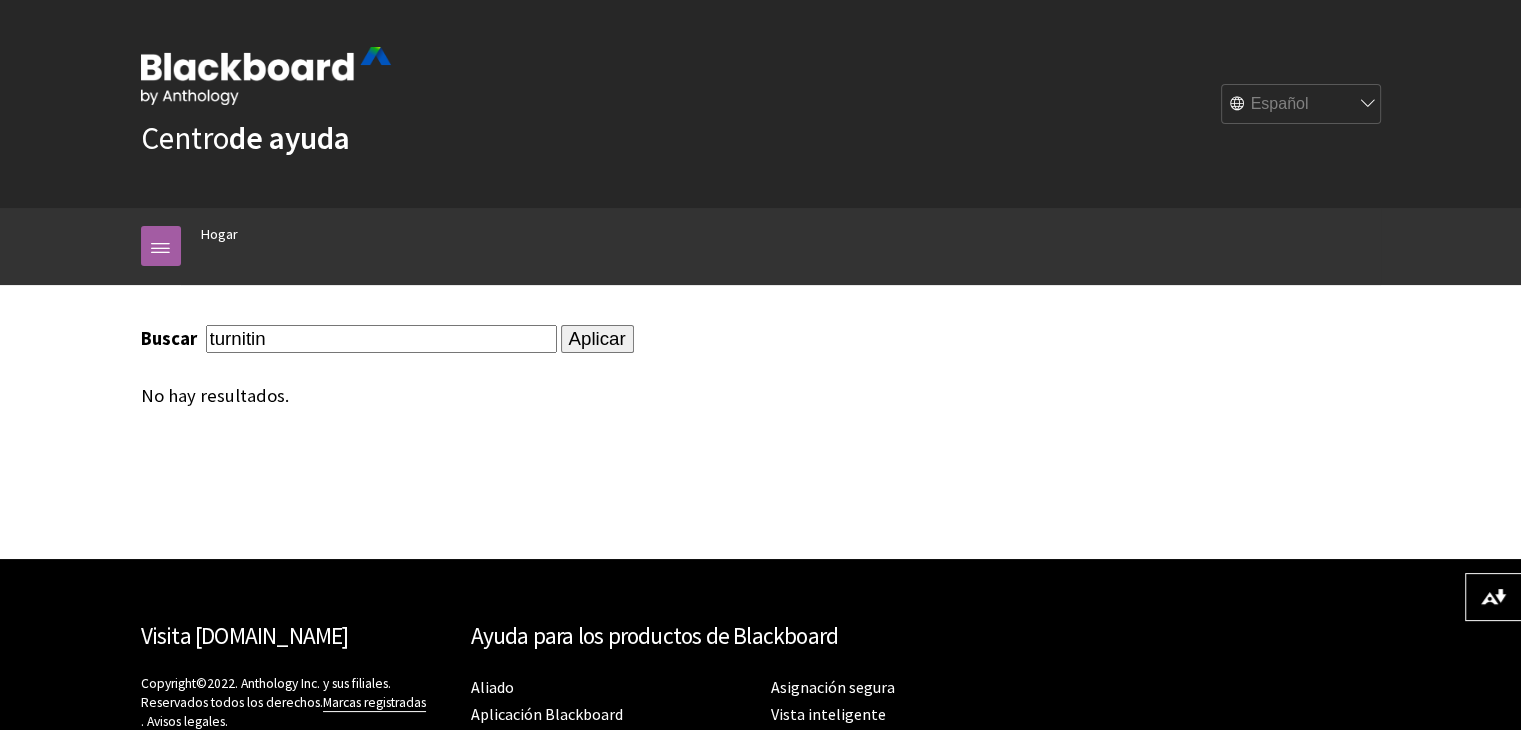 type on "turnitin" 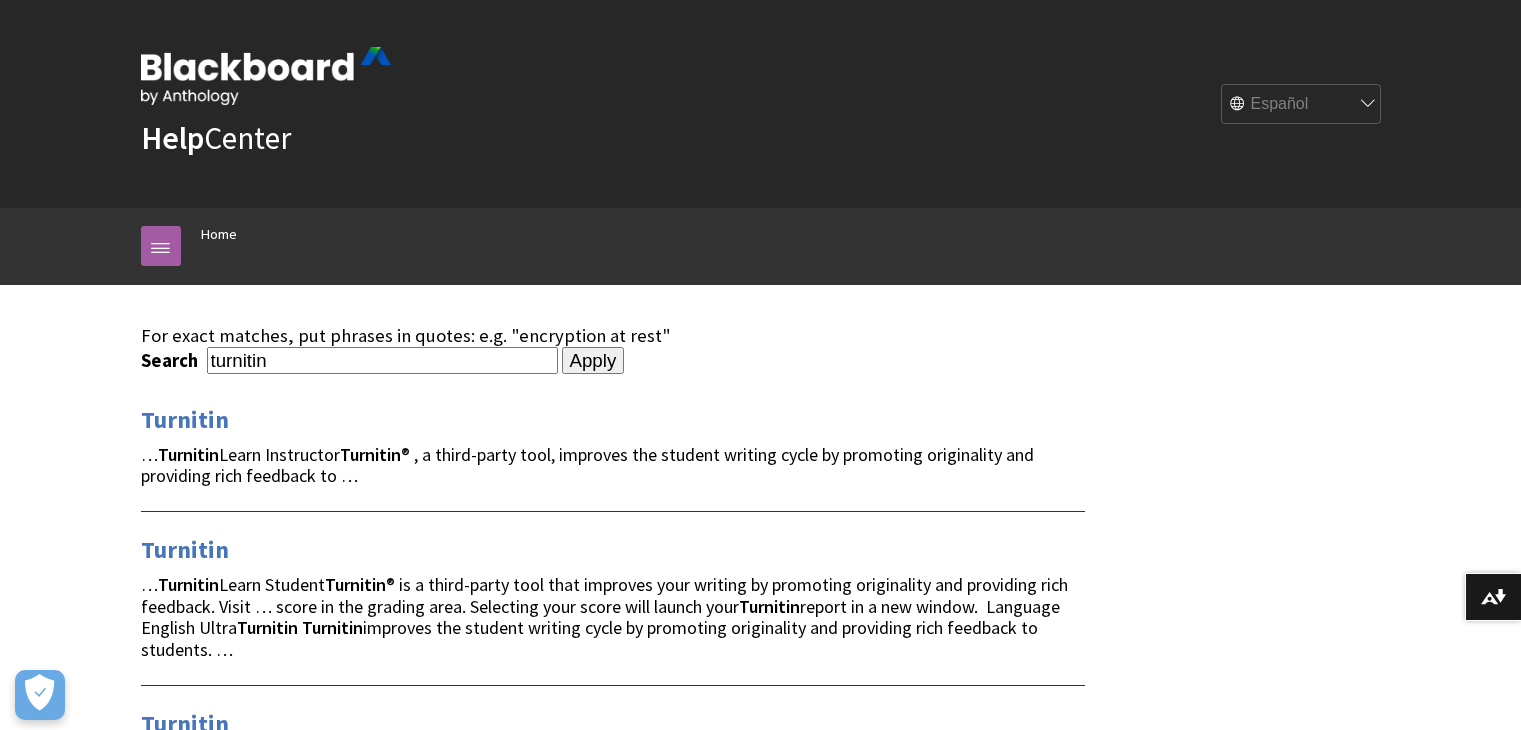 scroll, scrollTop: 0, scrollLeft: 0, axis: both 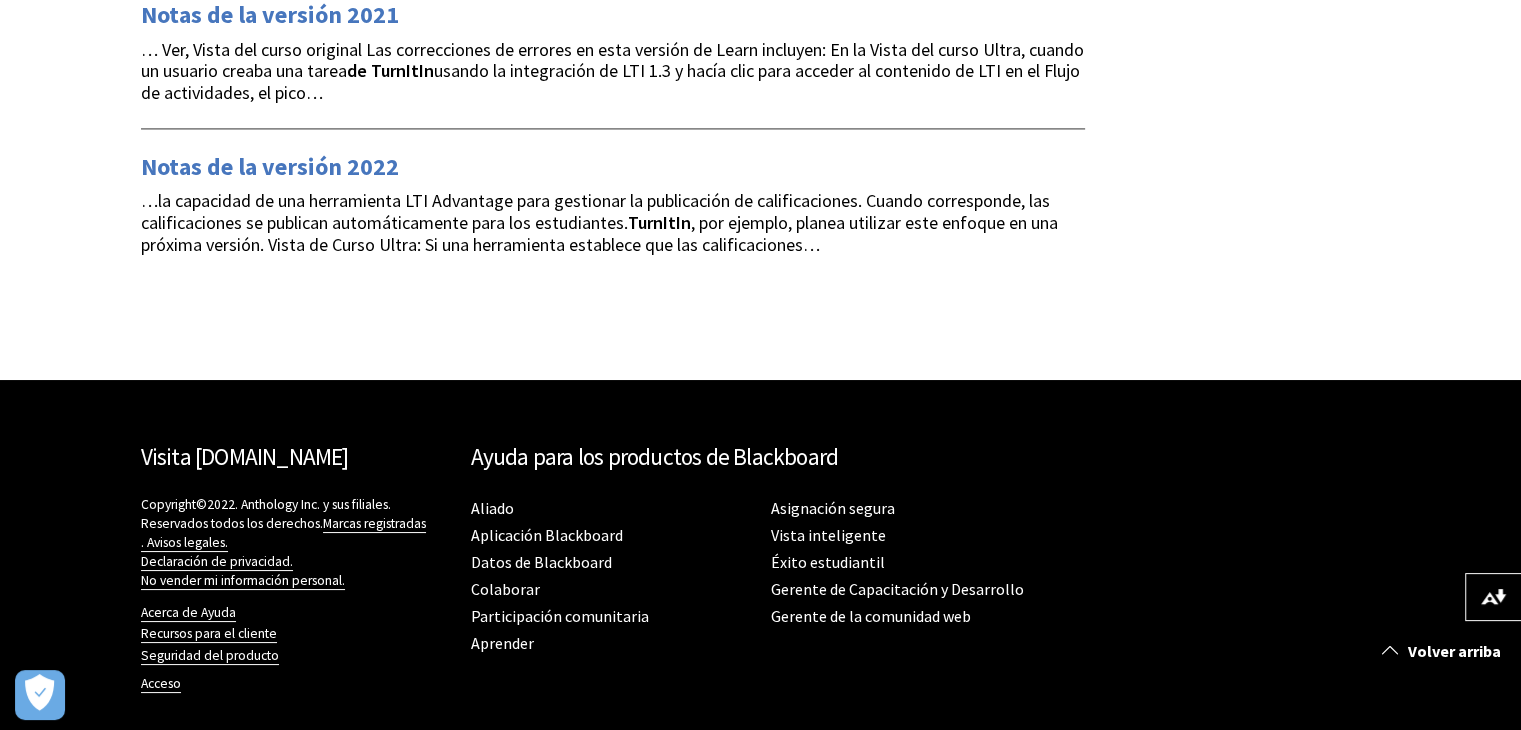 click on "TurnItIn" at bounding box center [659, 222] 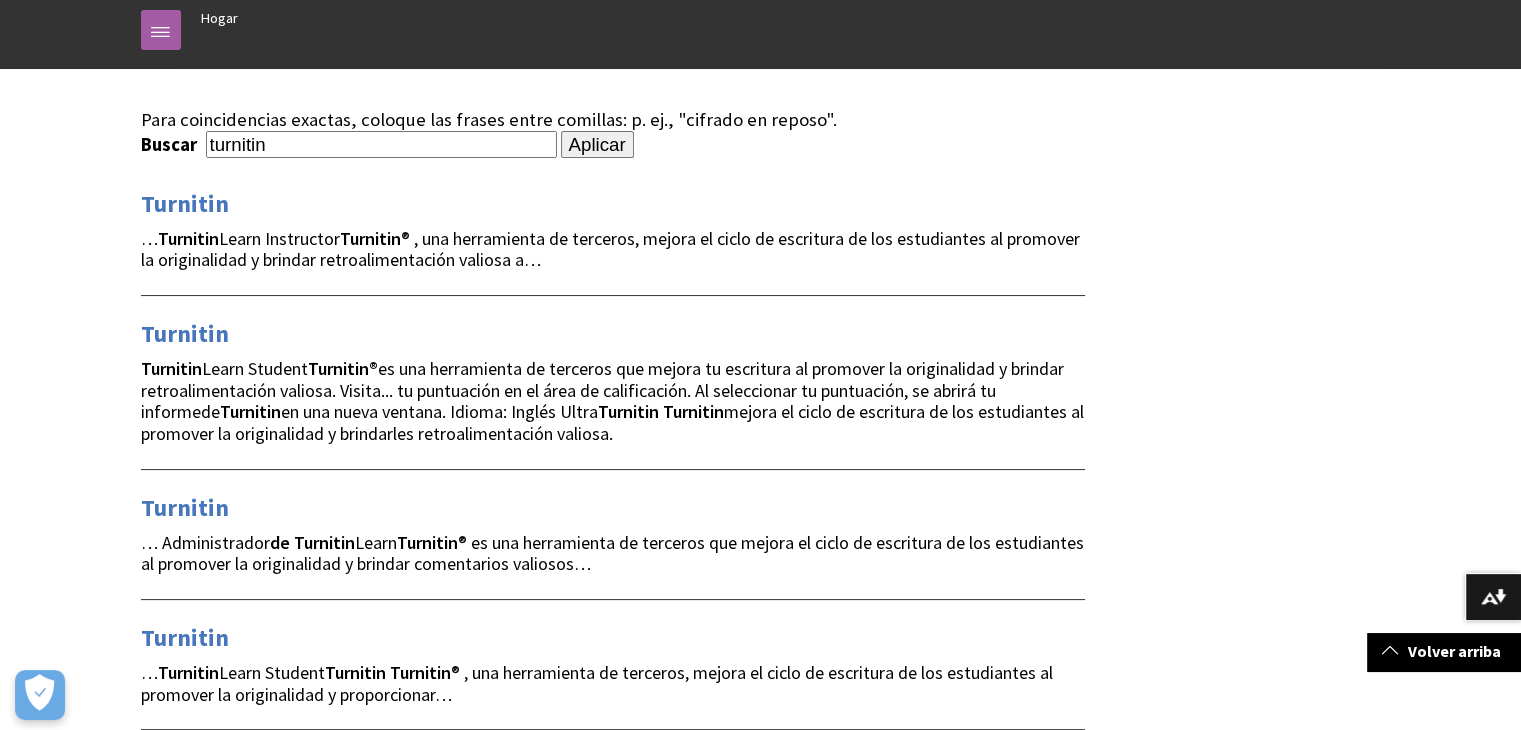 scroll, scrollTop: 0, scrollLeft: 0, axis: both 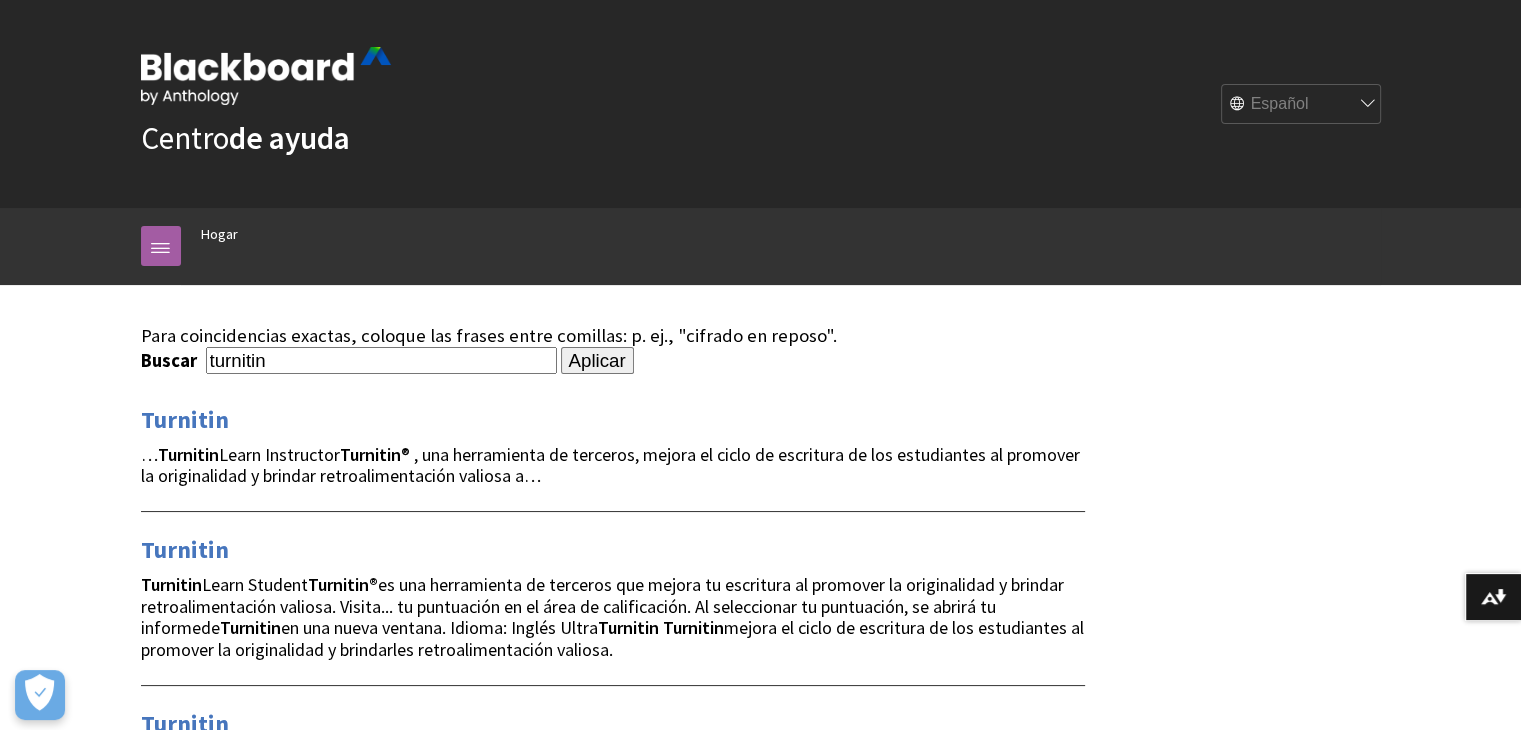 click on "Aplicar" at bounding box center (597, 361) 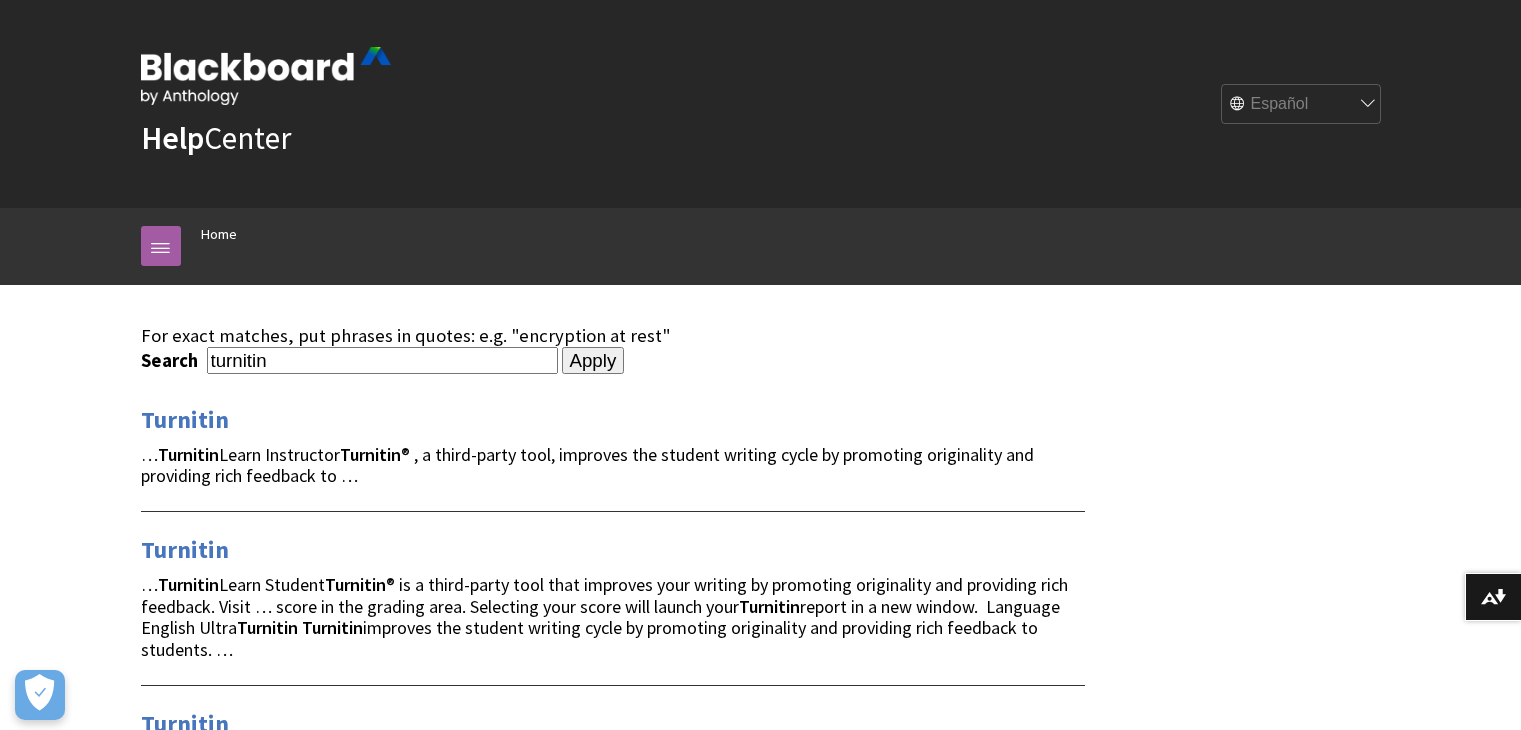 scroll, scrollTop: 0, scrollLeft: 0, axis: both 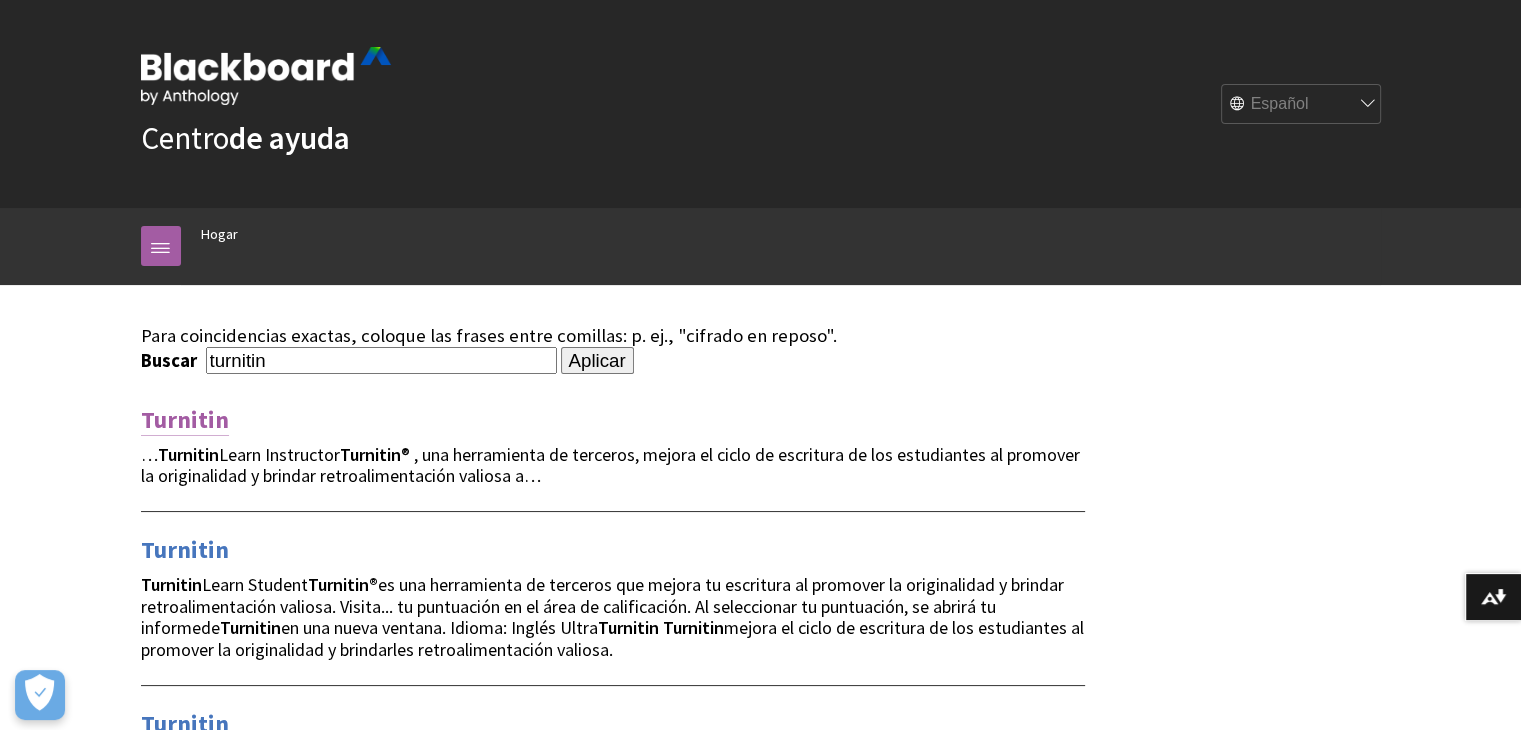 drag, startPoint x: 0, startPoint y: 0, endPoint x: 185, endPoint y: 418, distance: 457.1094 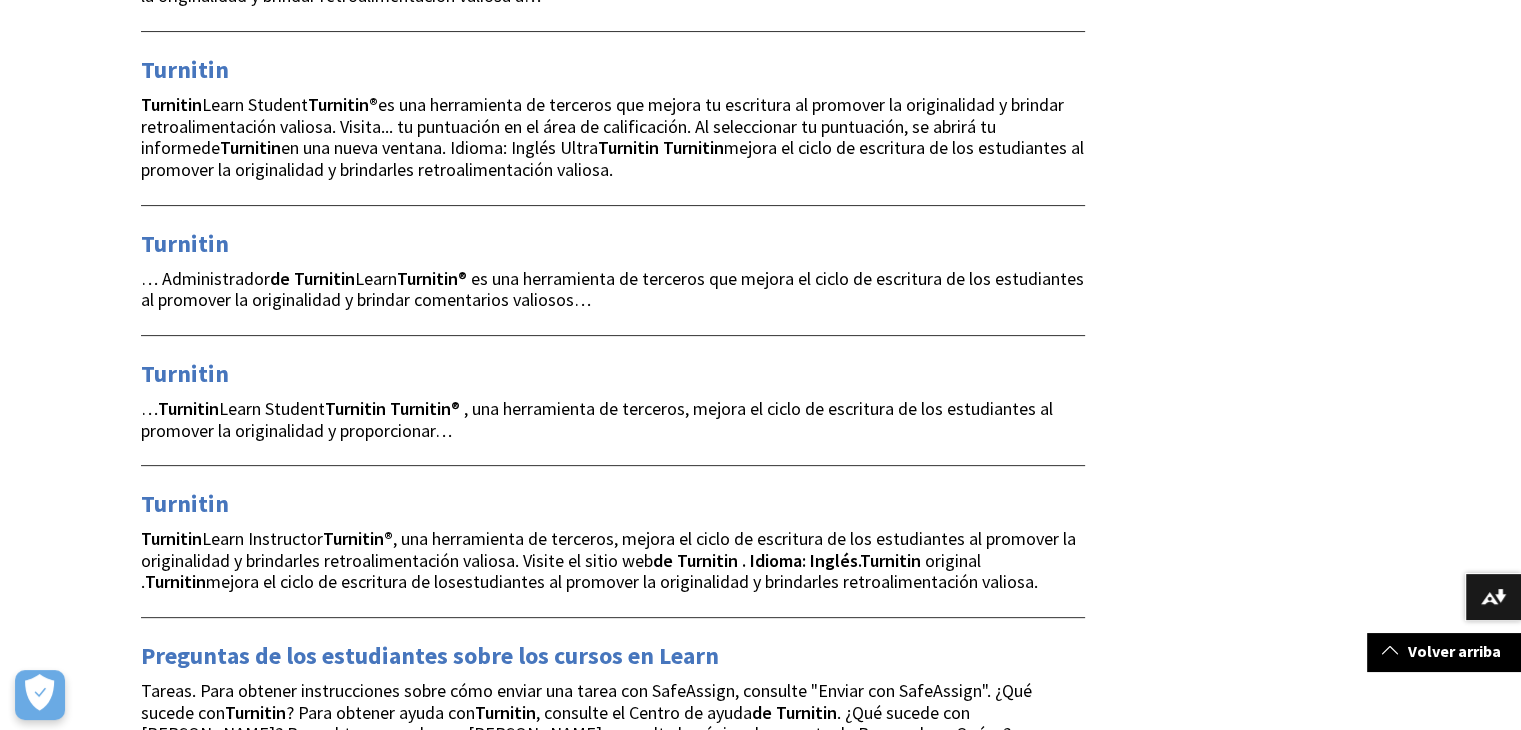 scroll, scrollTop: 500, scrollLeft: 0, axis: vertical 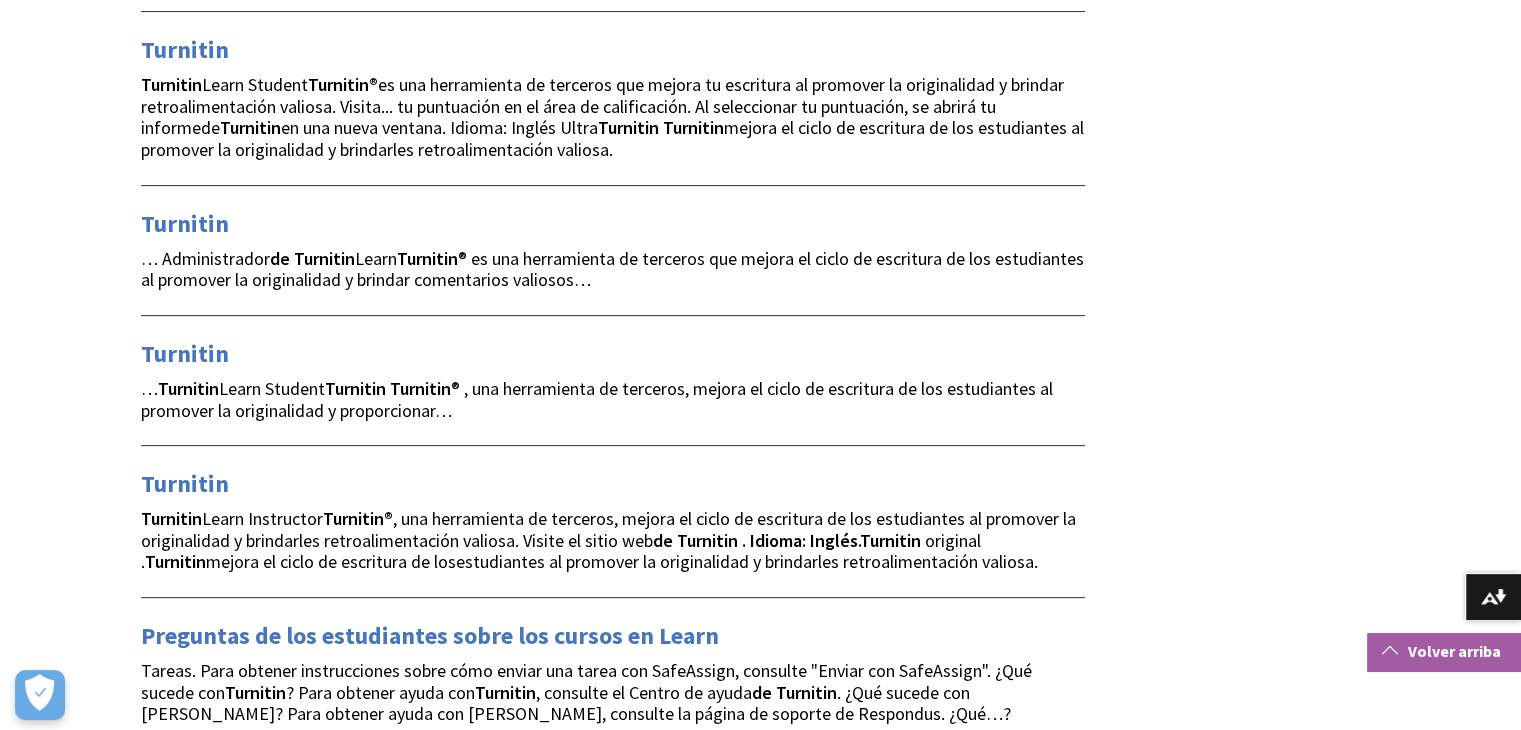 click on "Volver arriba" at bounding box center [1454, 651] 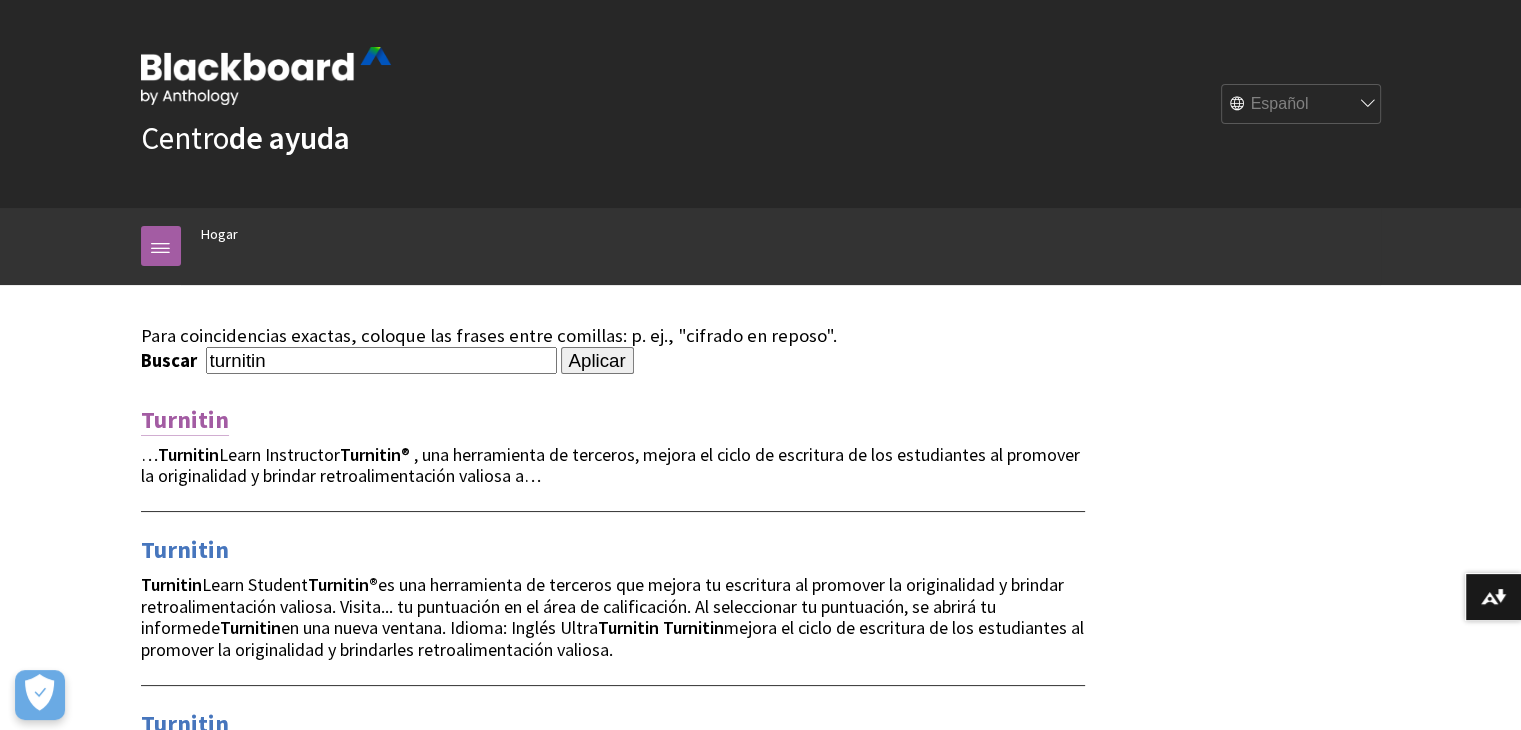 click on "Turnitin" at bounding box center (185, 419) 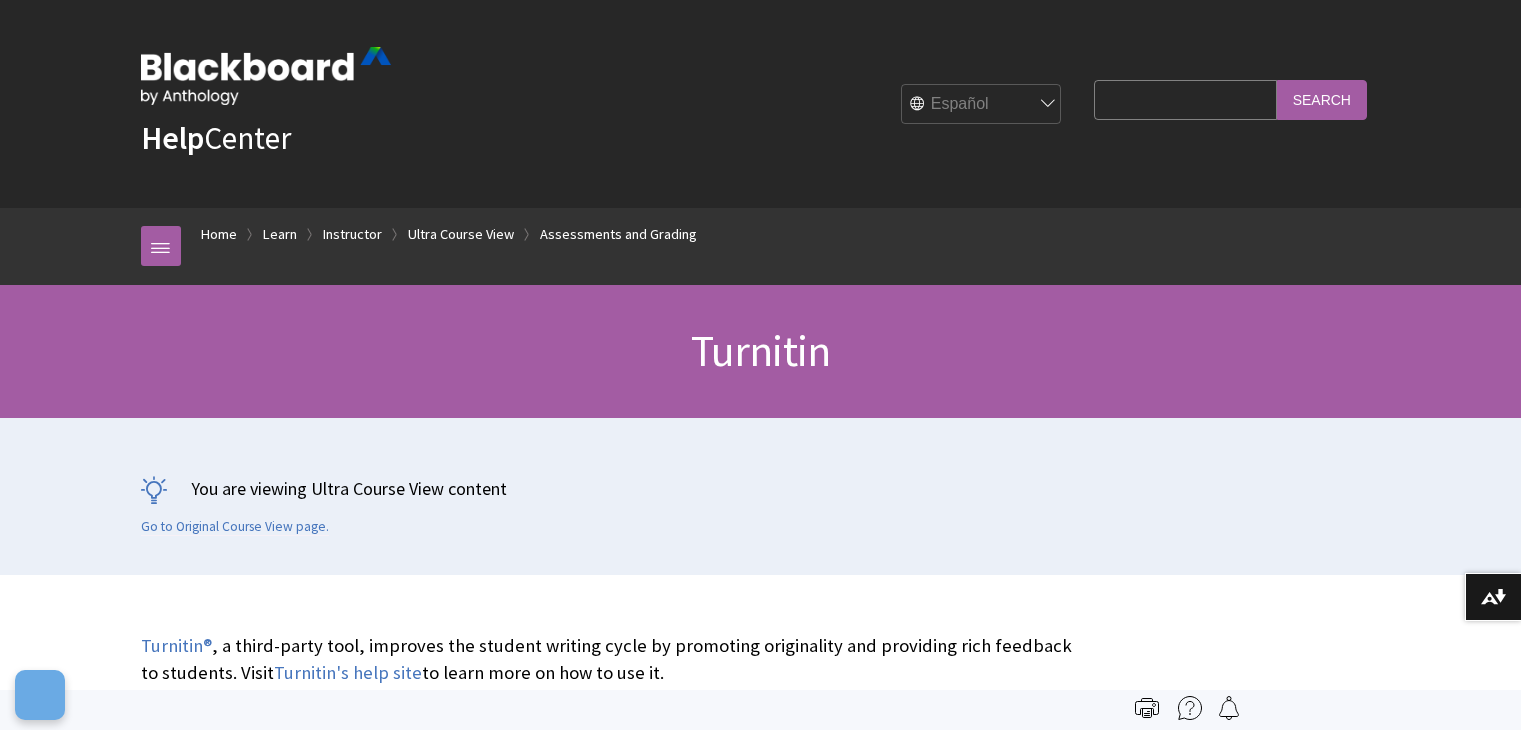 scroll, scrollTop: 0, scrollLeft: 0, axis: both 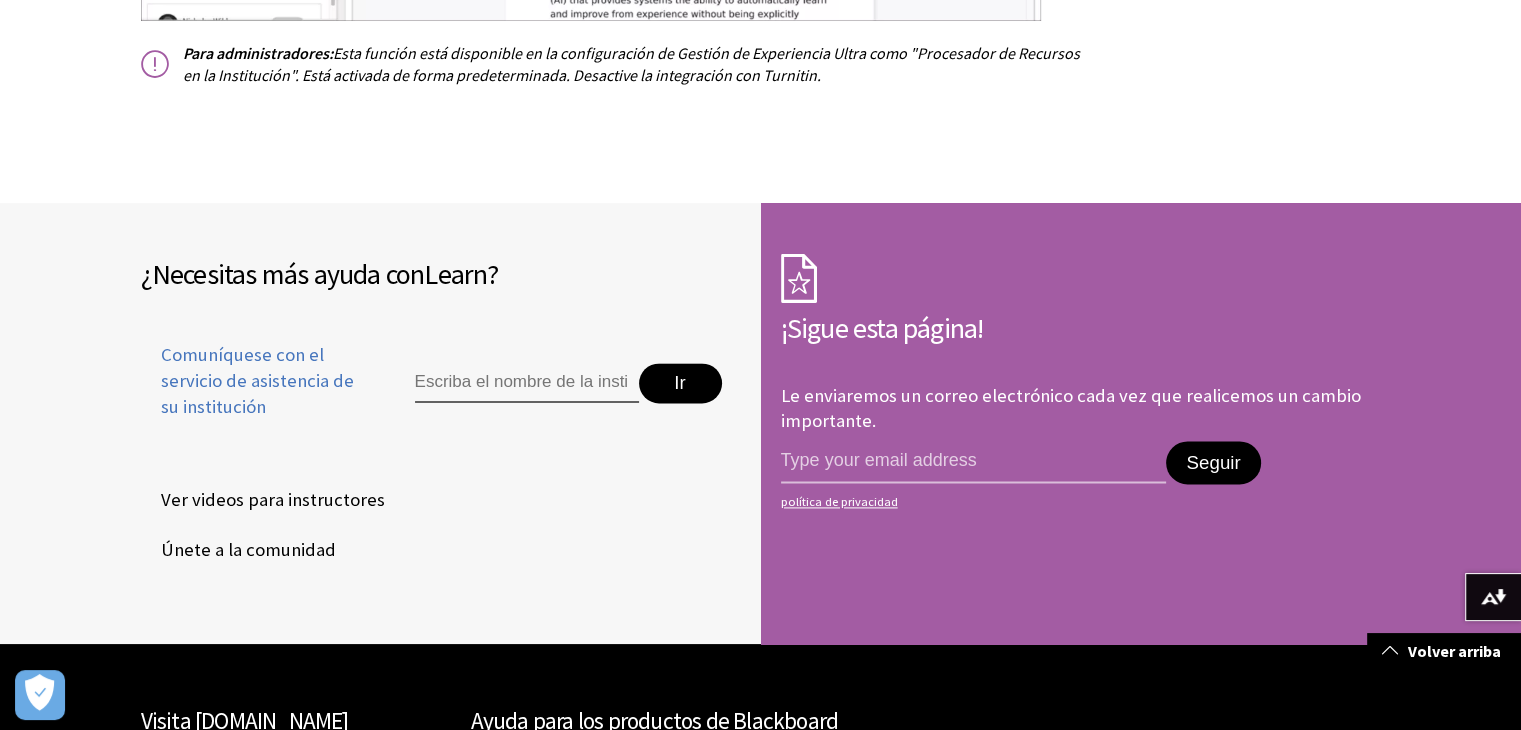drag, startPoint x: 1202, startPoint y: 418, endPoint x: 1179, endPoint y: 420, distance: 23.086792 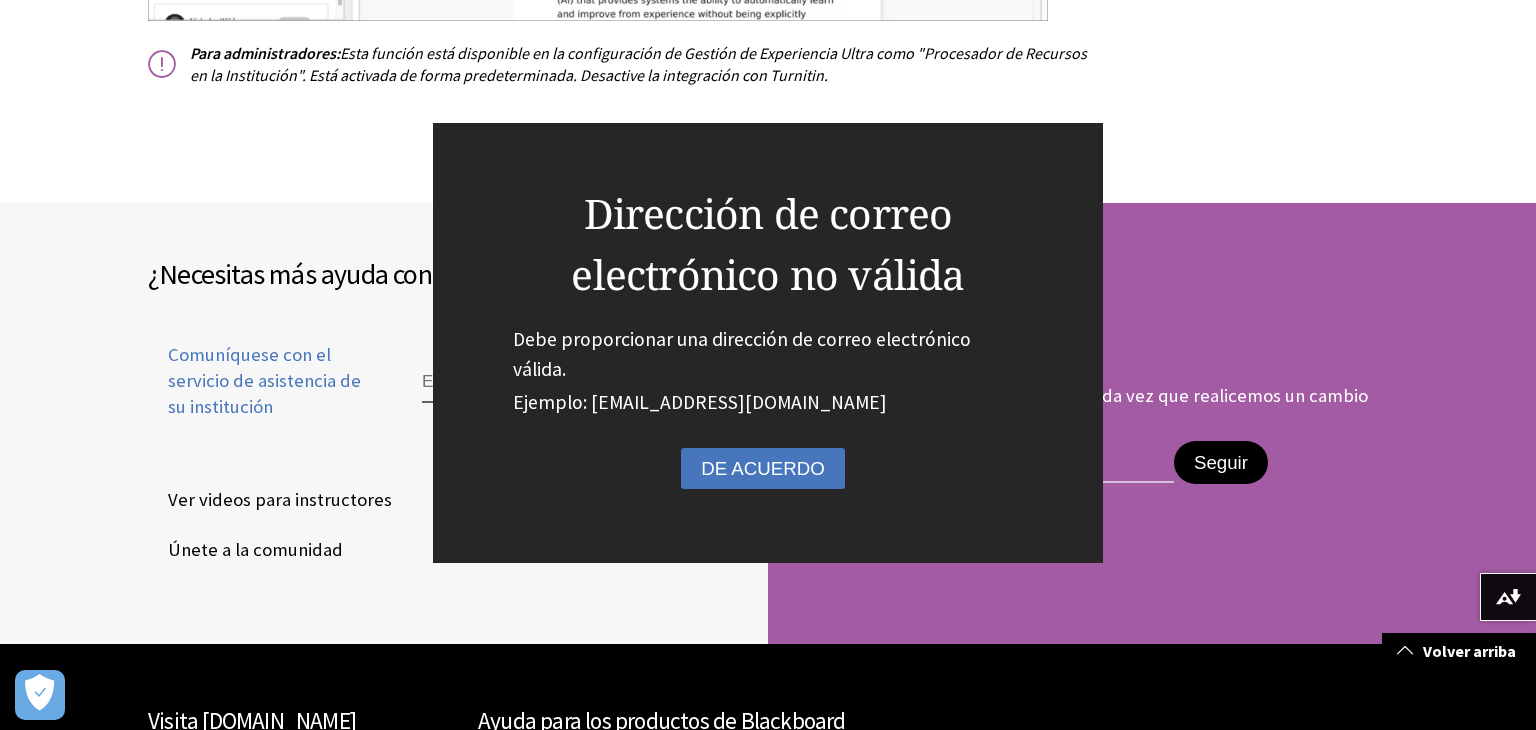 click on "DE ACUERDO" at bounding box center [763, 468] 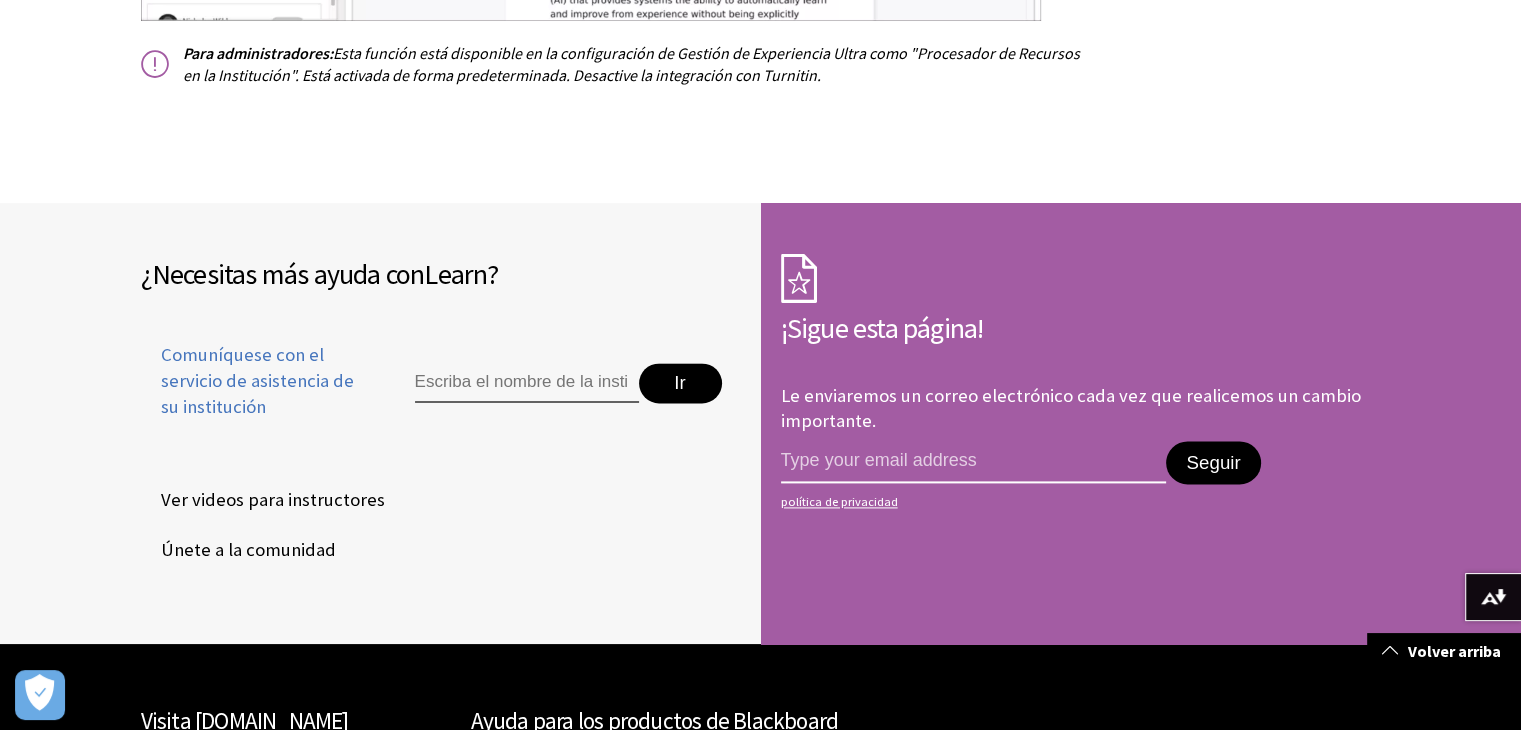 click at bounding box center (974, 462) 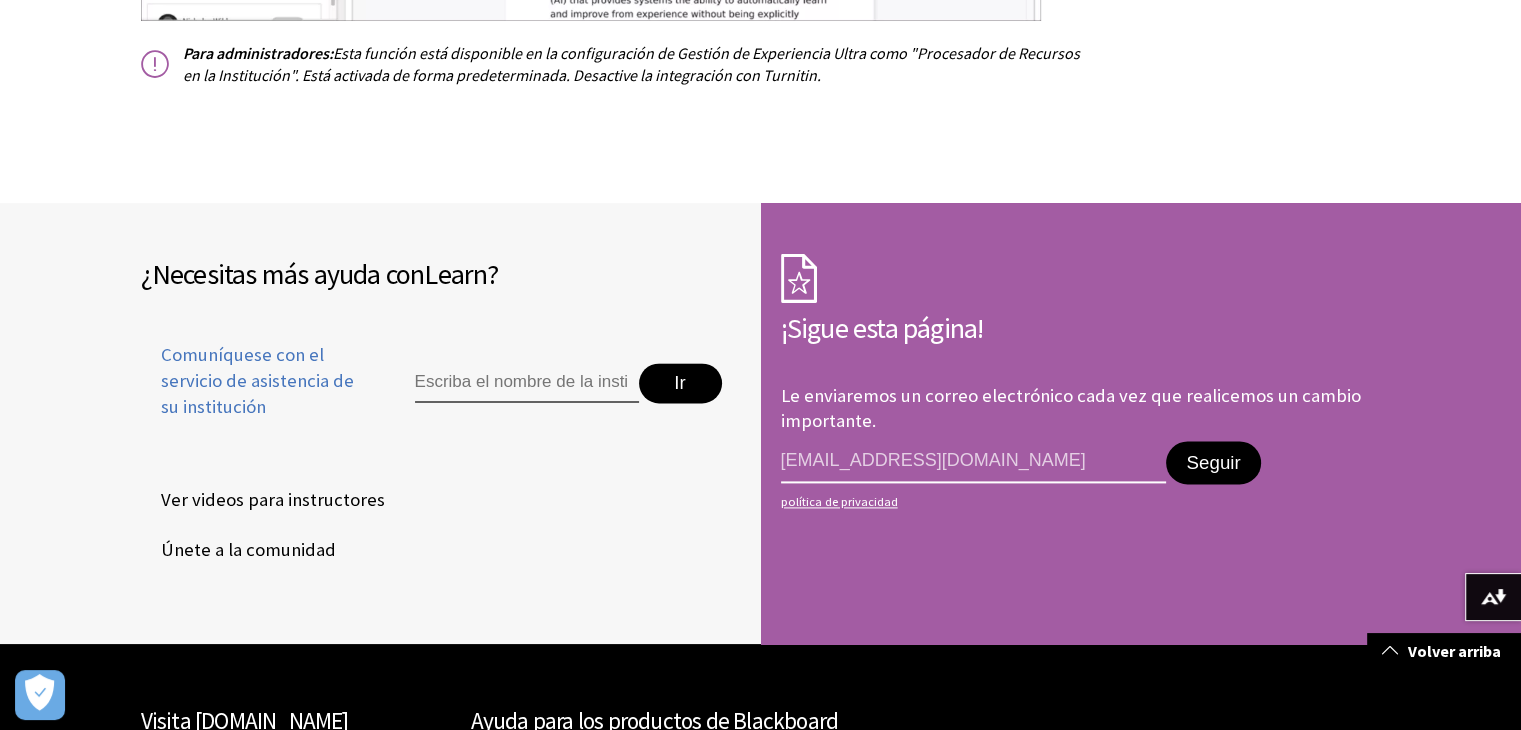 type on "msebastianl@ucvvirtual.edu.pe" 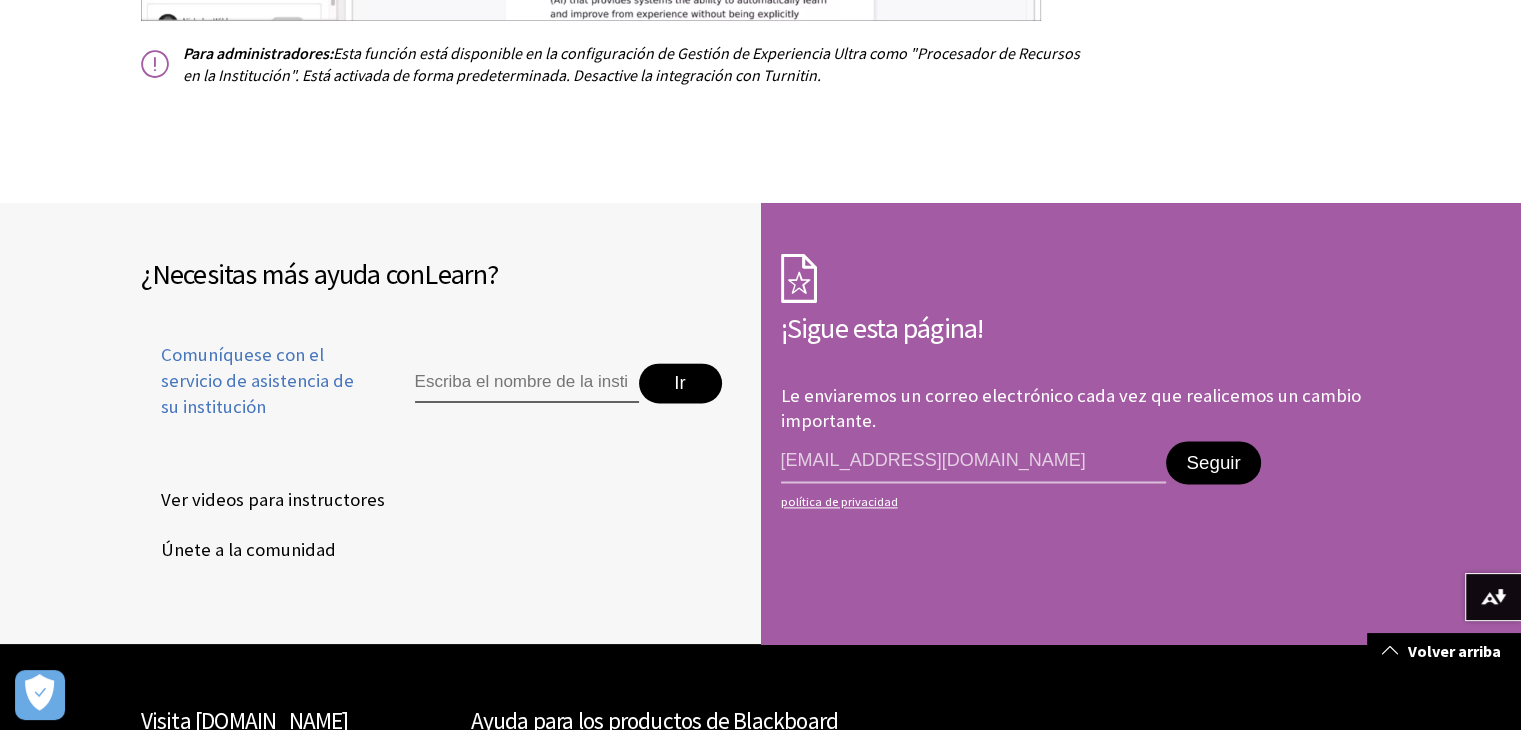 click on "Seguir" at bounding box center [1213, 462] 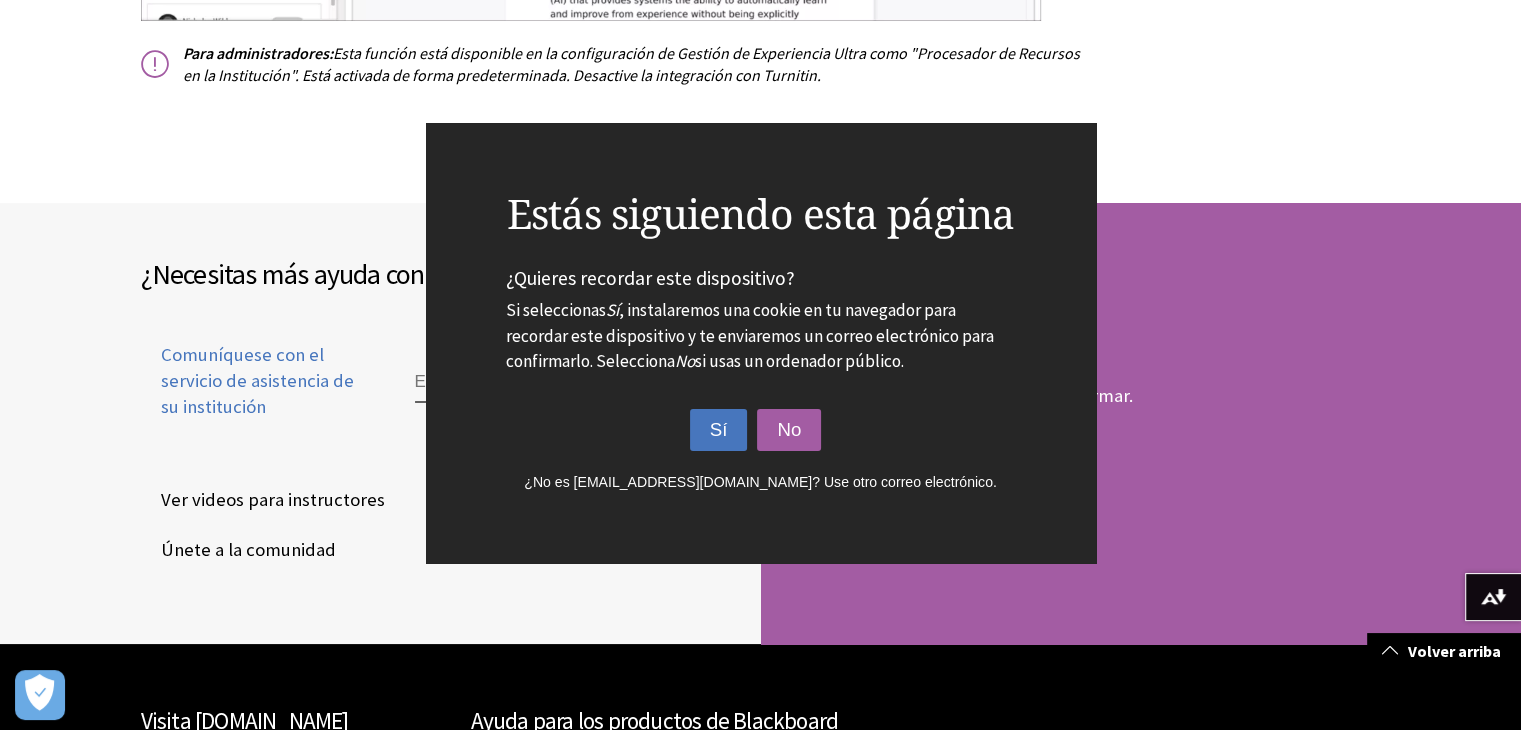 click on "Sí" at bounding box center (719, 429) 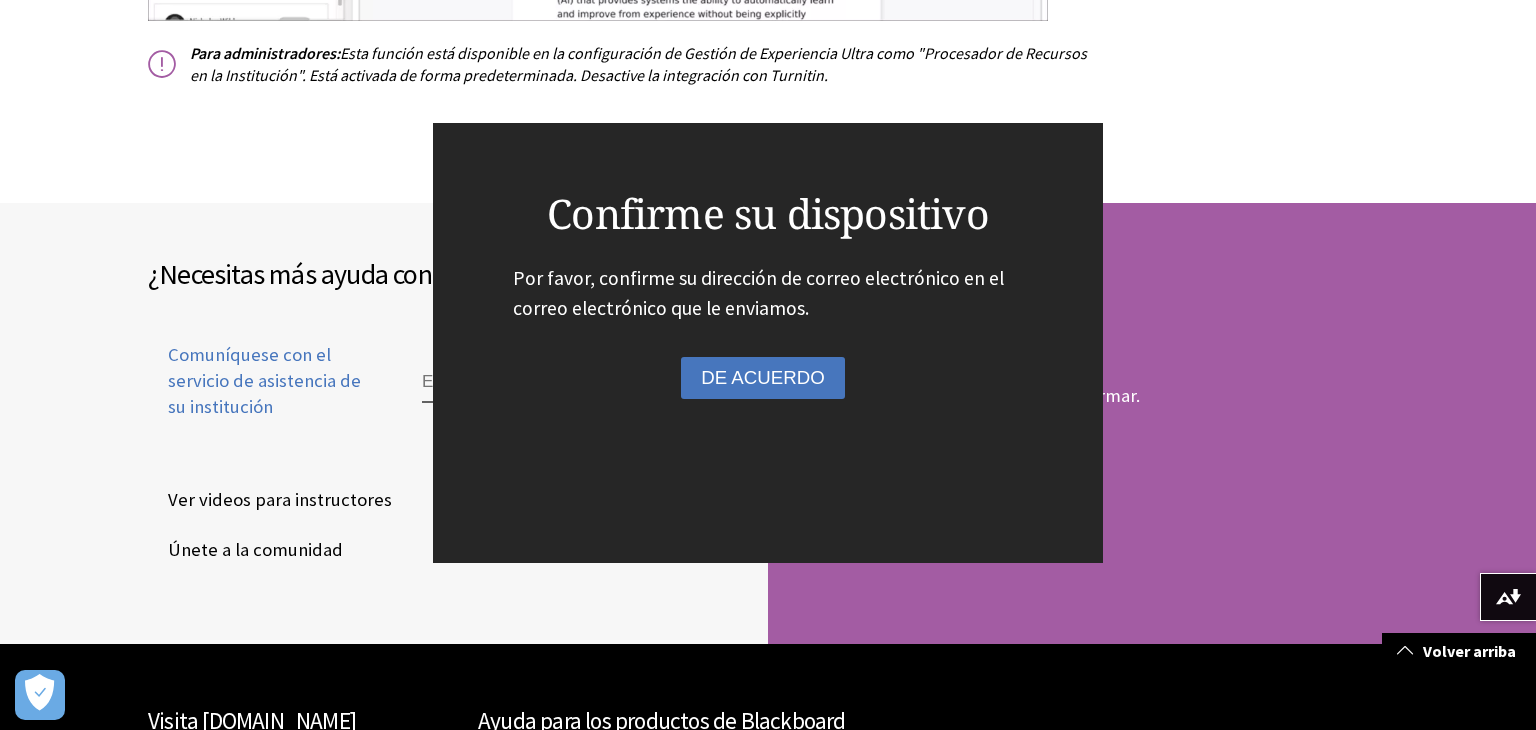 click on "DE ACUERDO" at bounding box center (763, 377) 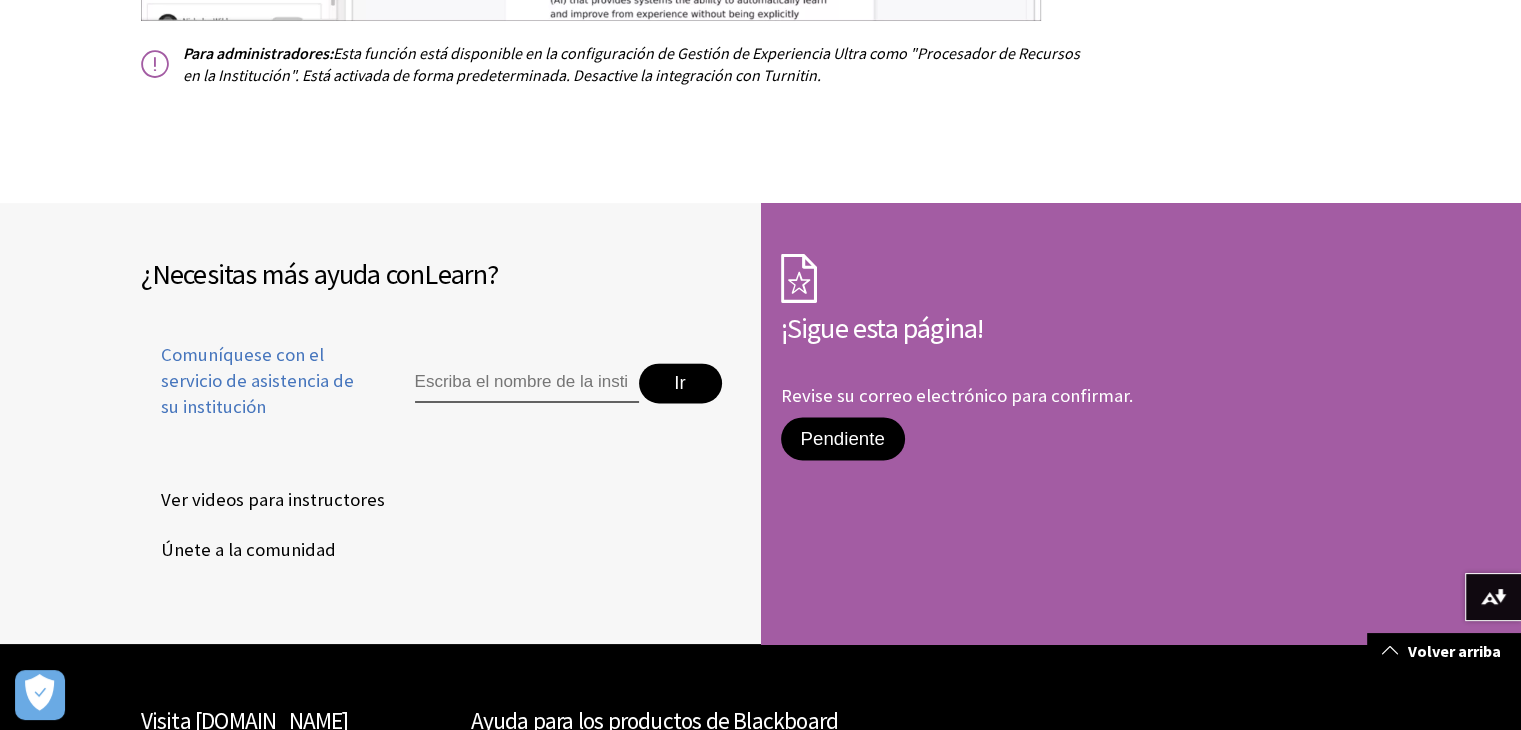 click at bounding box center [527, 383] 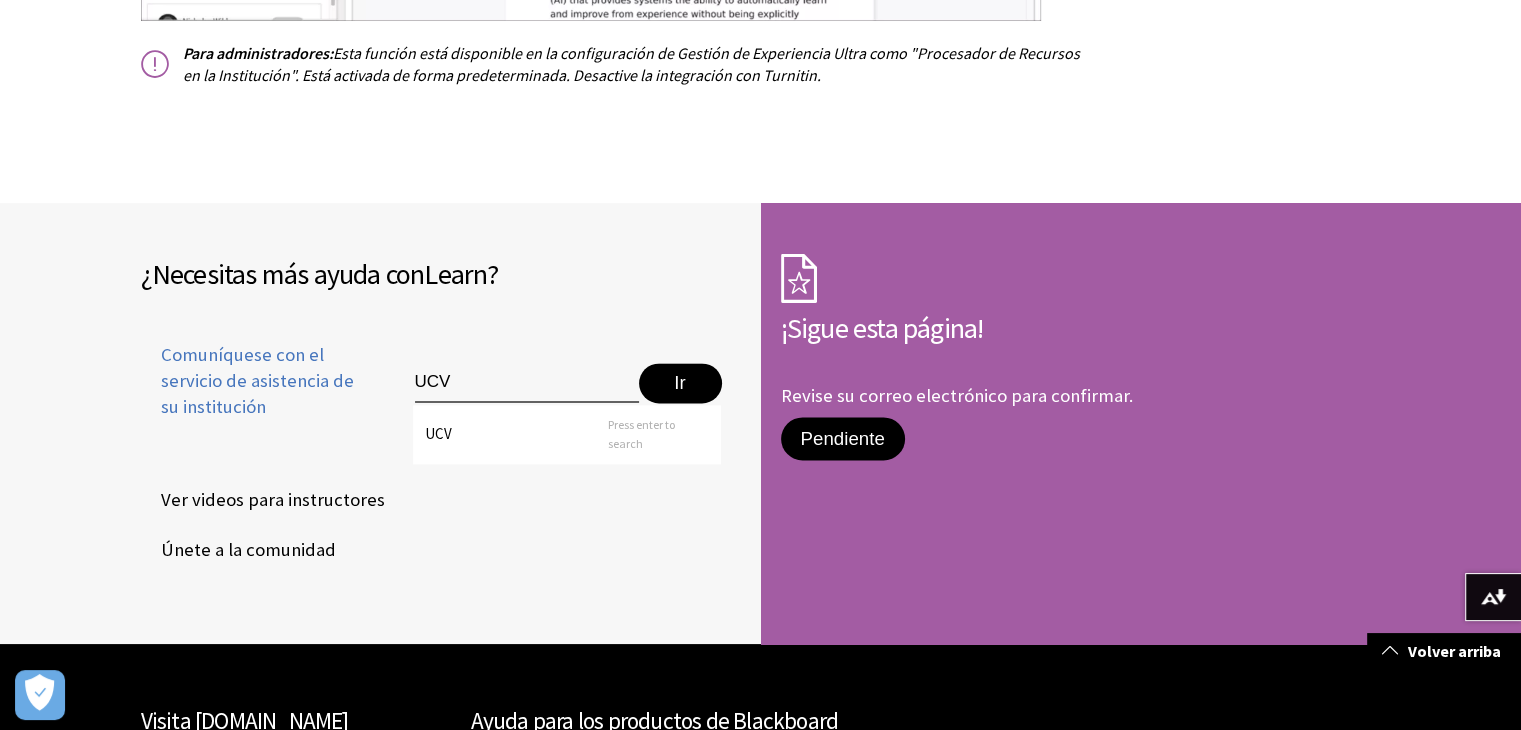 click on "Ir" at bounding box center [680, 383] 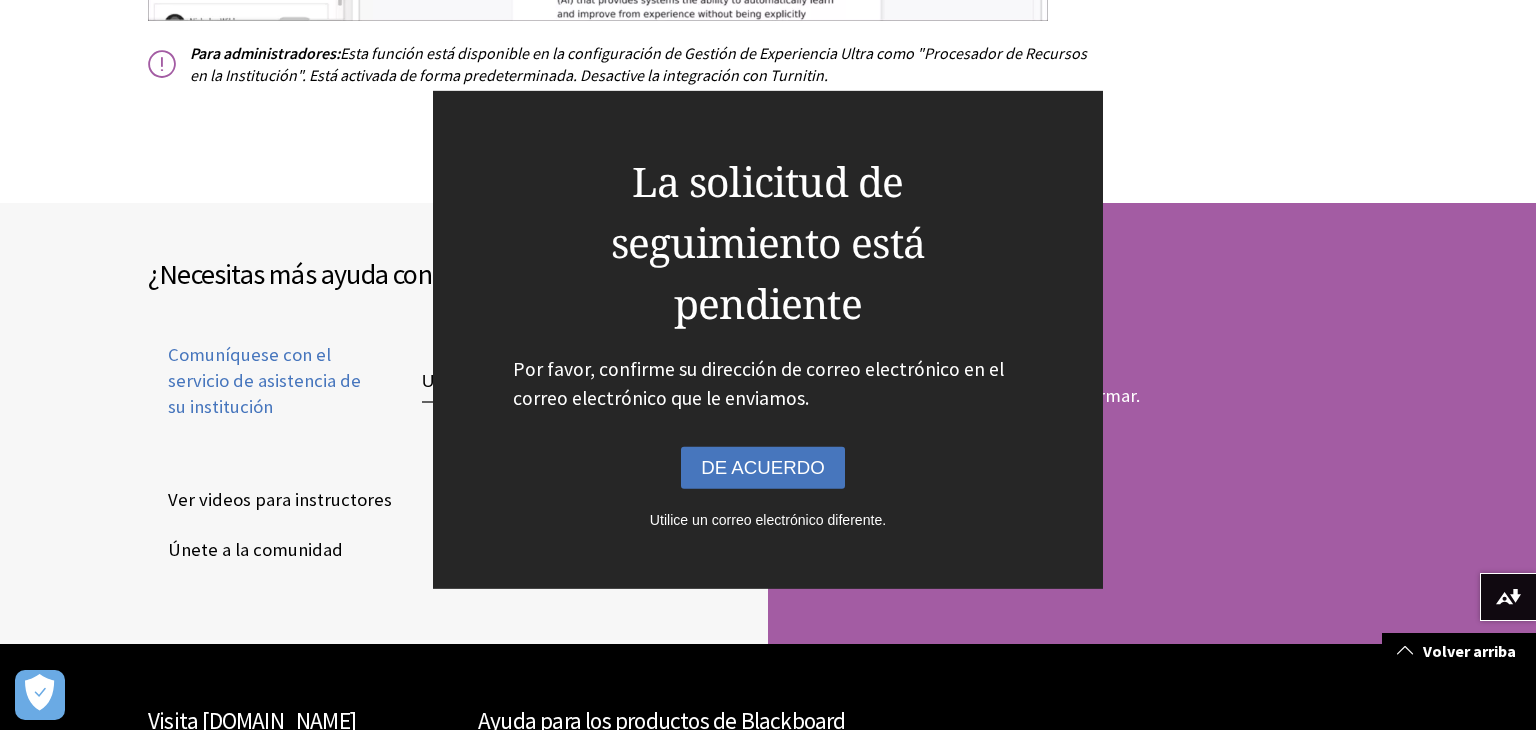 click on "DE ACUERDO" at bounding box center (763, 467) 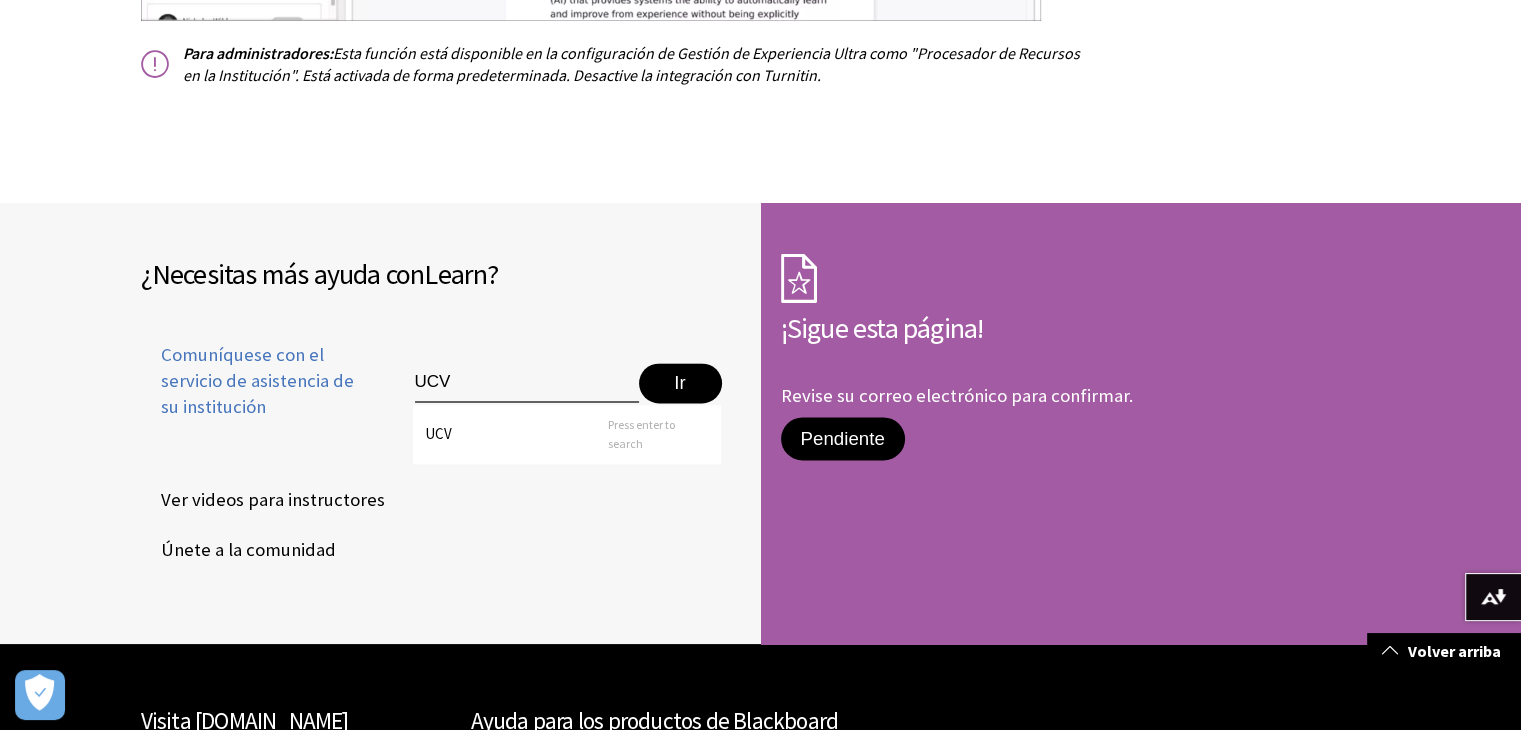 click on "UCV" at bounding box center (527, 383) 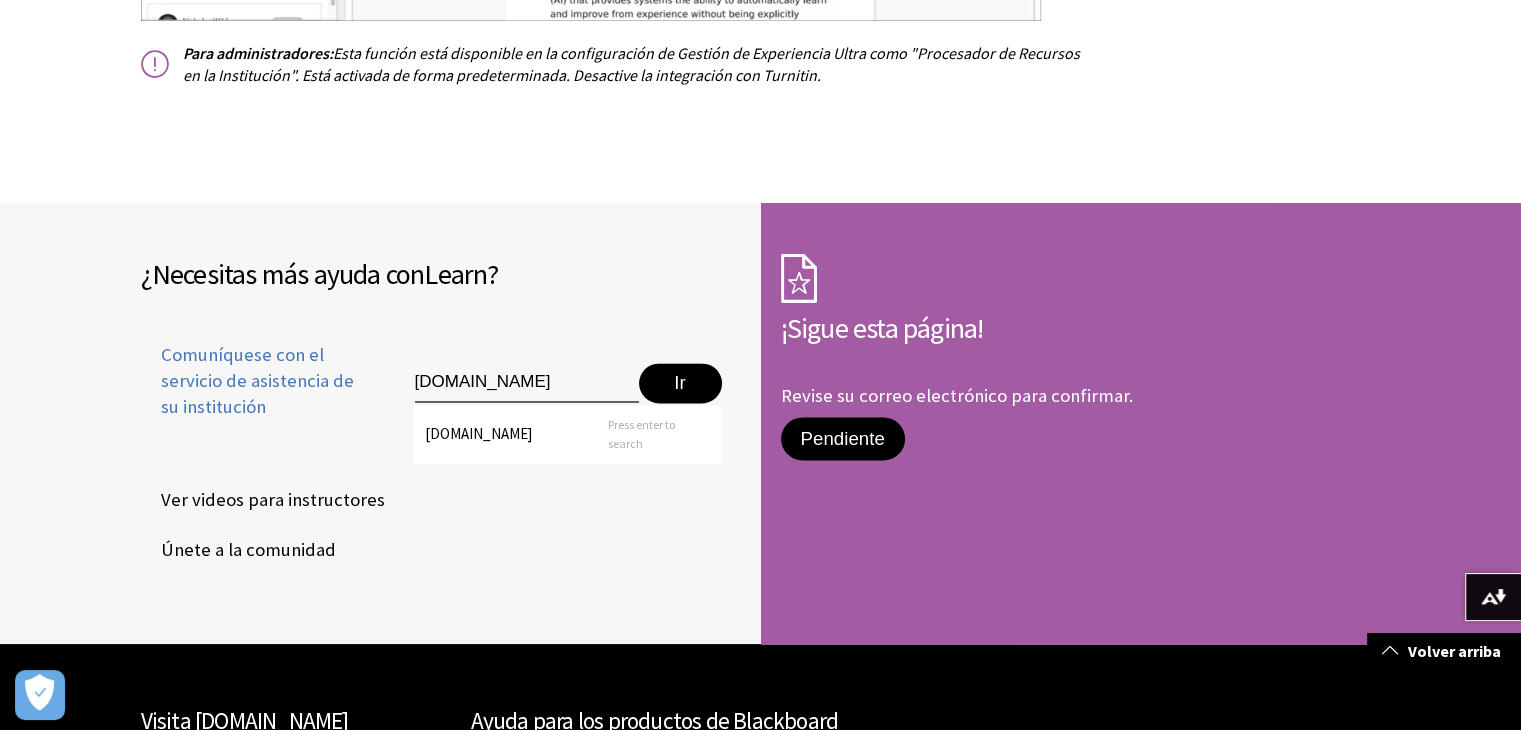 type on "UCVVIRTUAL.EDU.PE" 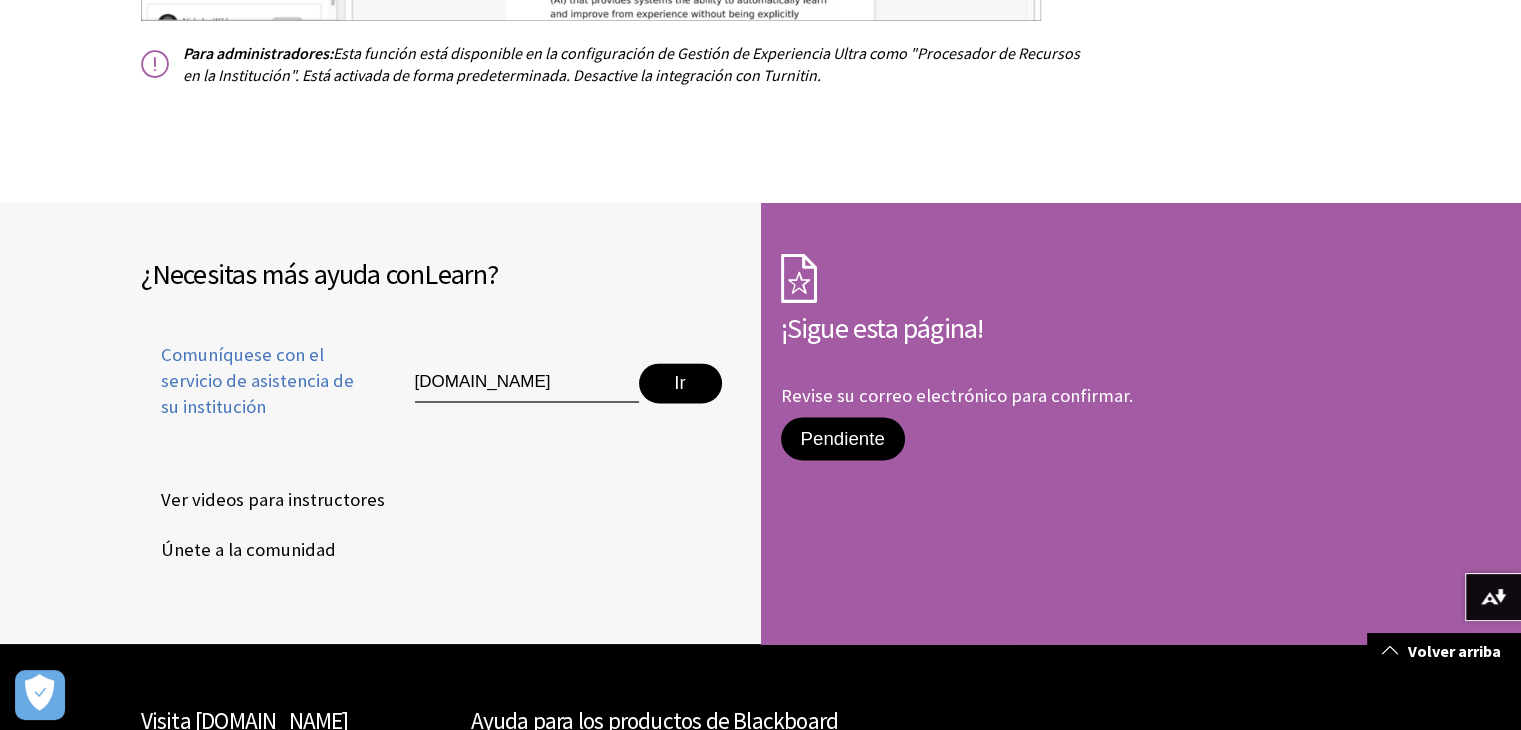 click on "Ir" at bounding box center [679, 382] 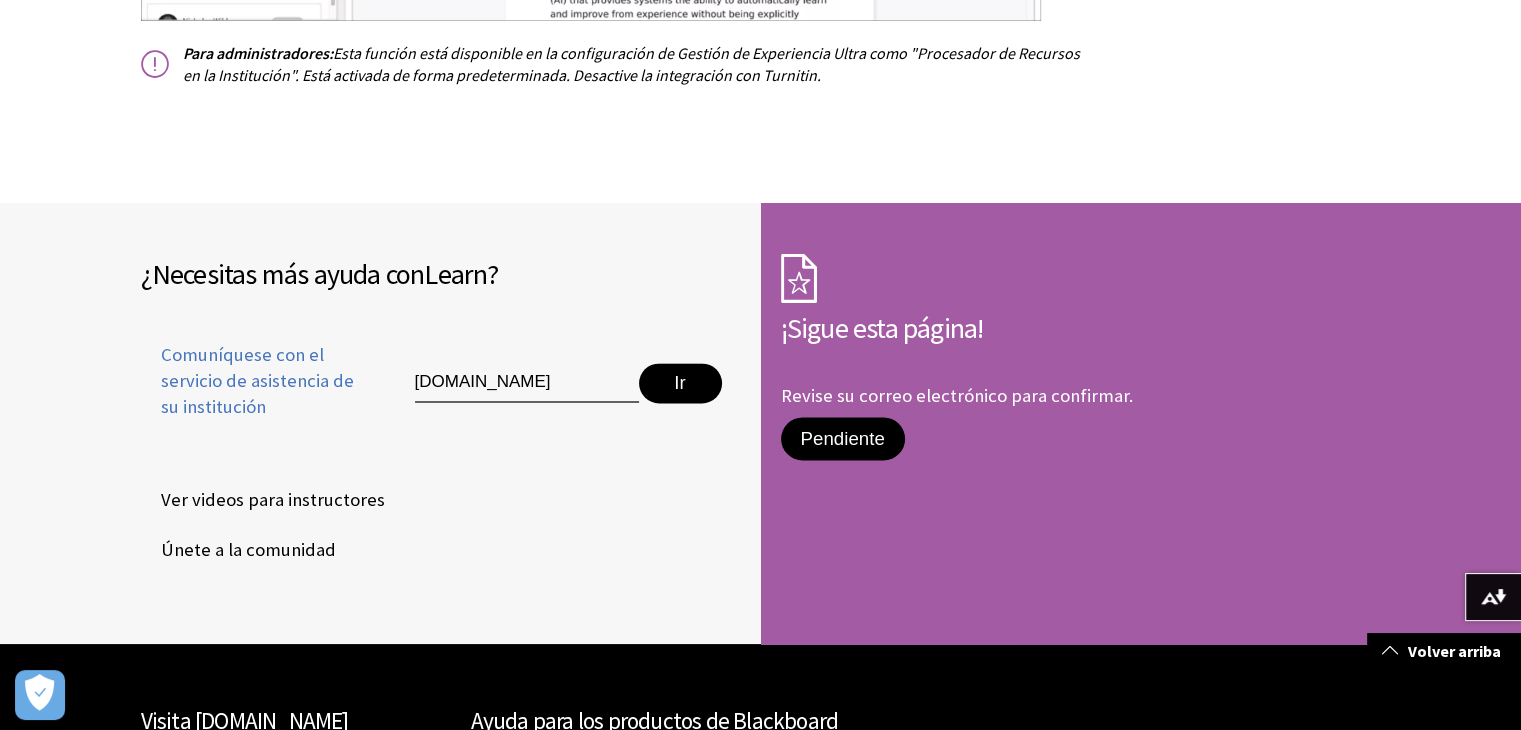 scroll, scrollTop: 3428, scrollLeft: 0, axis: vertical 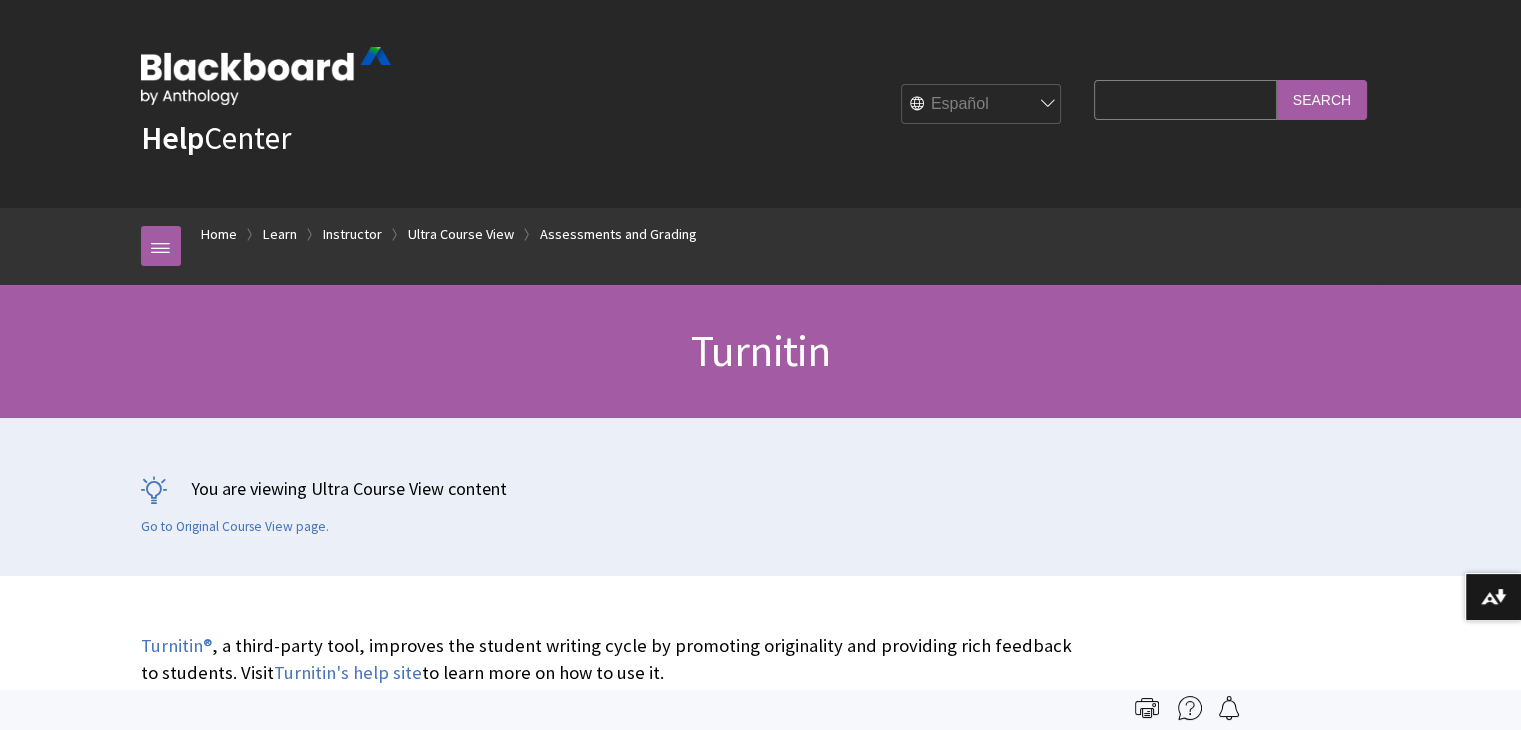 click on "English عربية Català Cymraeg Deutsch Español Suomi Français עברית Italiano 日本語 한국어 Nederlands Norsk (Bokmål) Português, [GEOGRAPHIC_DATA] Русский Svenska Türkçe 简体中文 Français Canadien" at bounding box center (982, 105) 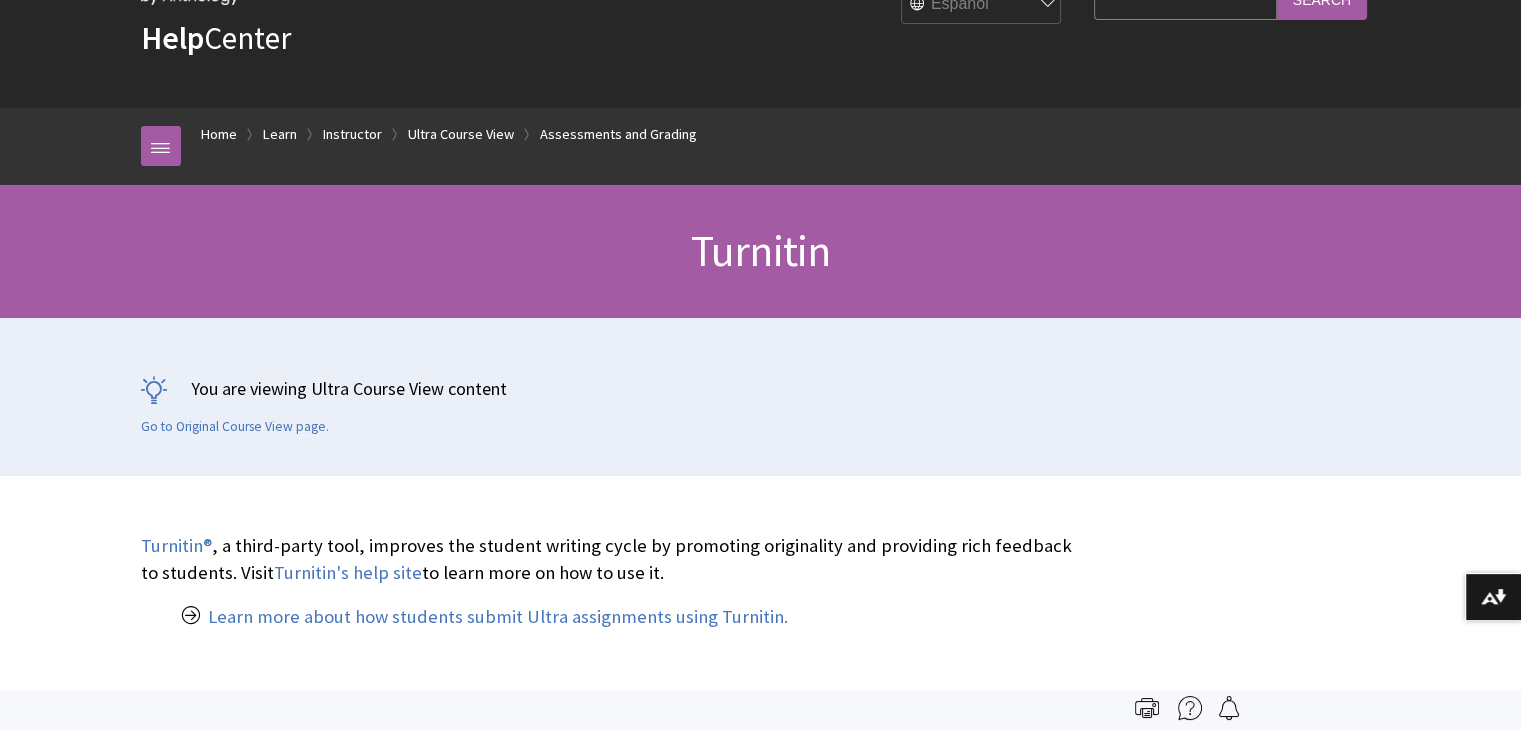 scroll, scrollTop: 0, scrollLeft: 0, axis: both 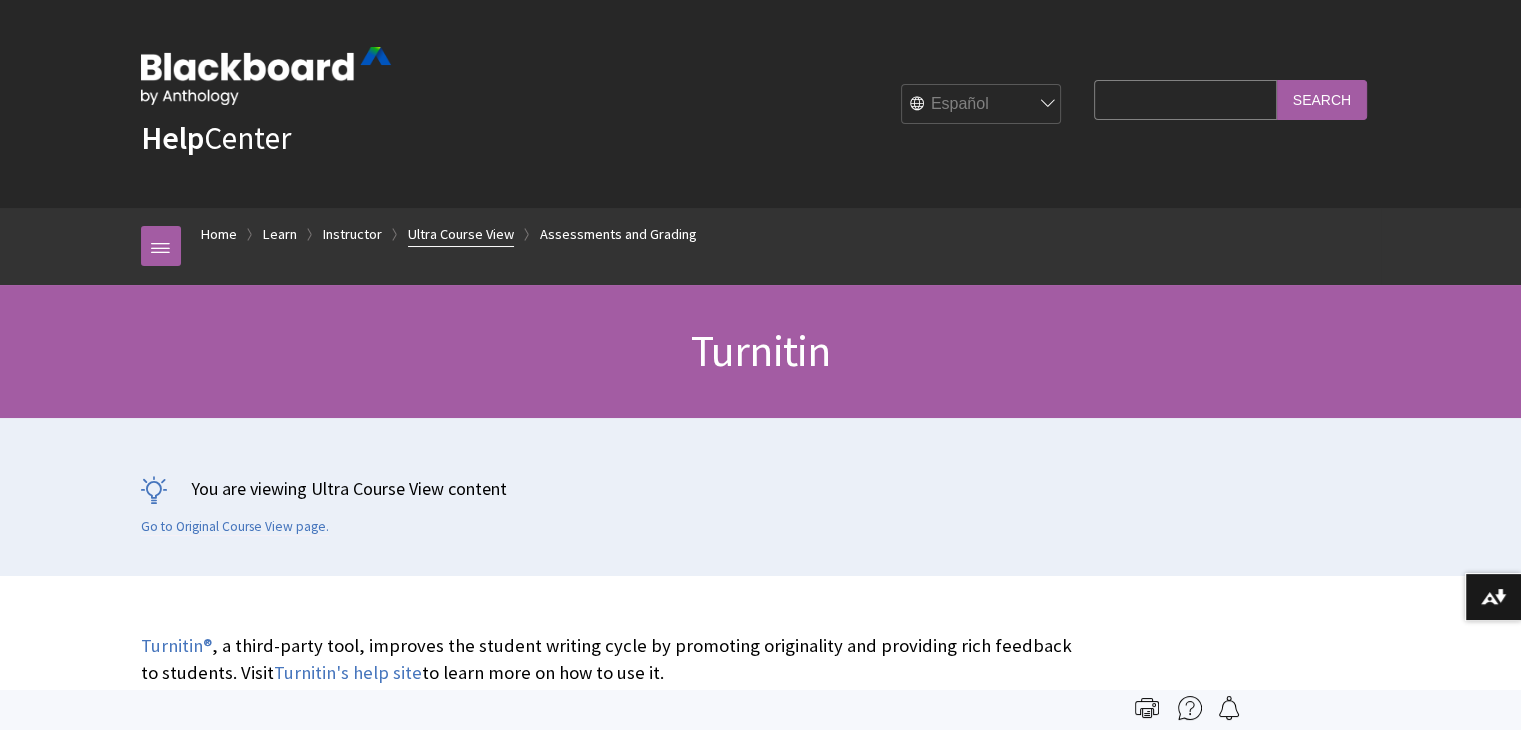 click on "Ultra Course View" at bounding box center (461, 234) 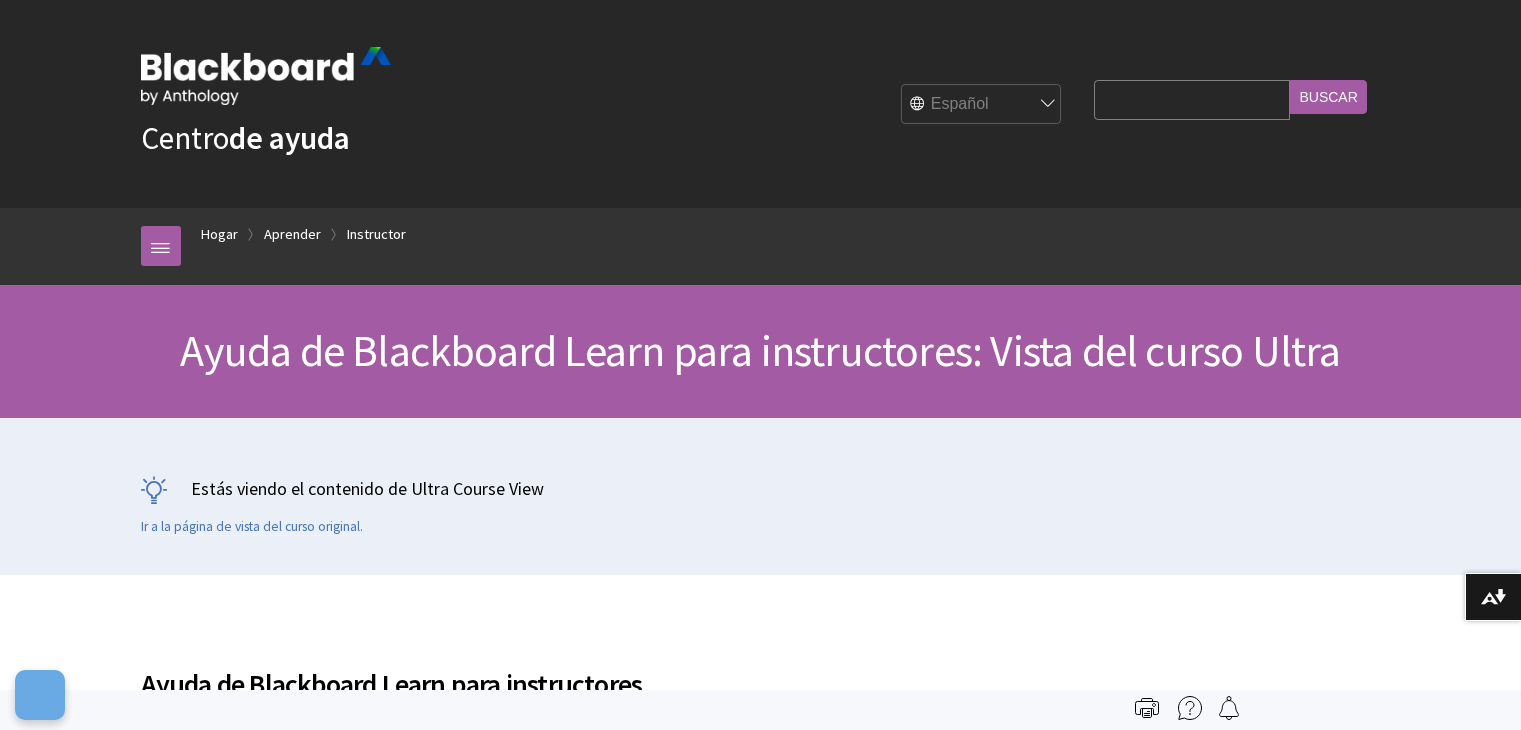 scroll, scrollTop: 0, scrollLeft: 0, axis: both 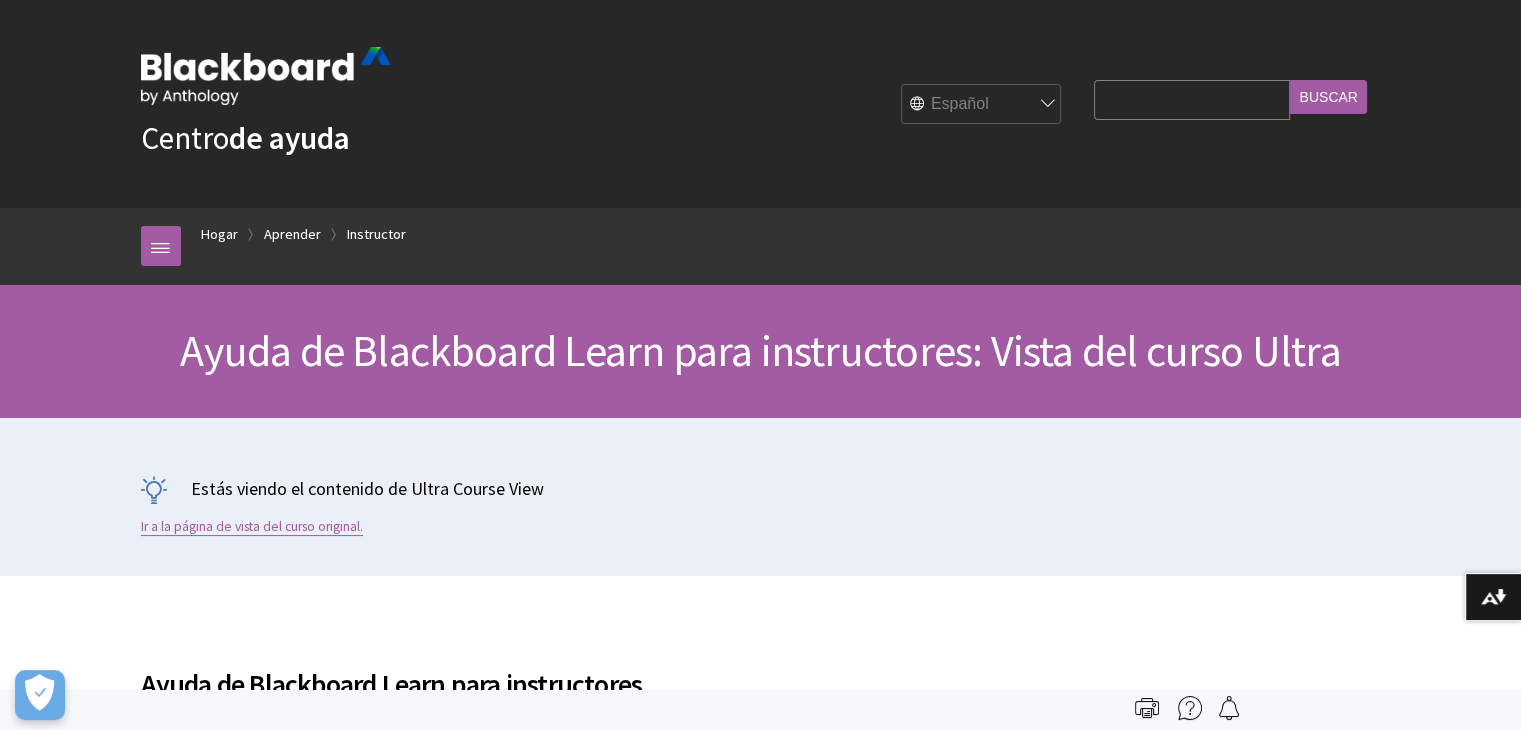 click on "Ir a la página de vista del curso original." at bounding box center (252, 526) 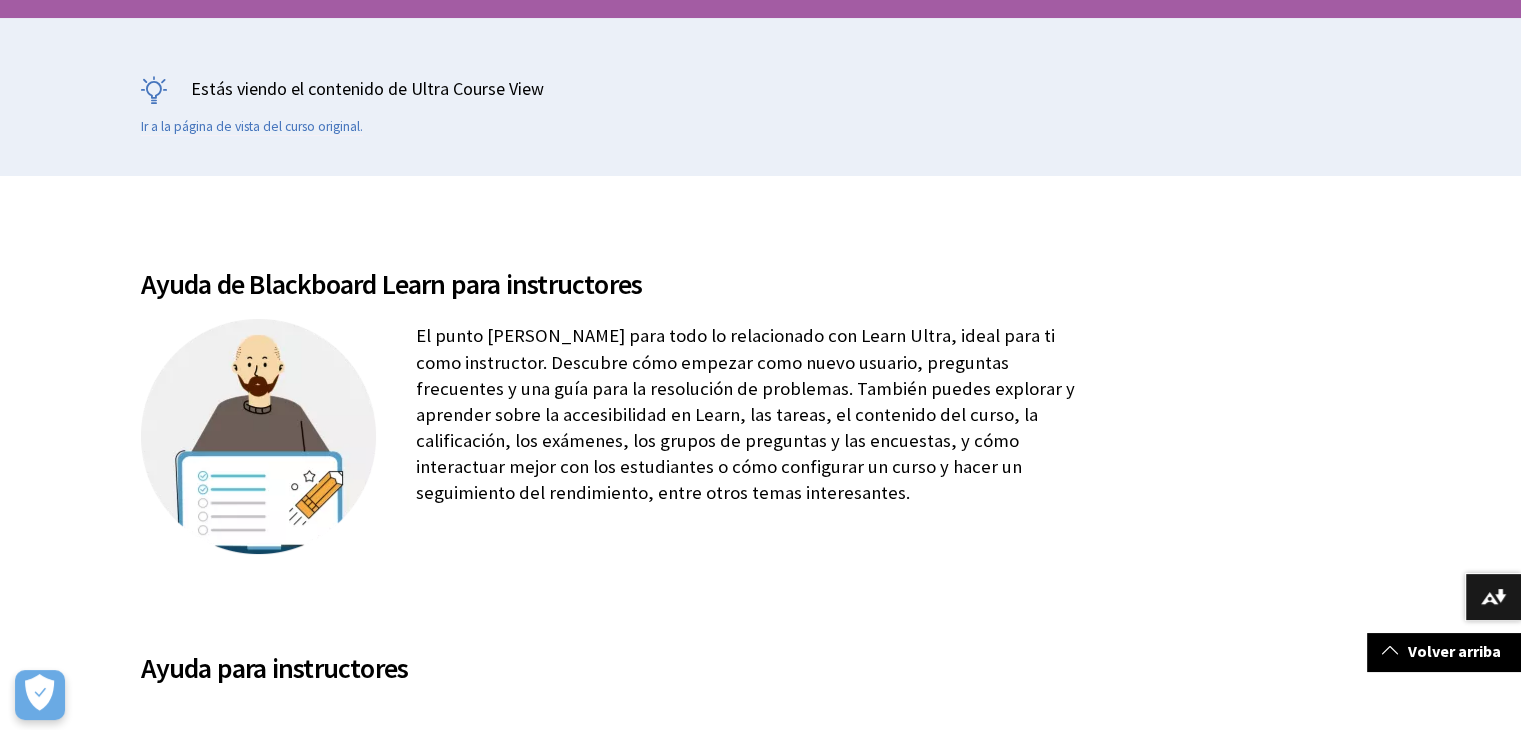 scroll, scrollTop: 500, scrollLeft: 0, axis: vertical 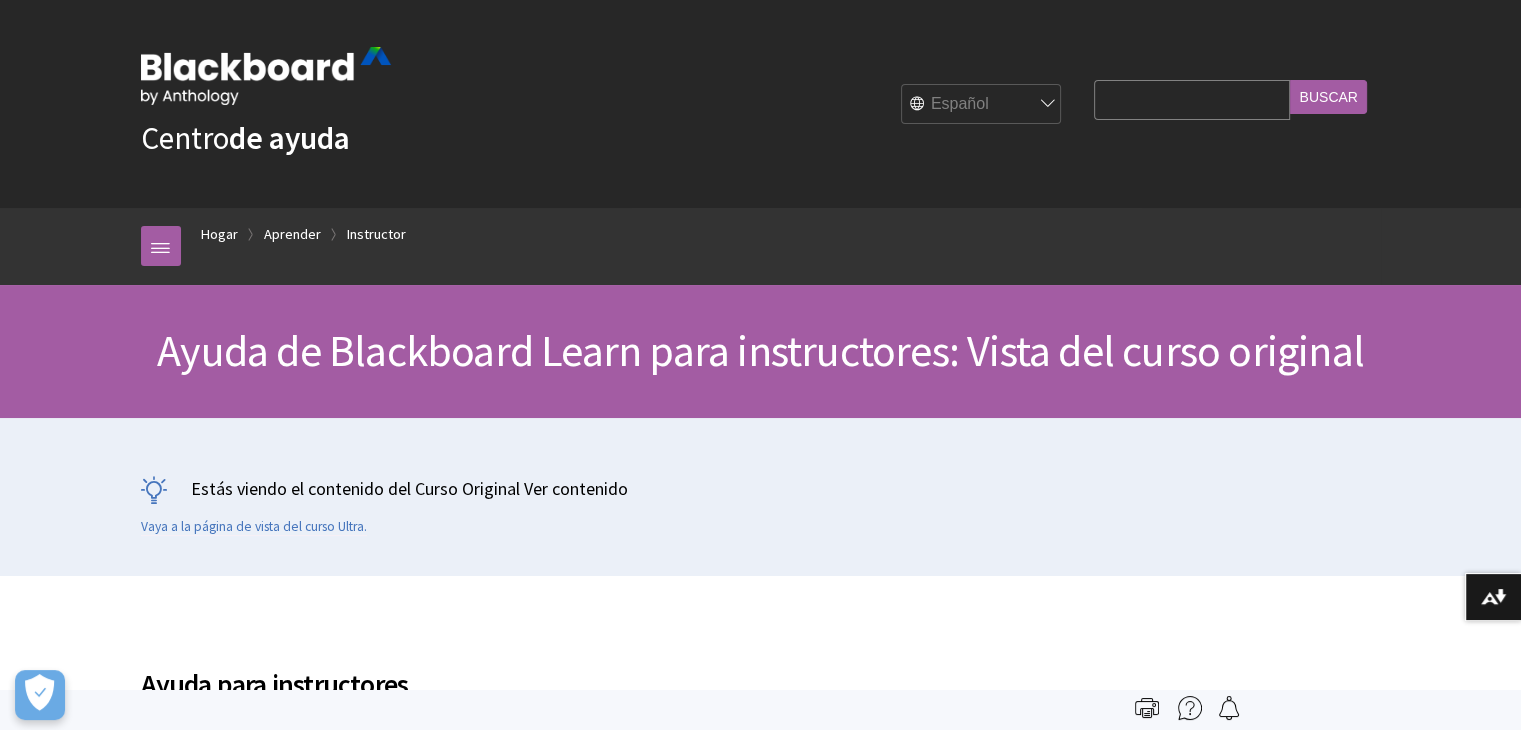 drag, startPoint x: 1344, startPoint y: 93, endPoint x: 1303, endPoint y: 98, distance: 41.303753 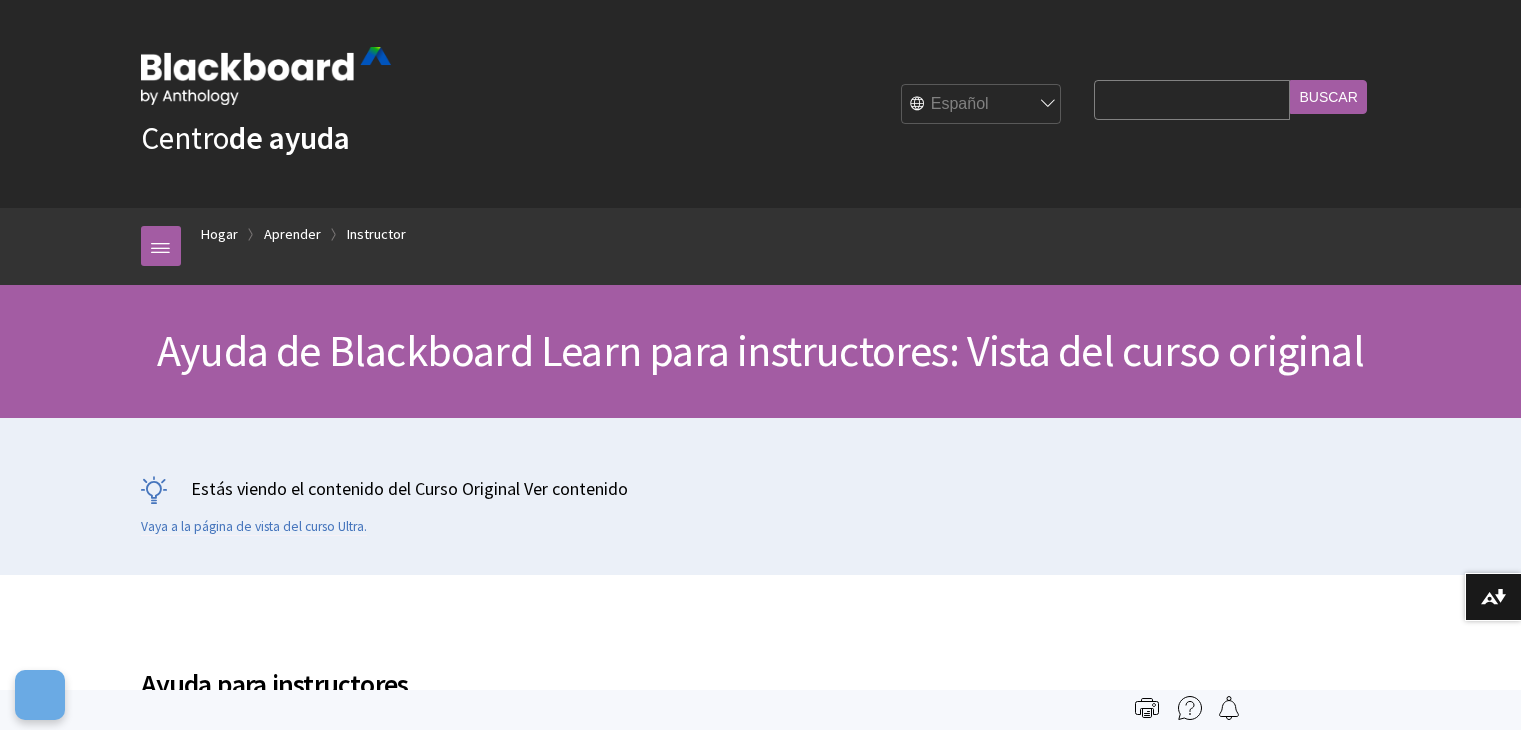 scroll, scrollTop: 0, scrollLeft: 0, axis: both 